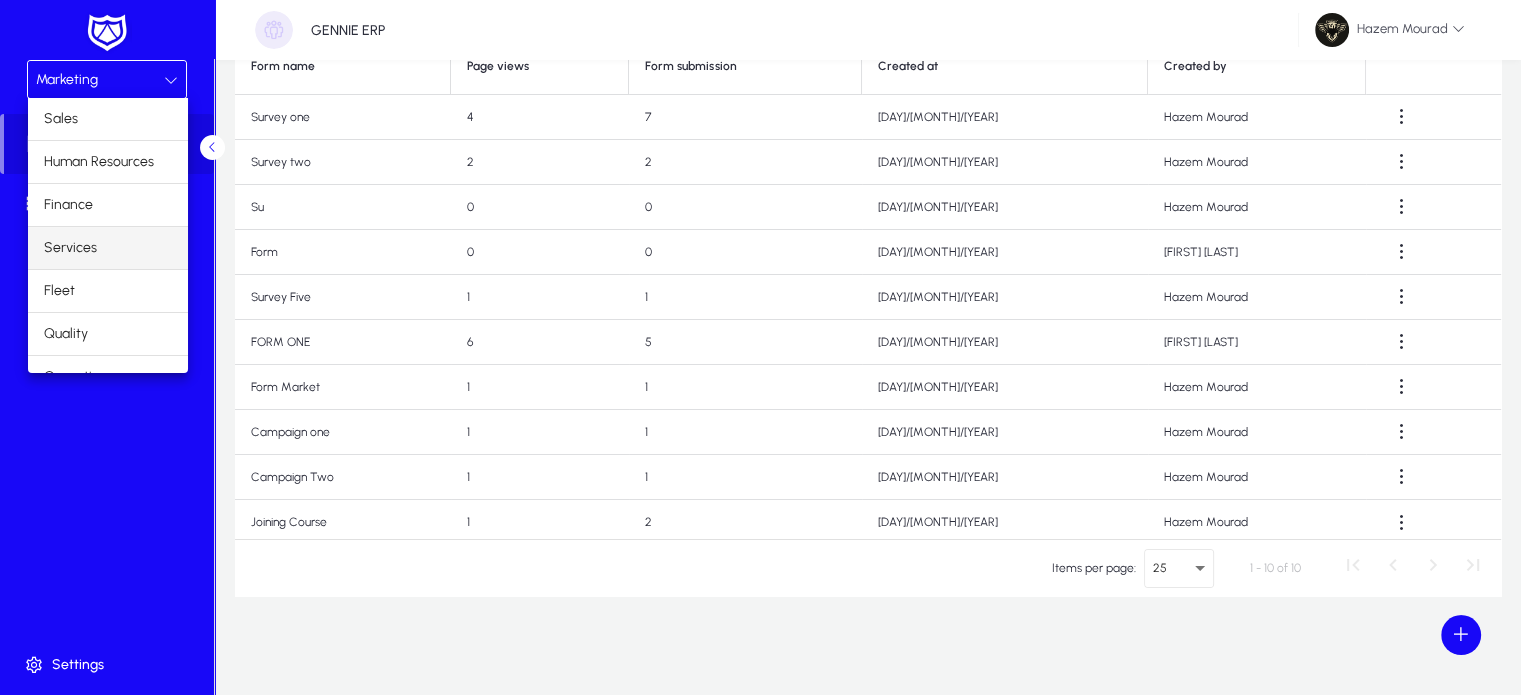 scroll, scrollTop: 161, scrollLeft: 0, axis: vertical 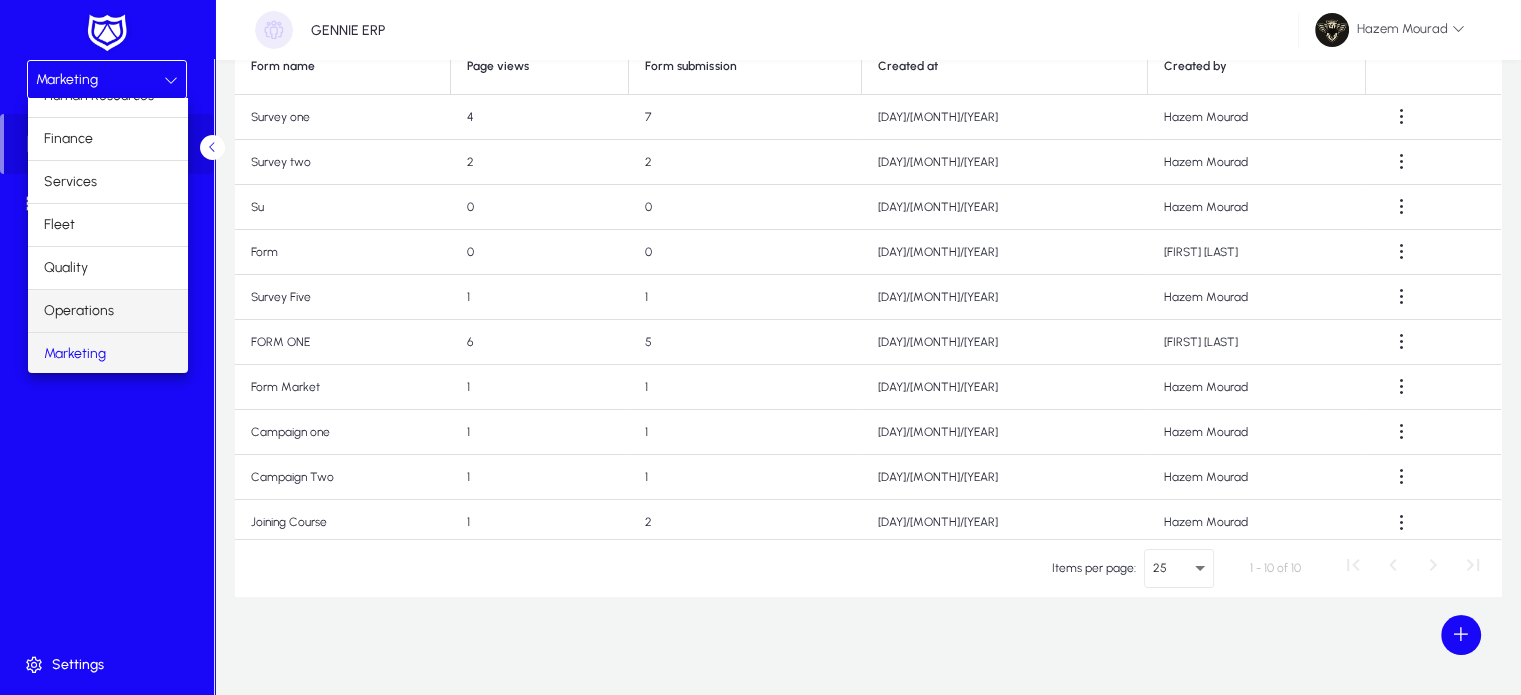 click on "Operations" at bounding box center (79, 311) 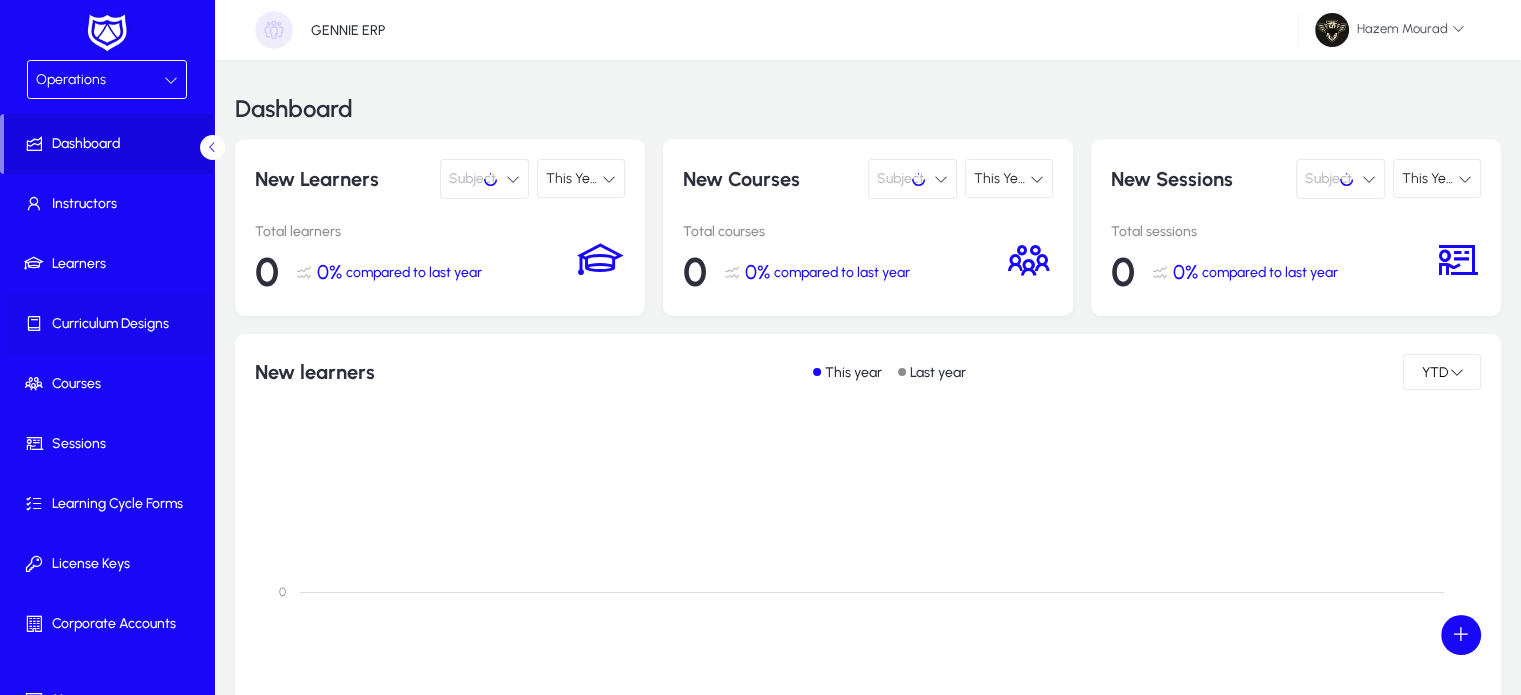 scroll, scrollTop: 0, scrollLeft: 0, axis: both 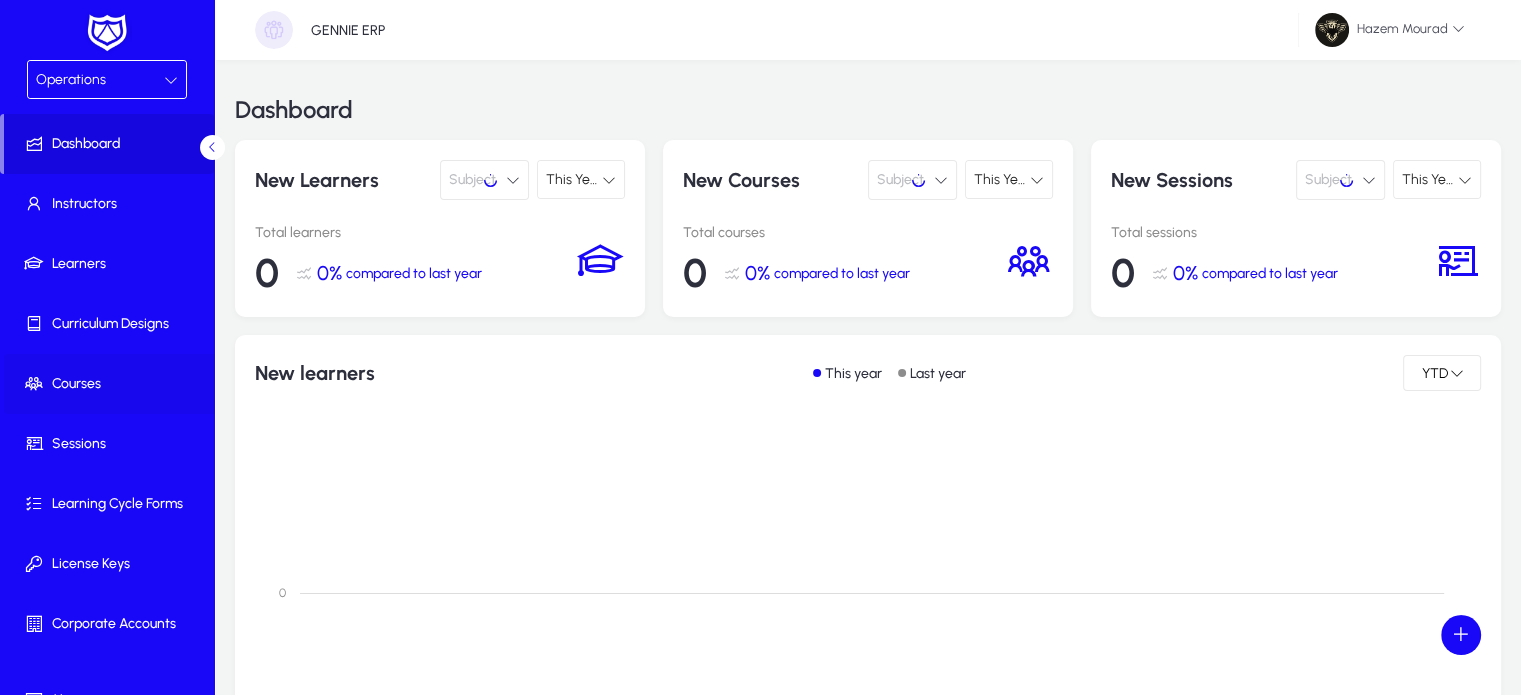 click on "Courses" 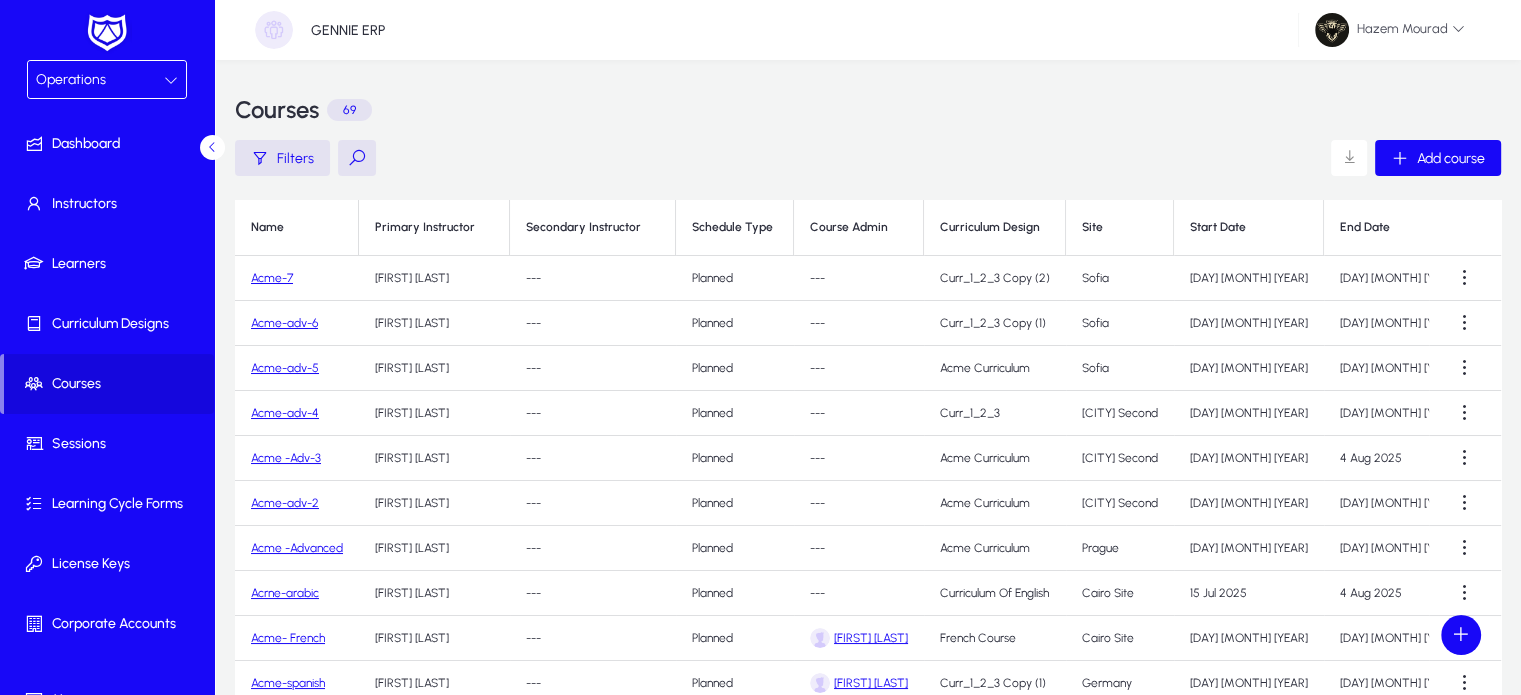 click on "Acme-7" 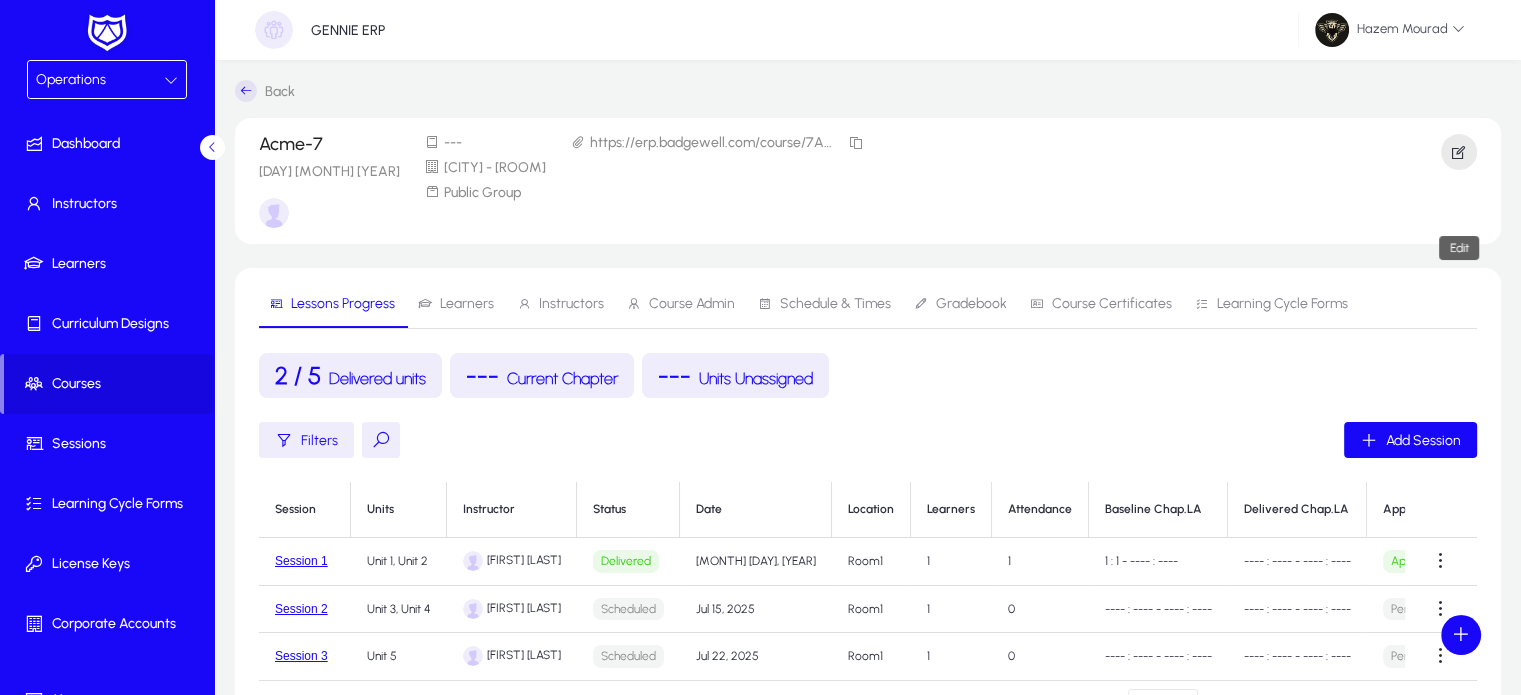click 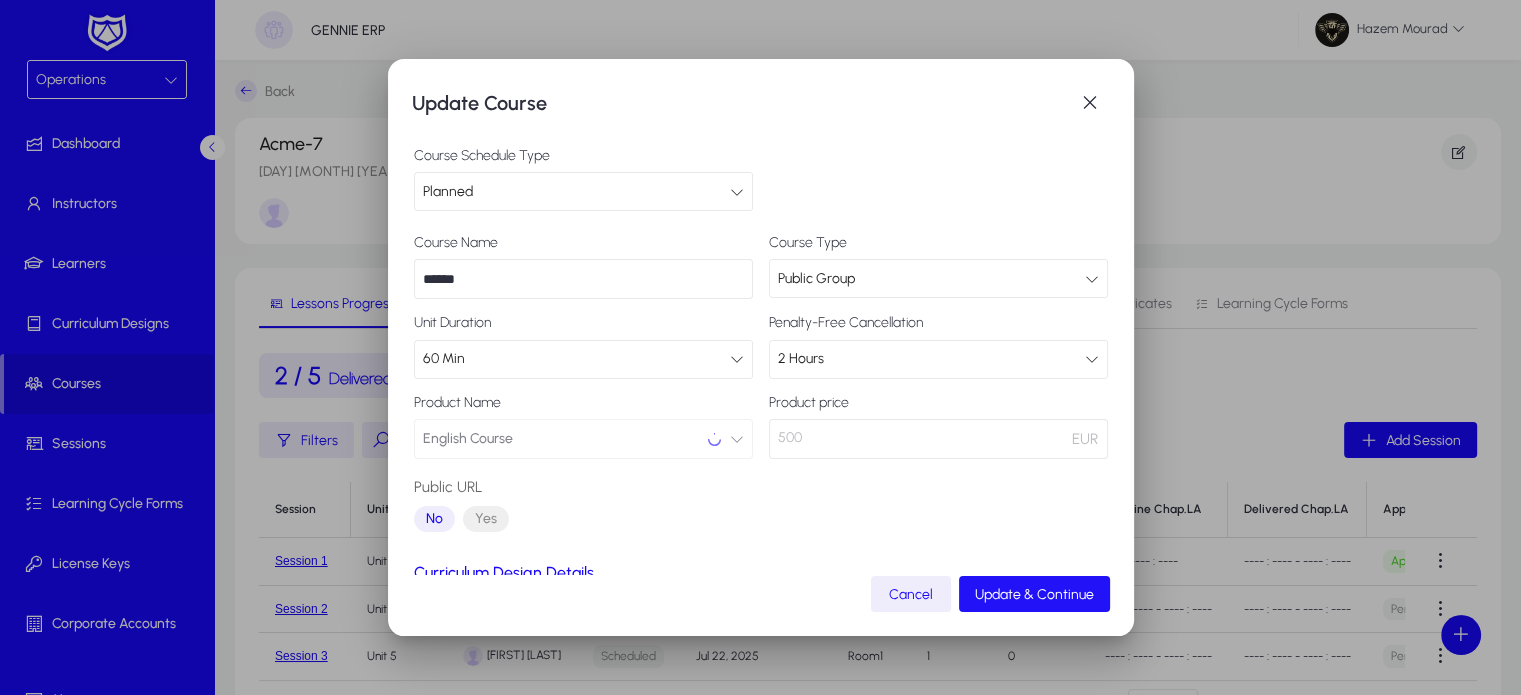 click on "Update & Continue" 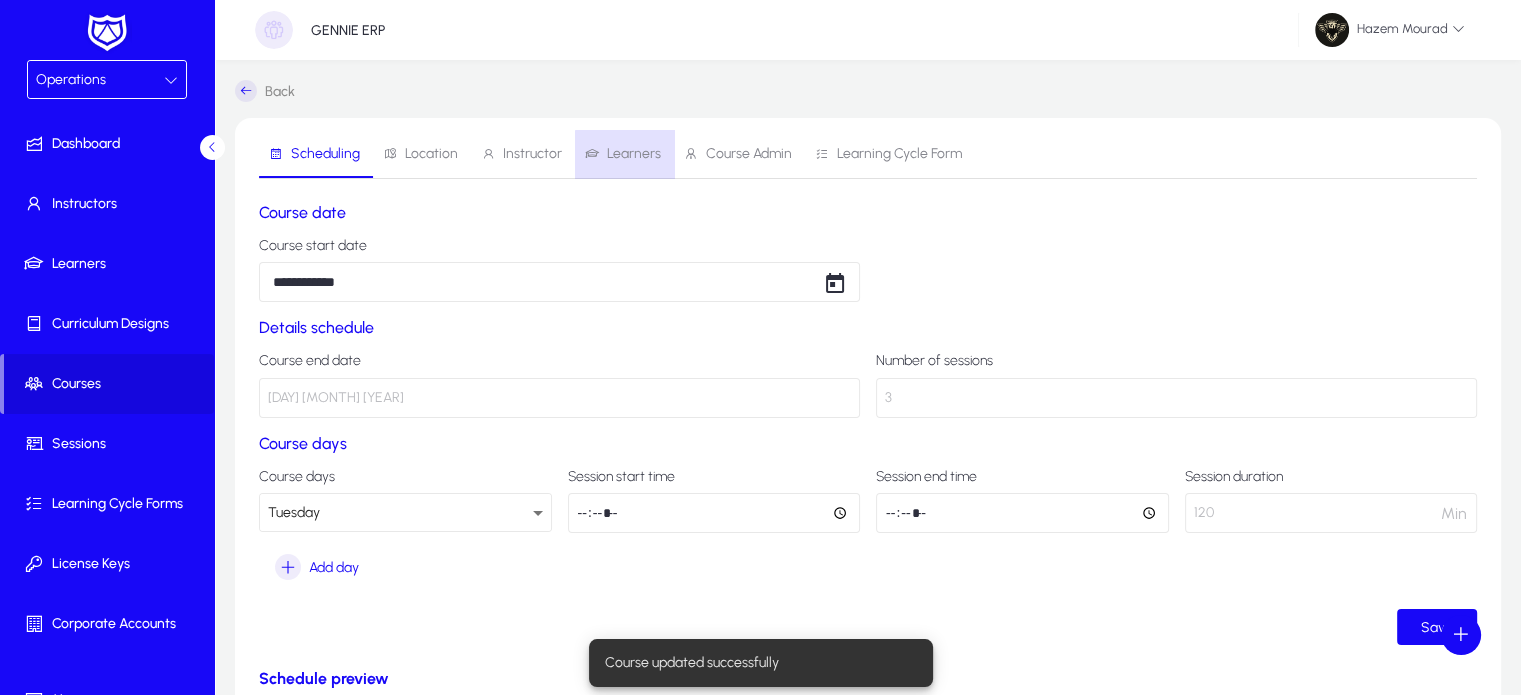 click on "Learners" at bounding box center [634, 154] 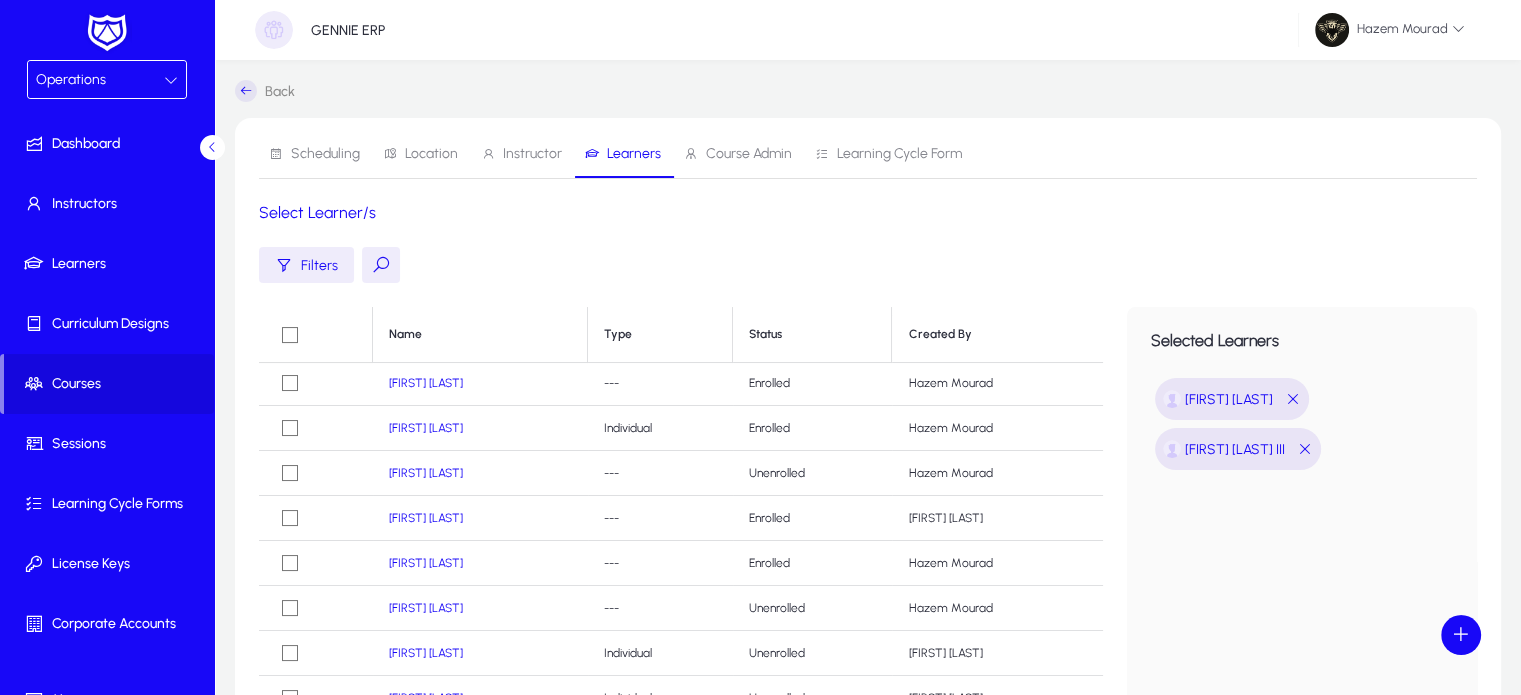 scroll, scrollTop: 232, scrollLeft: 0, axis: vertical 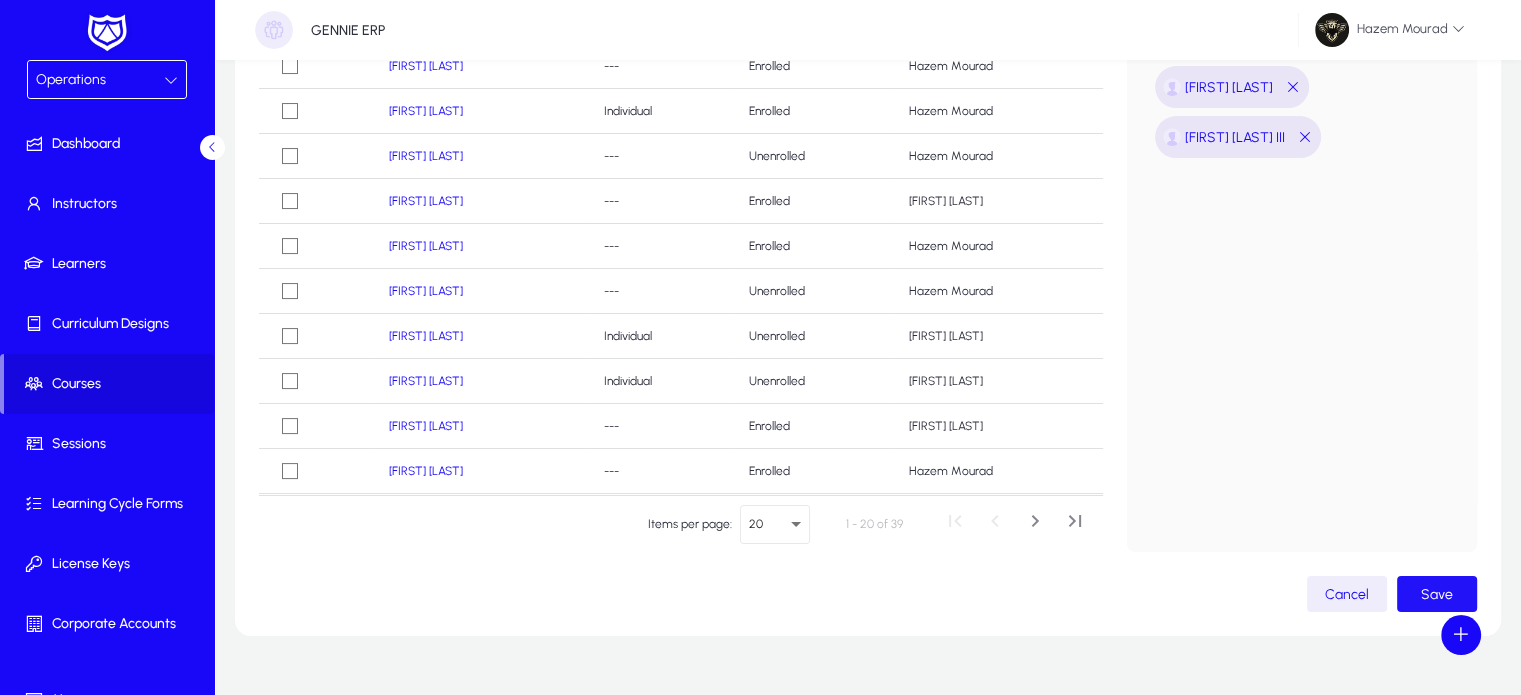 click 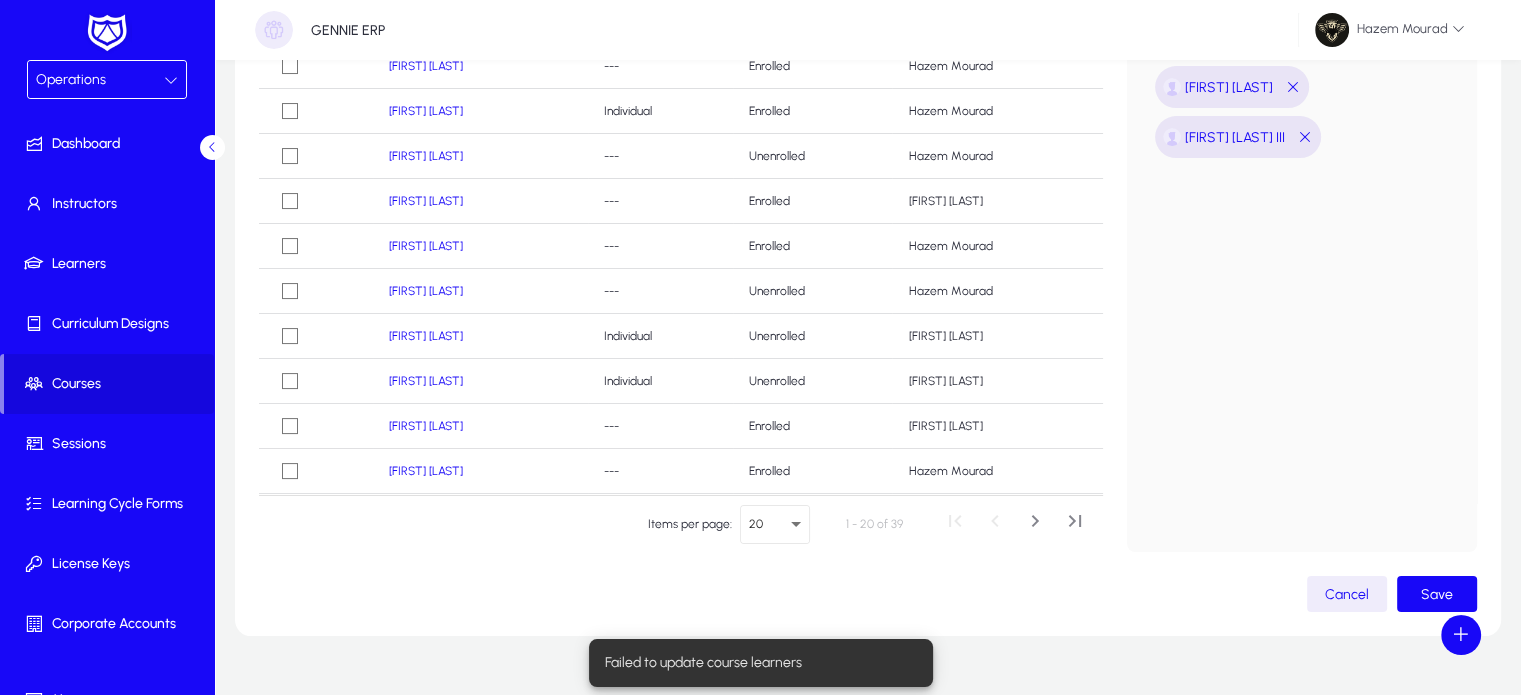 type 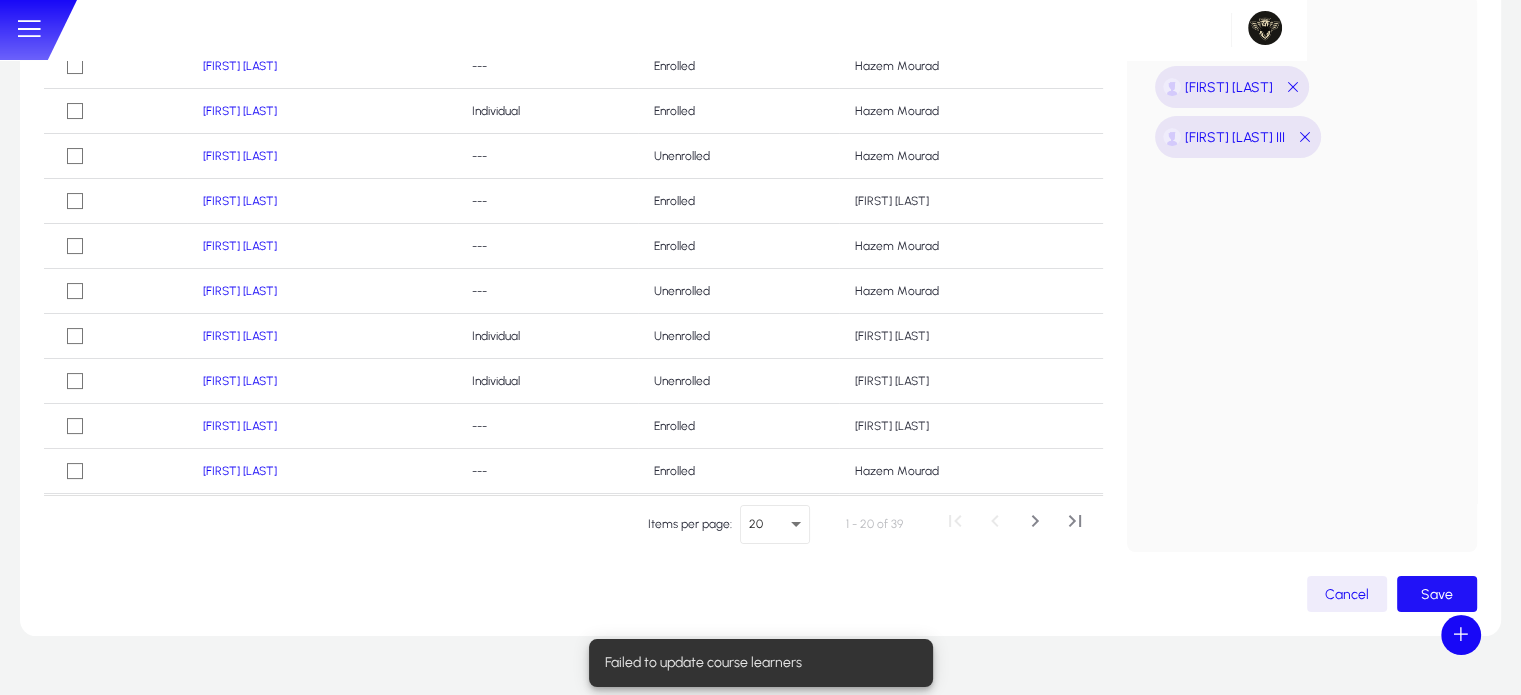 click on "Save" 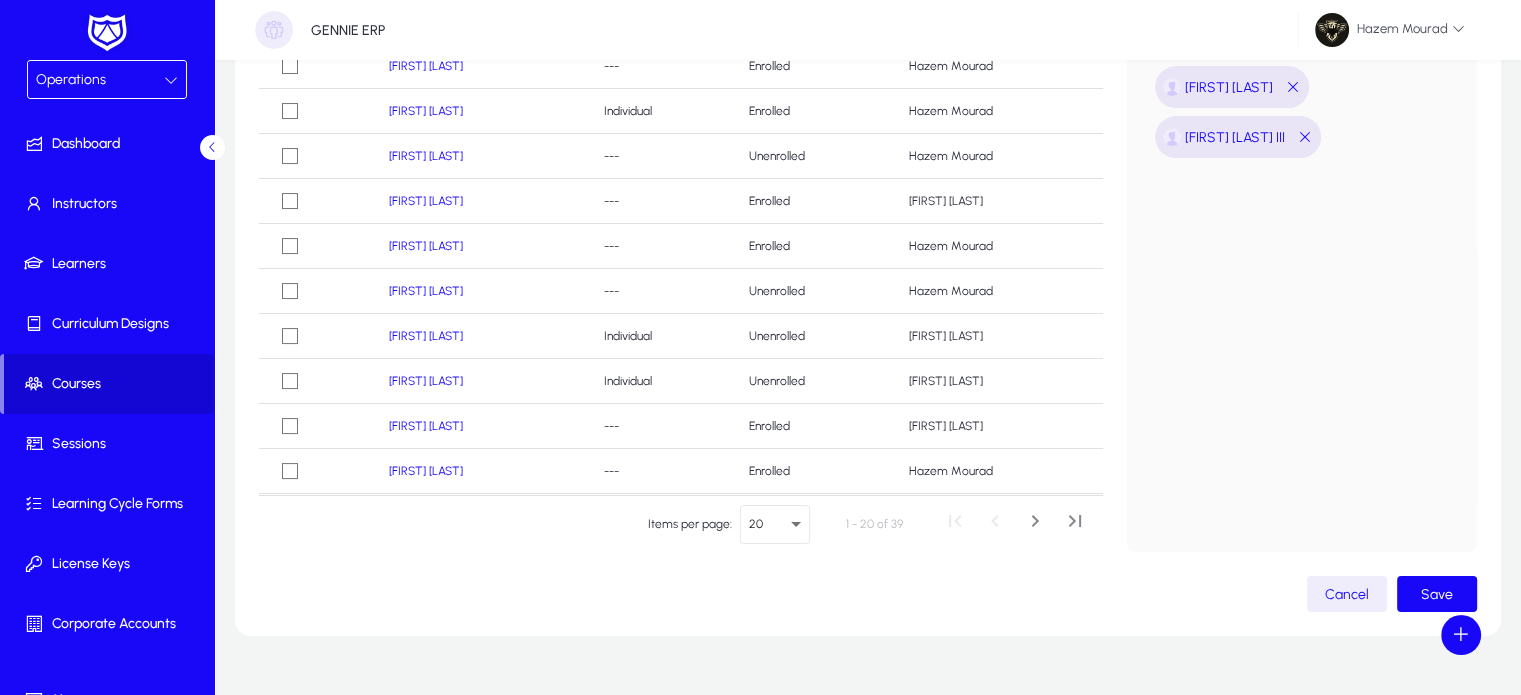 click on "Courses" 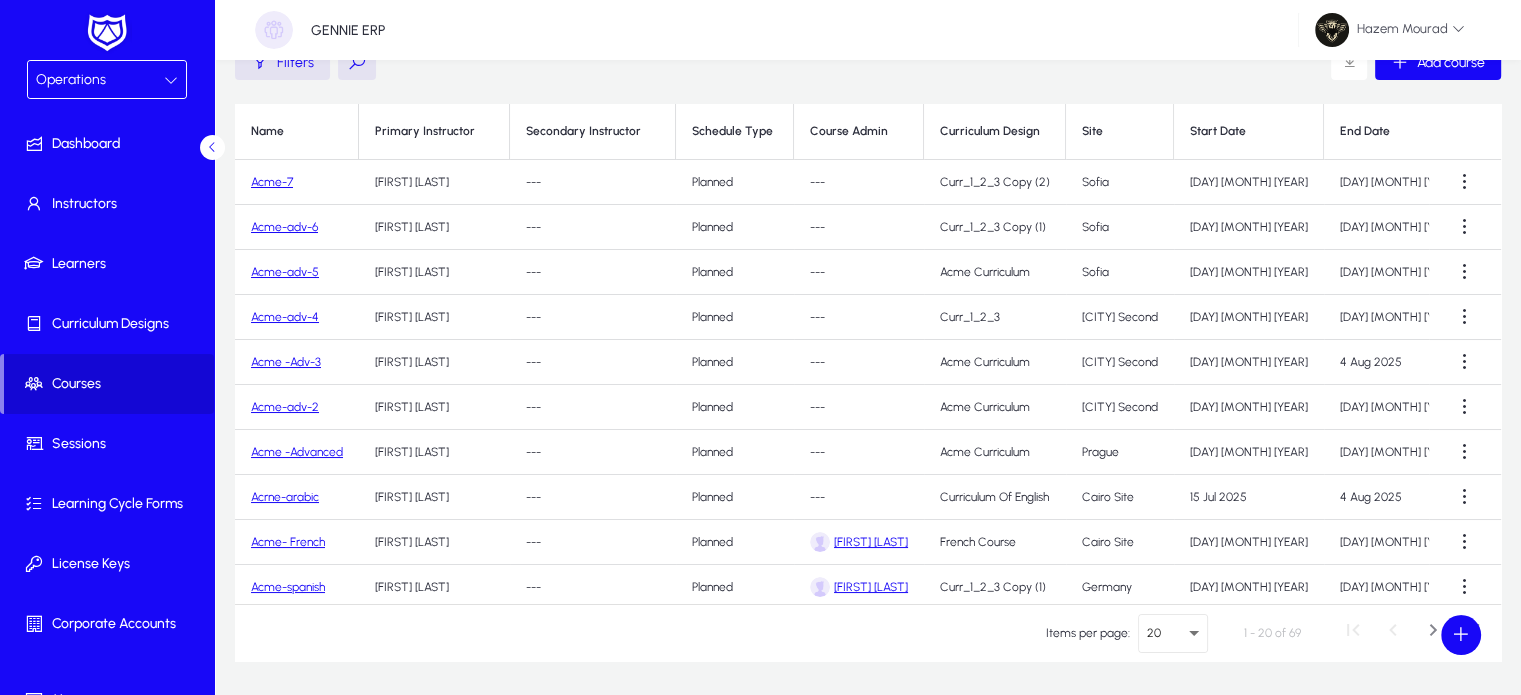 scroll, scrollTop: 81, scrollLeft: 0, axis: vertical 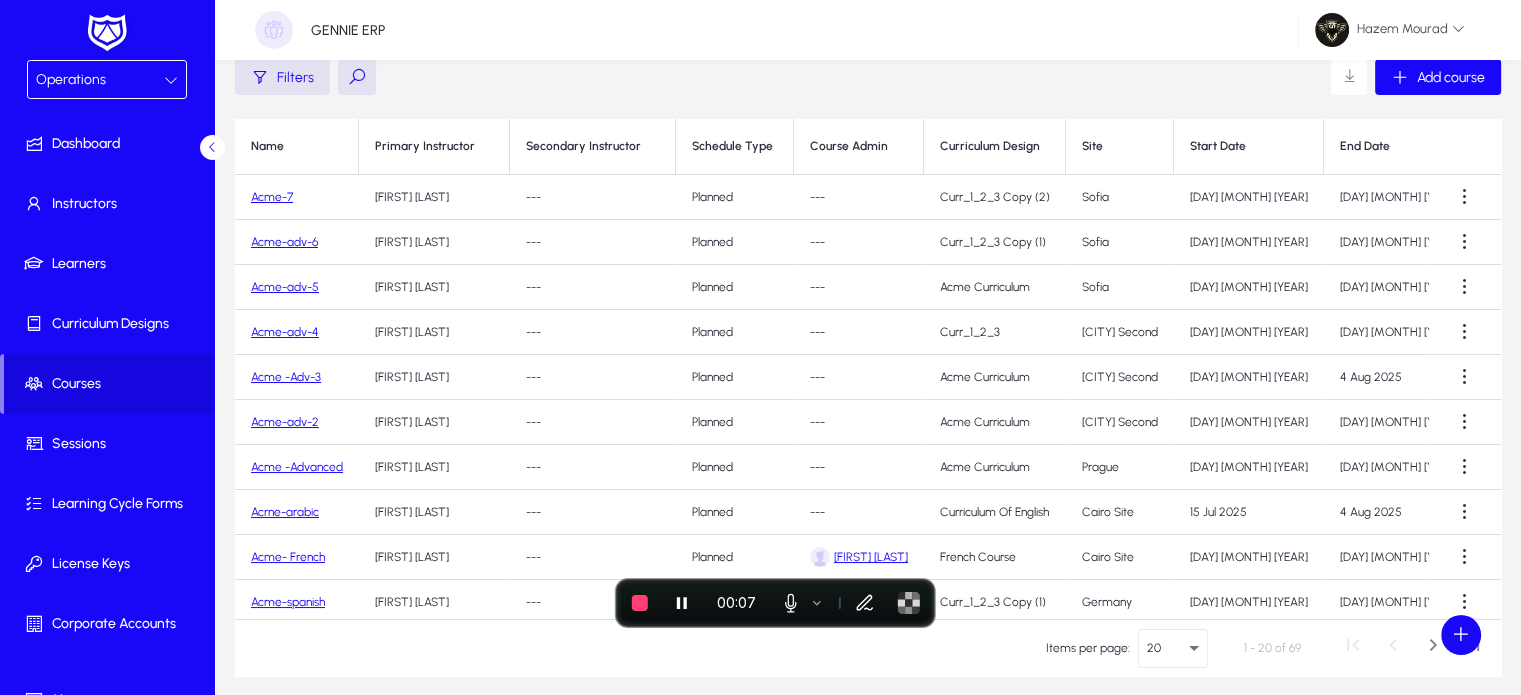click on "Acme-7" 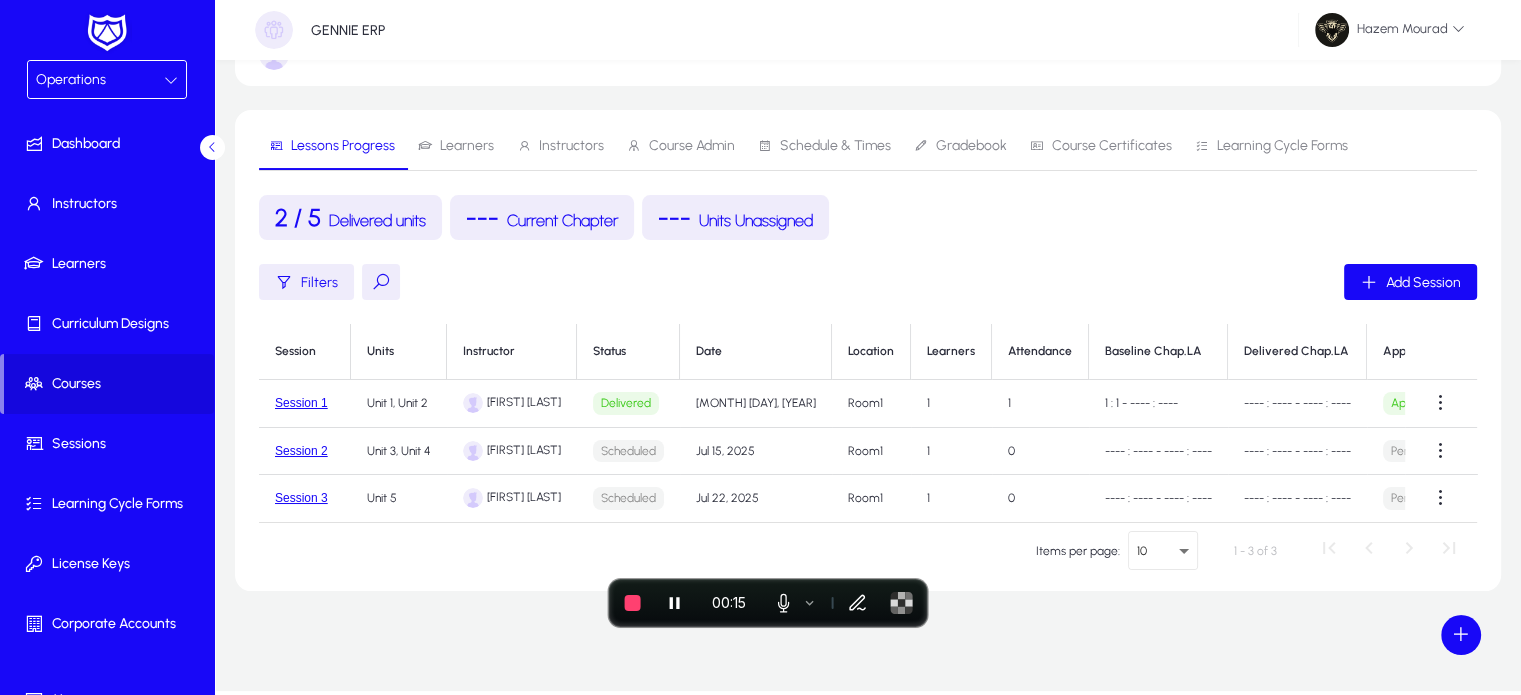 scroll, scrollTop: 0, scrollLeft: 0, axis: both 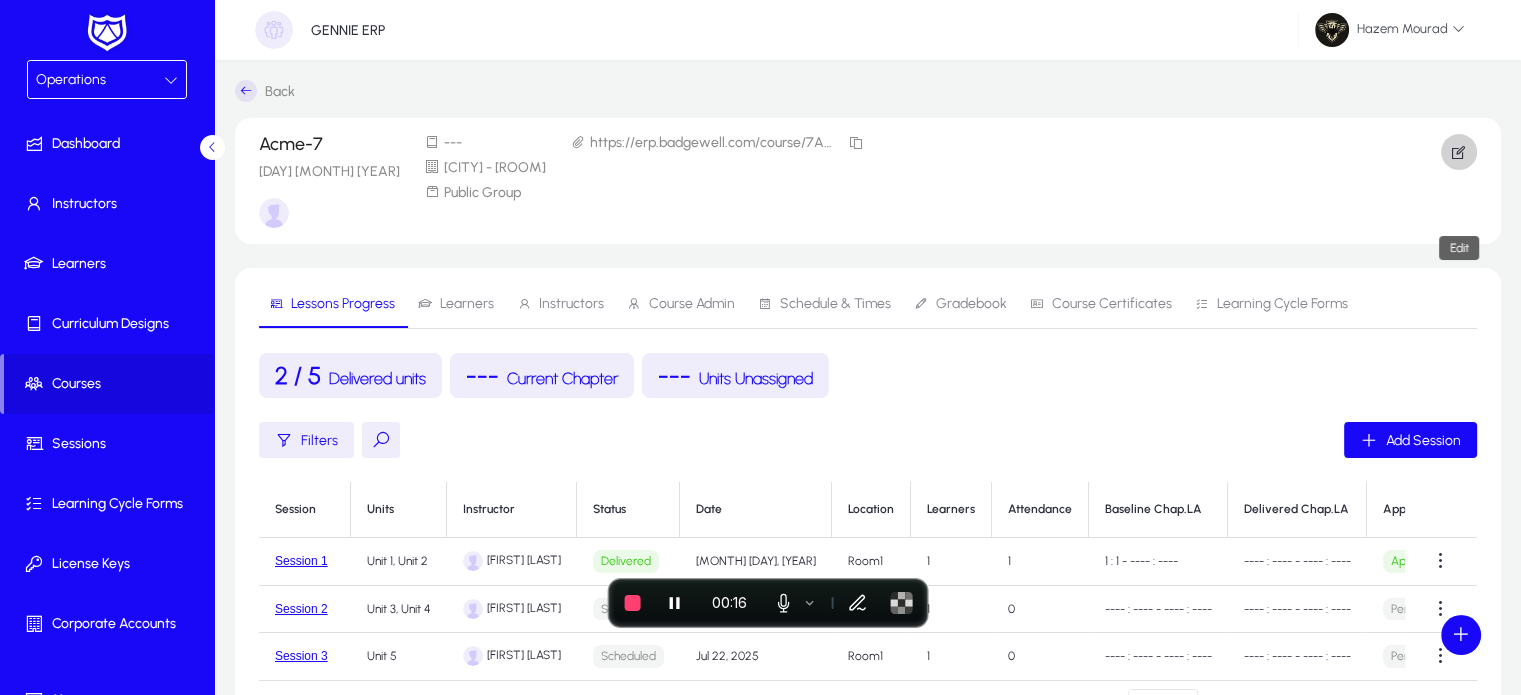 click 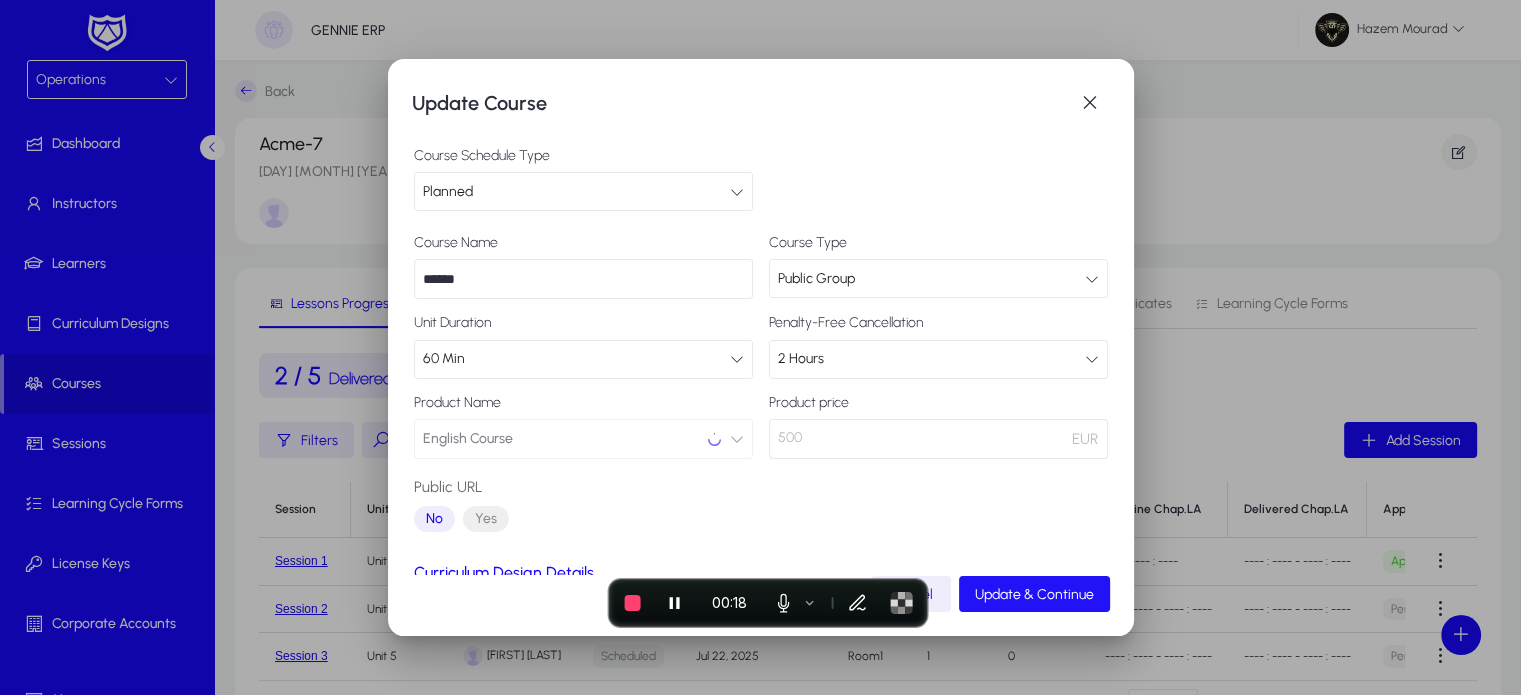 click on "Update & Continue" 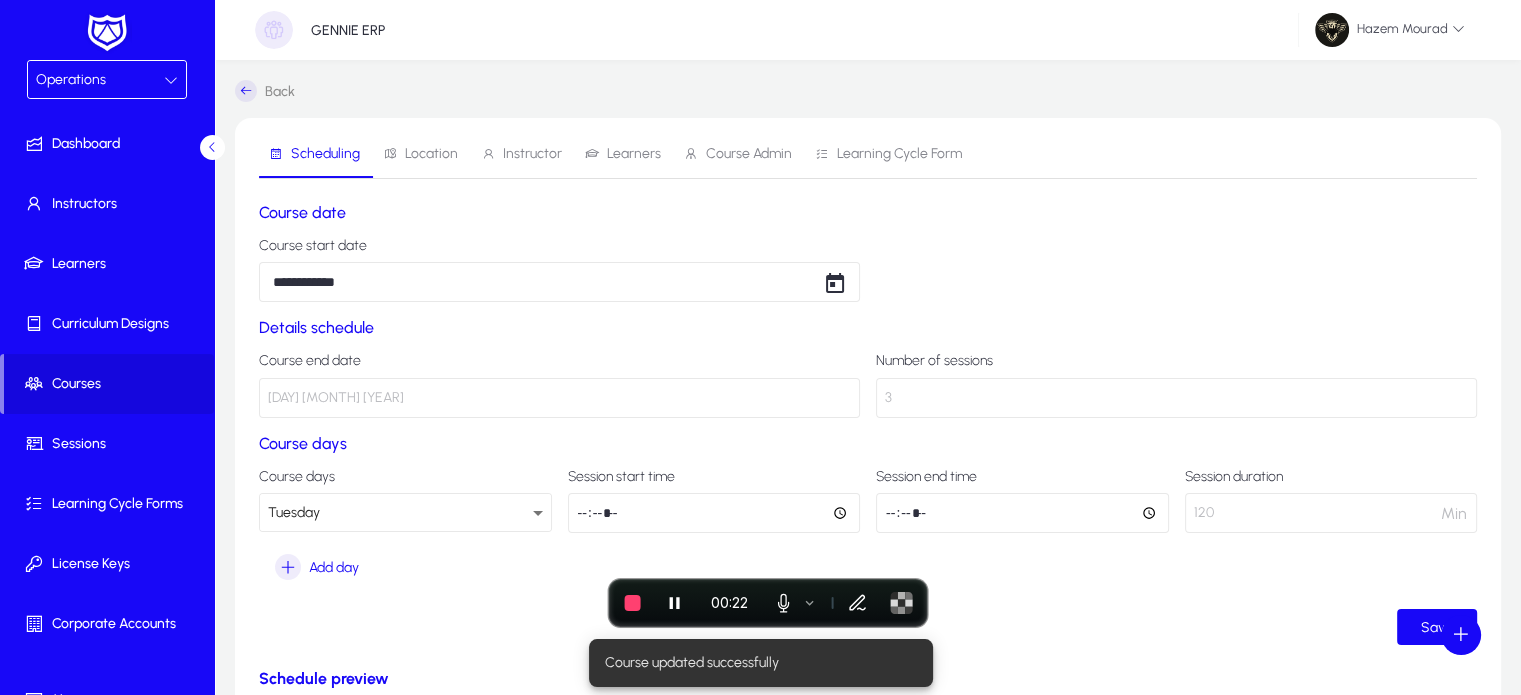 click on "Learners" at bounding box center [634, 154] 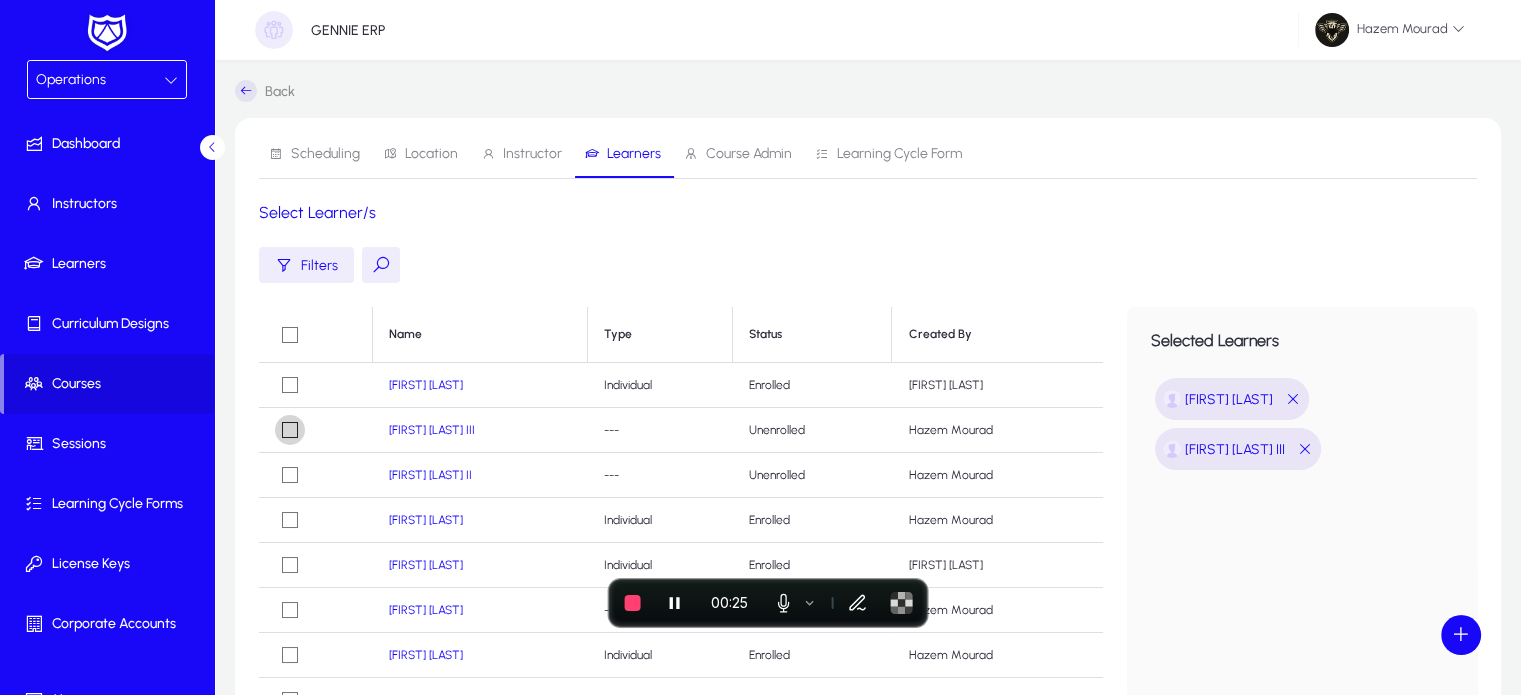 scroll, scrollTop: 282, scrollLeft: 0, axis: vertical 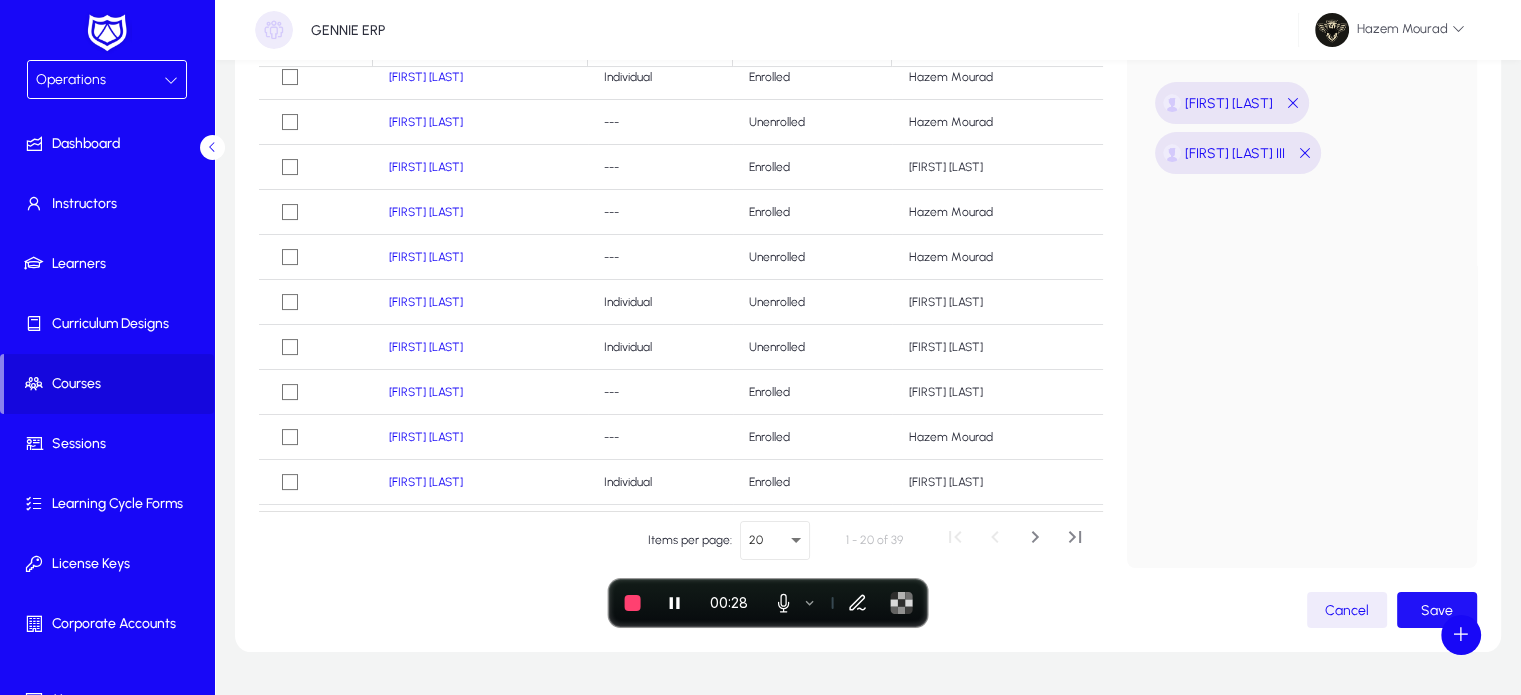 click 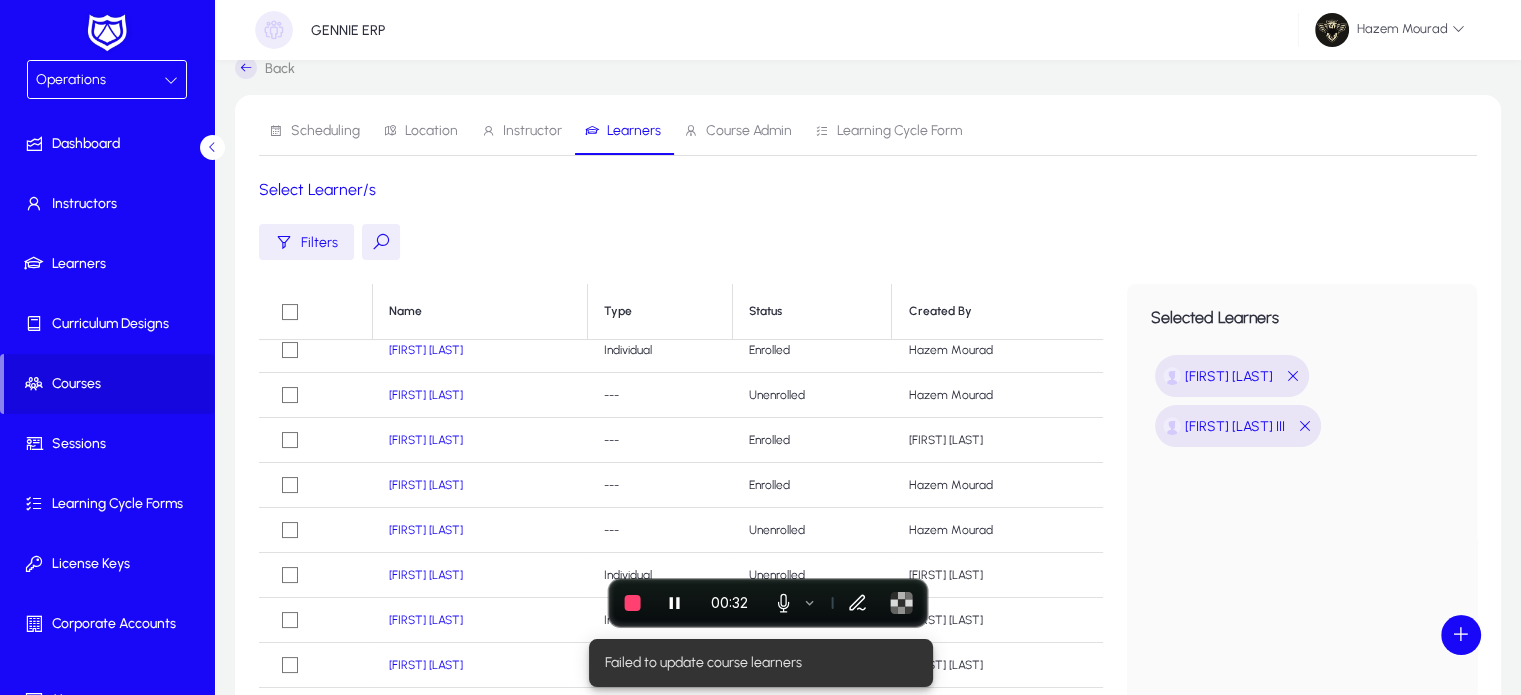 scroll, scrollTop: 20, scrollLeft: 0, axis: vertical 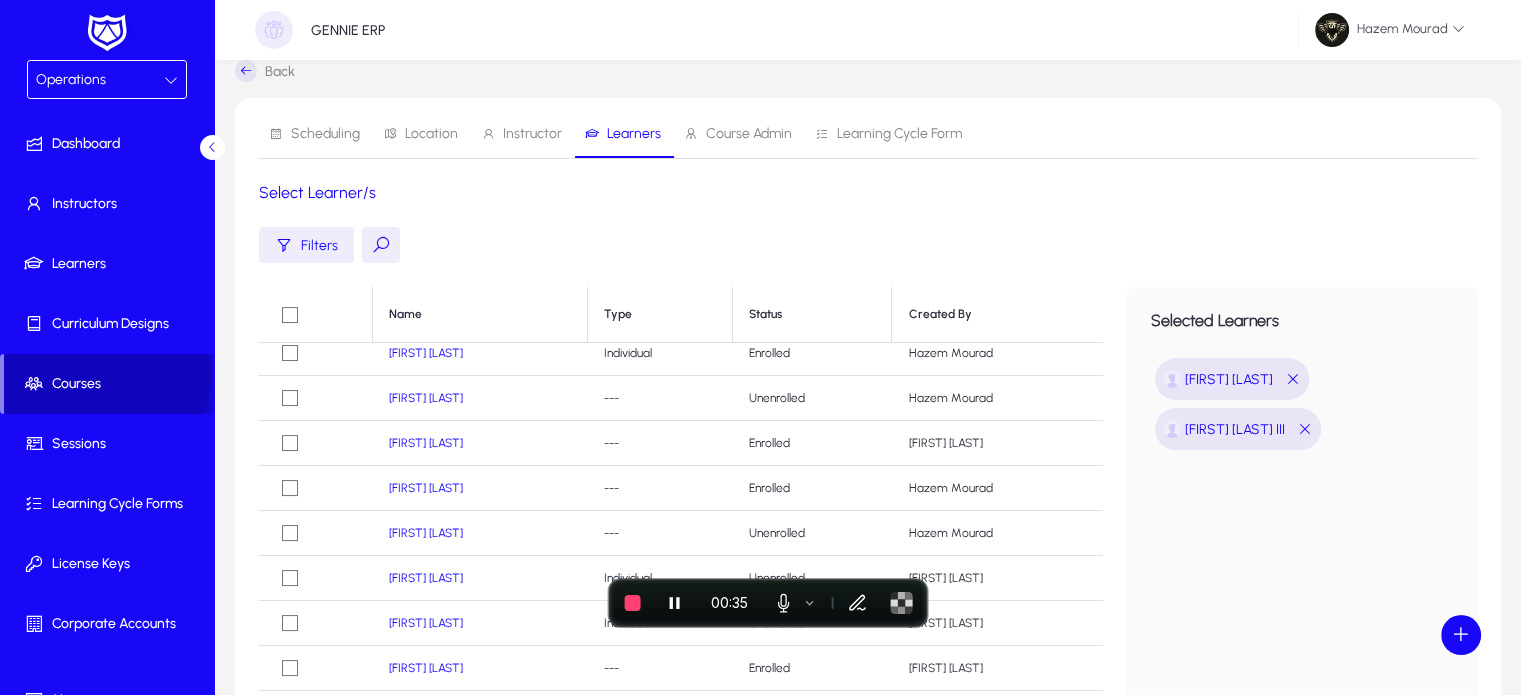 click on "Courses" 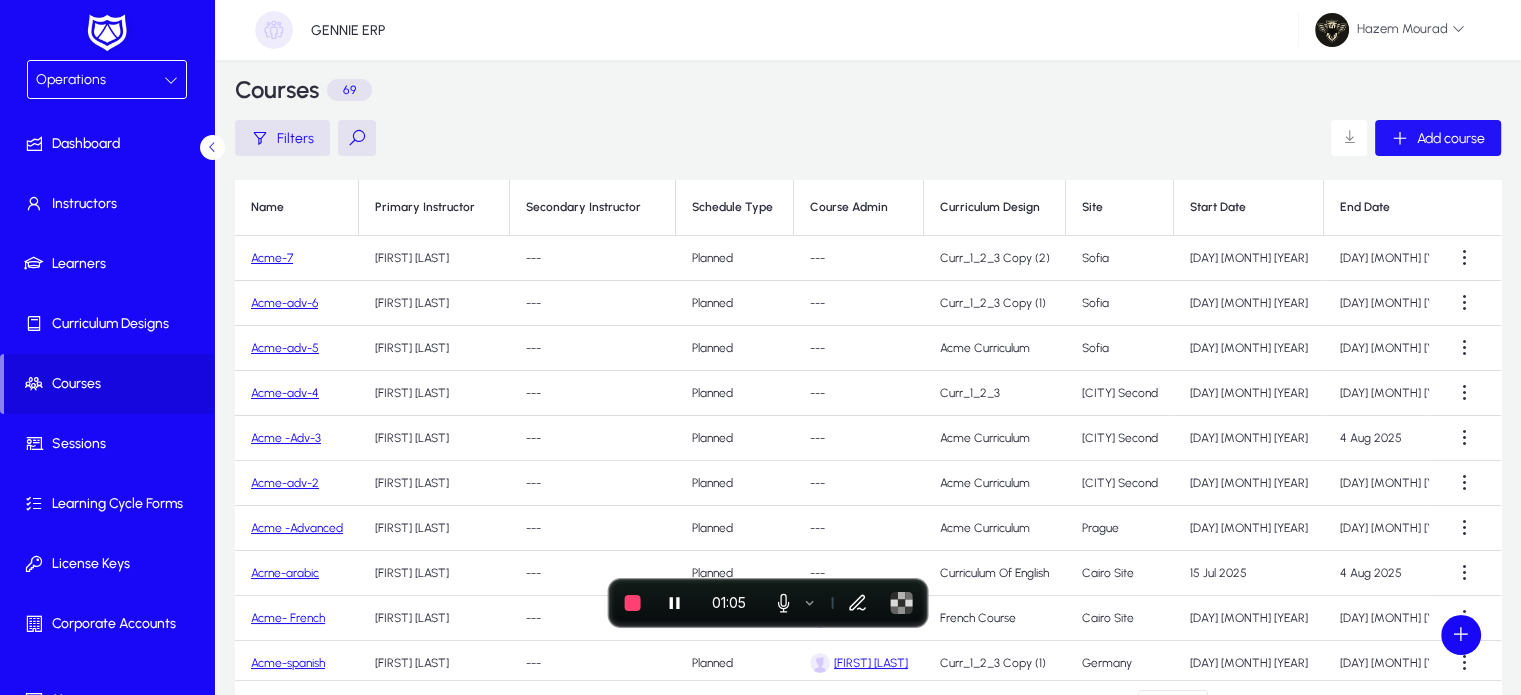 click on "Add course" 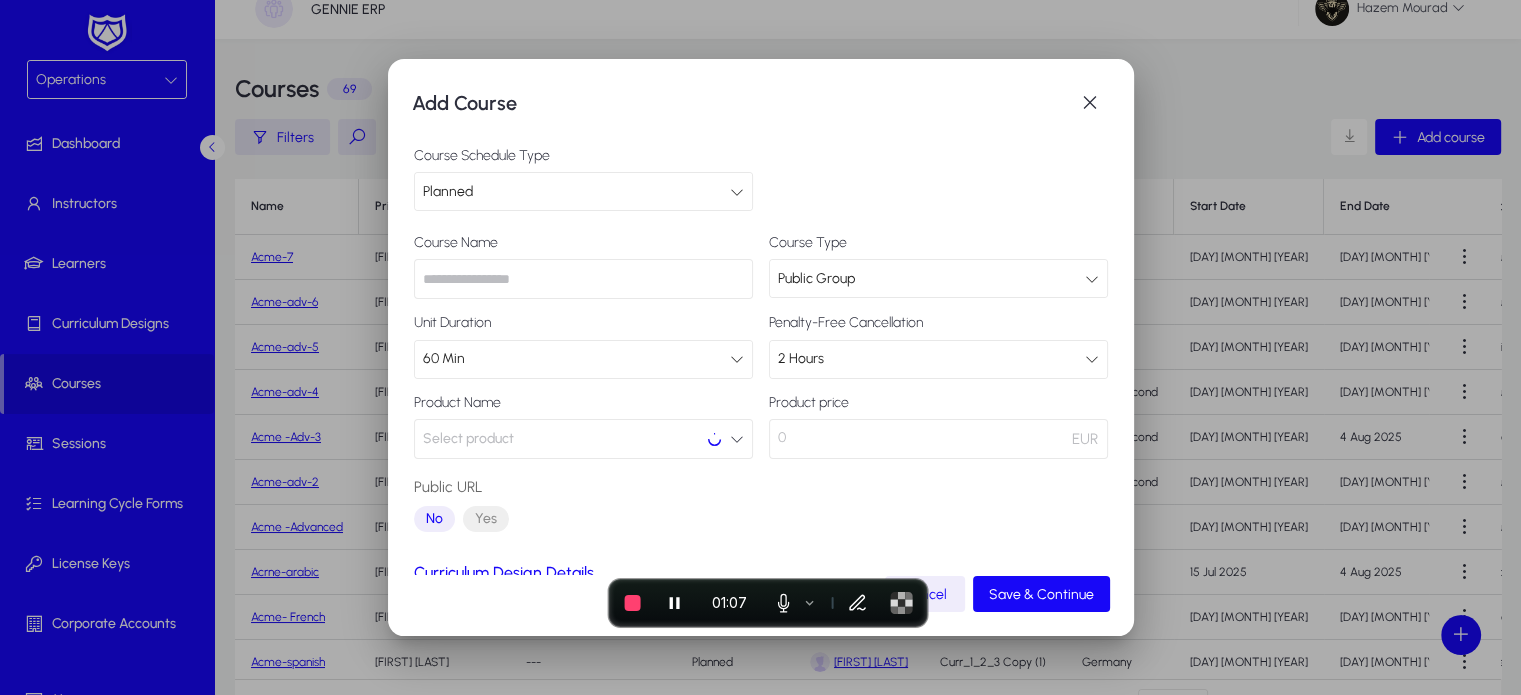 scroll, scrollTop: 0, scrollLeft: 0, axis: both 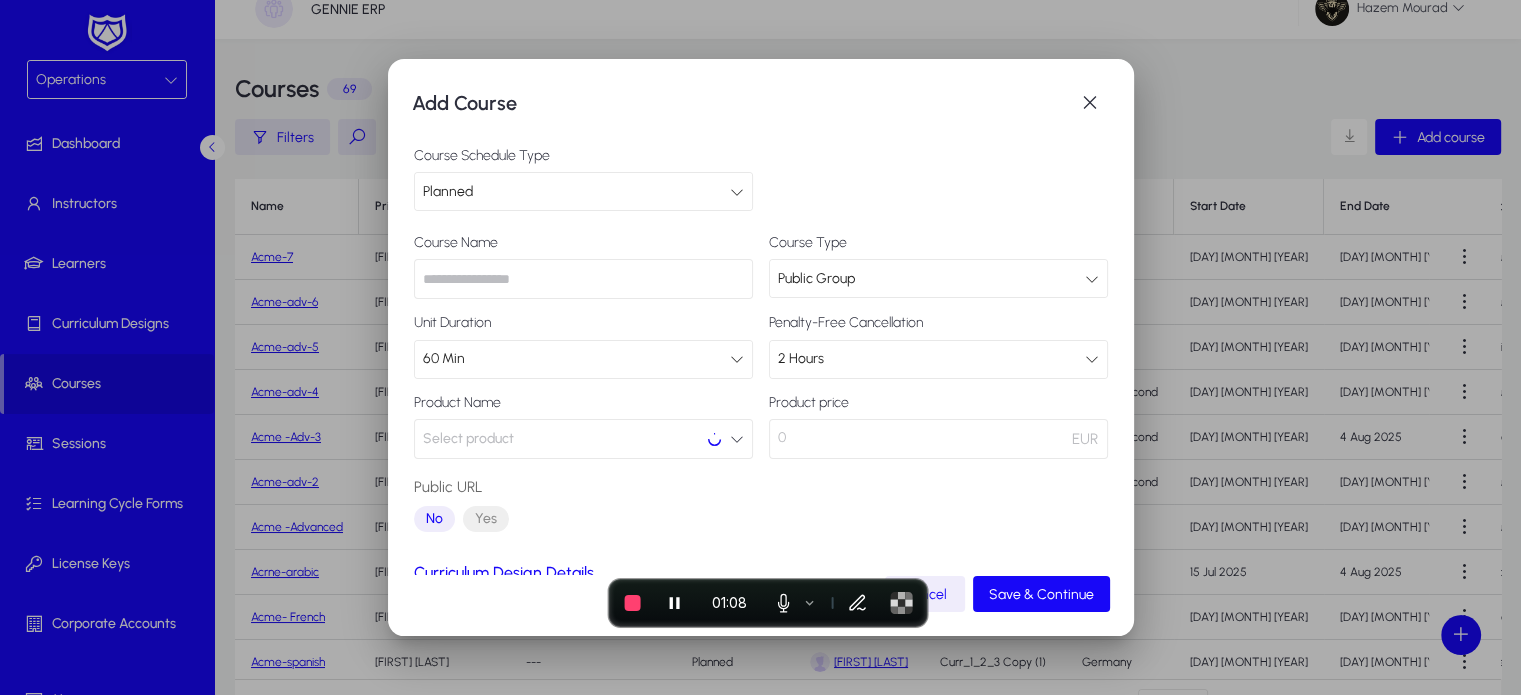 click on "Course Name  Course Type Public Group Unit Duration 60 Min Penalty-Free Cancellation  2 Hours  Product Name  Select product     Product price   0  EUR Public URL No  Yes" at bounding box center [761, 387] 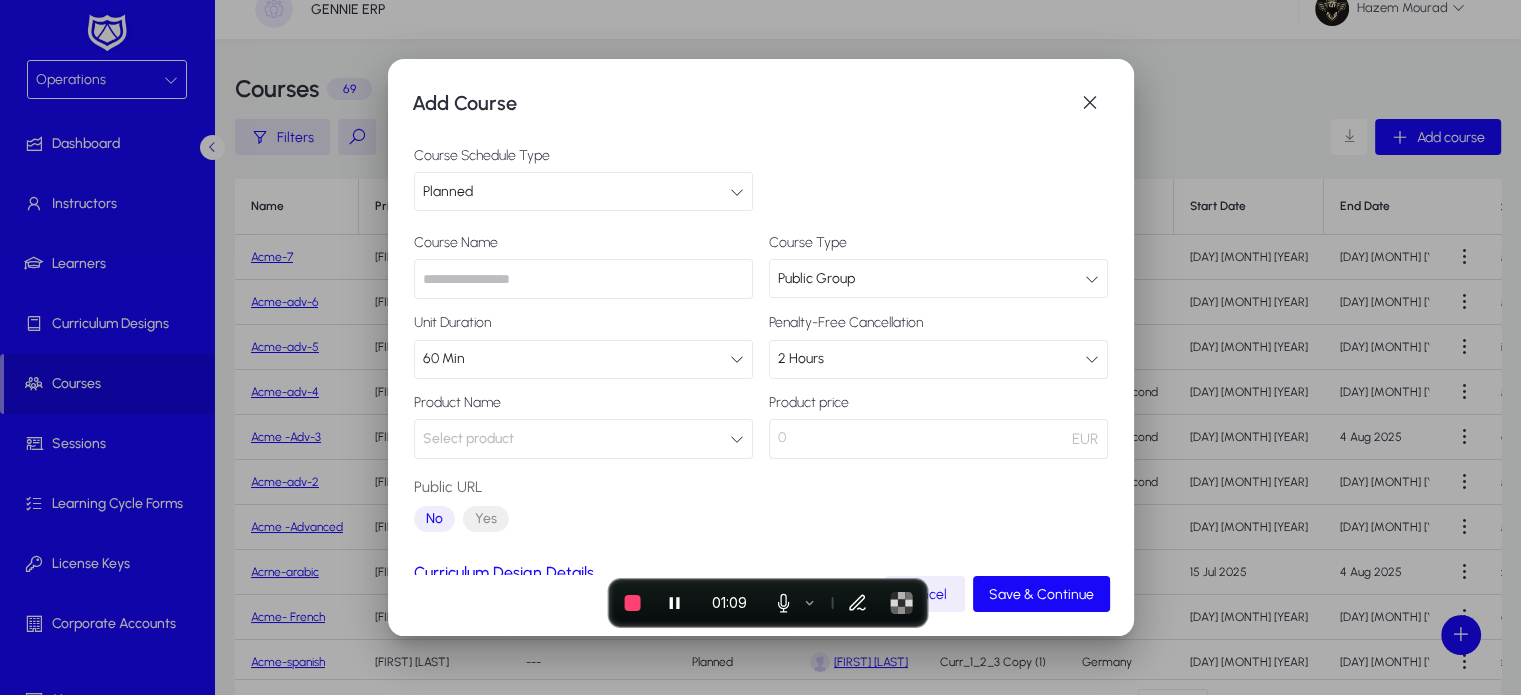 click at bounding box center [583, 279] 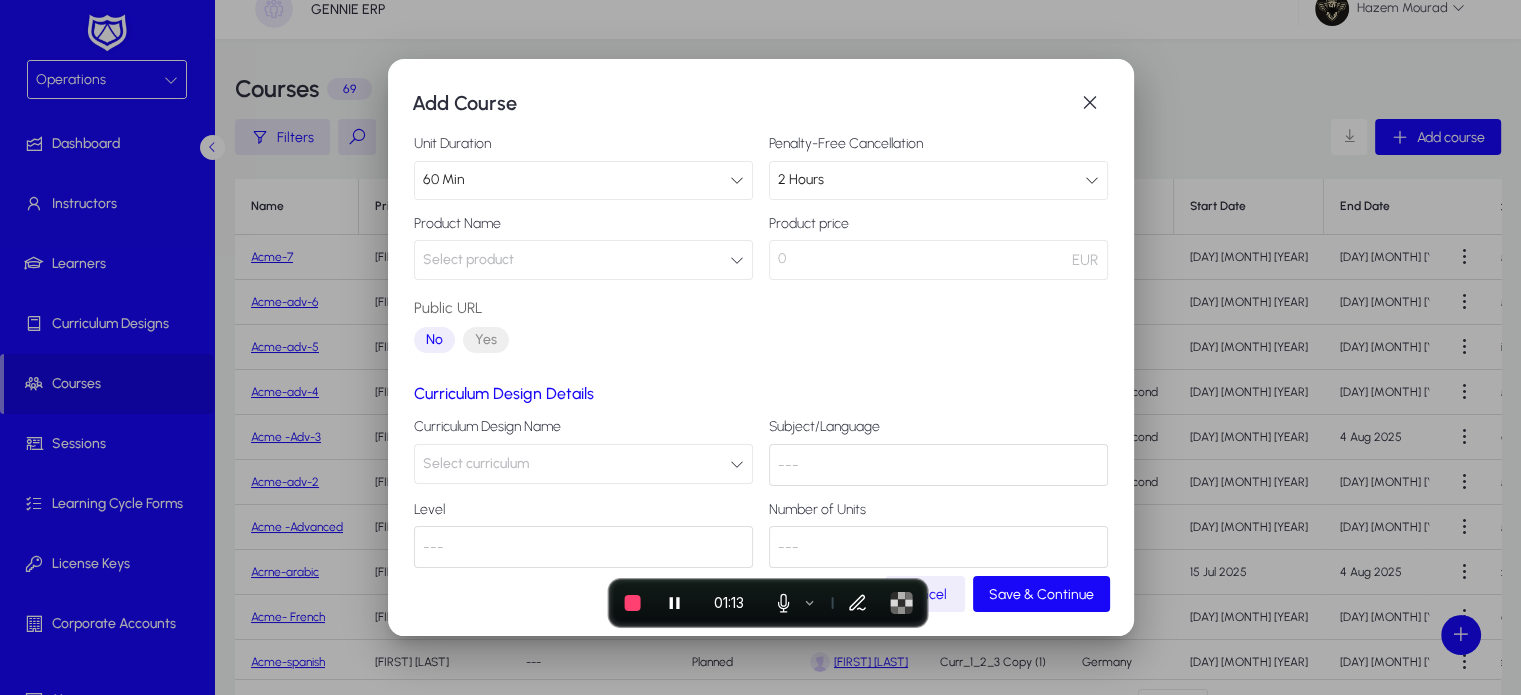 scroll, scrollTop: 180, scrollLeft: 0, axis: vertical 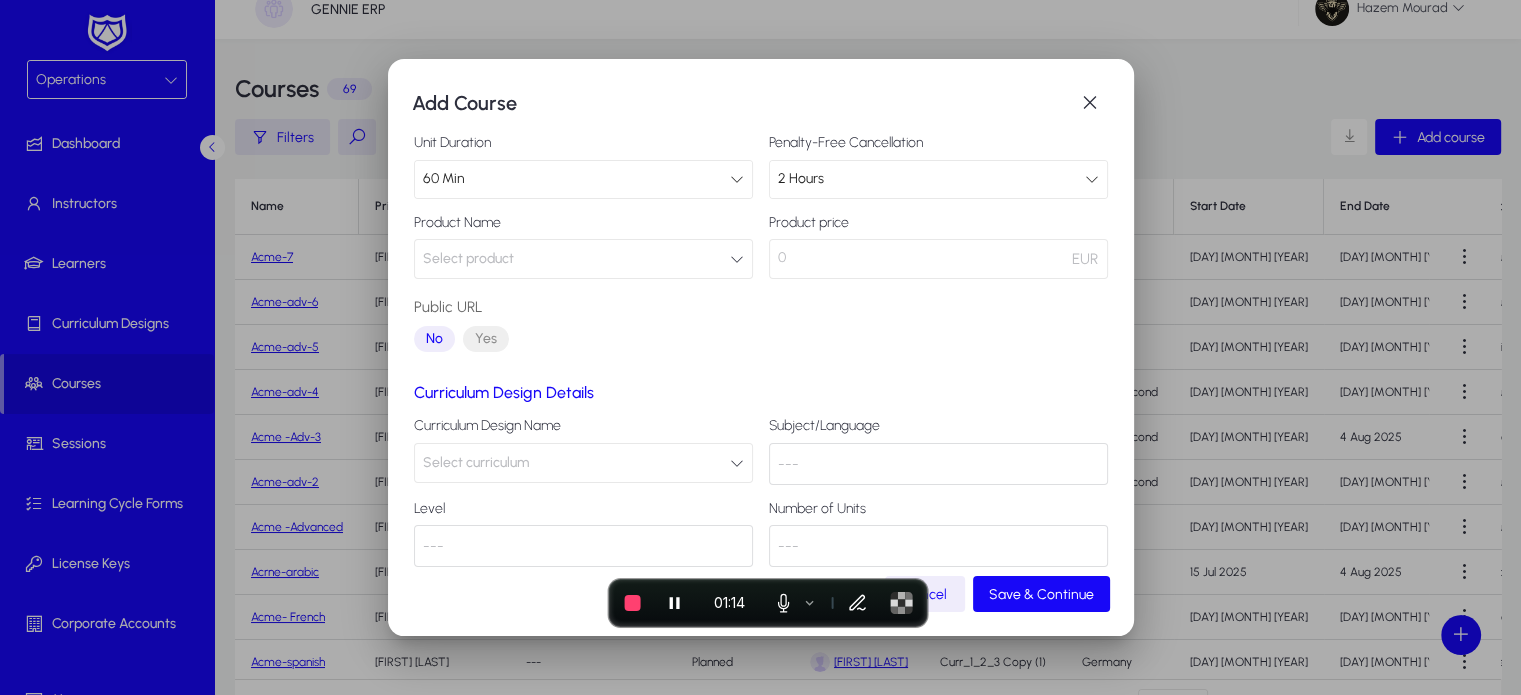 type on "*******" 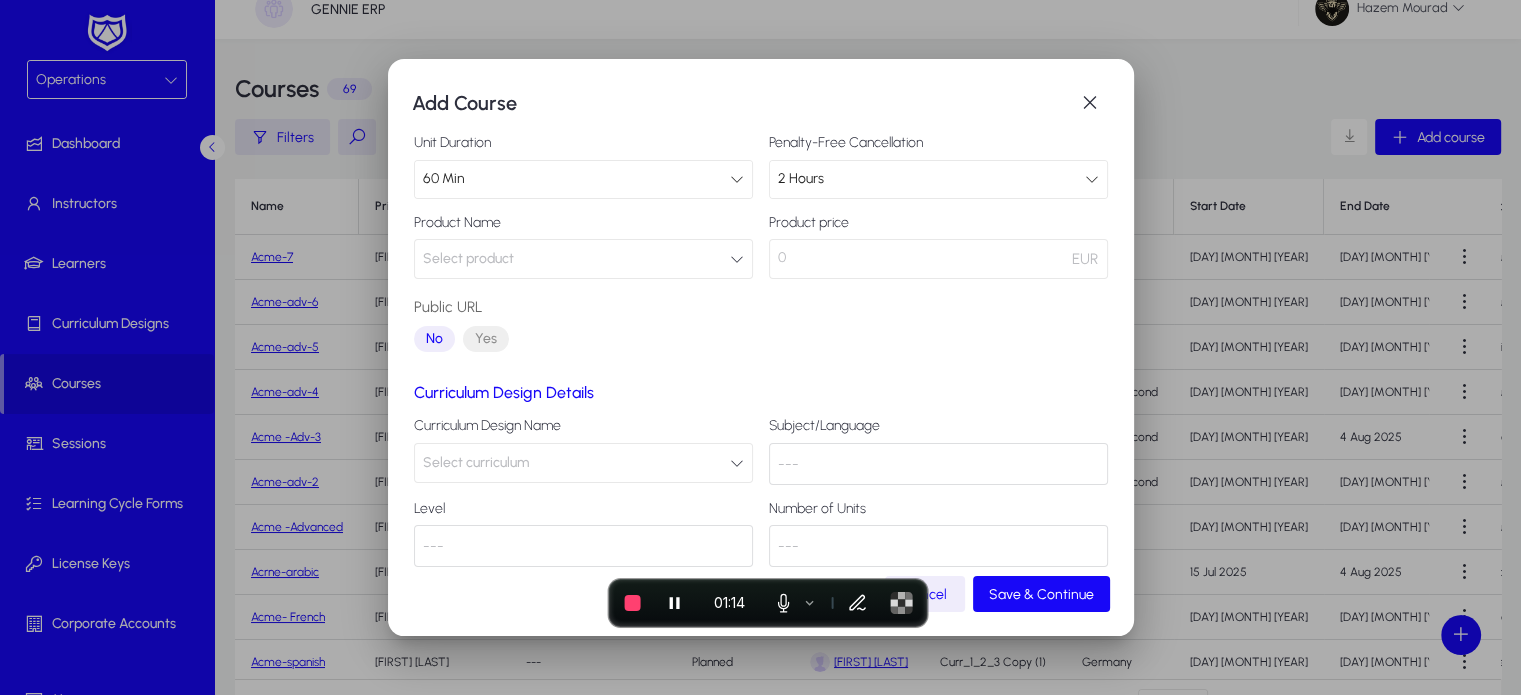 click on "Select product" at bounding box center [583, 259] 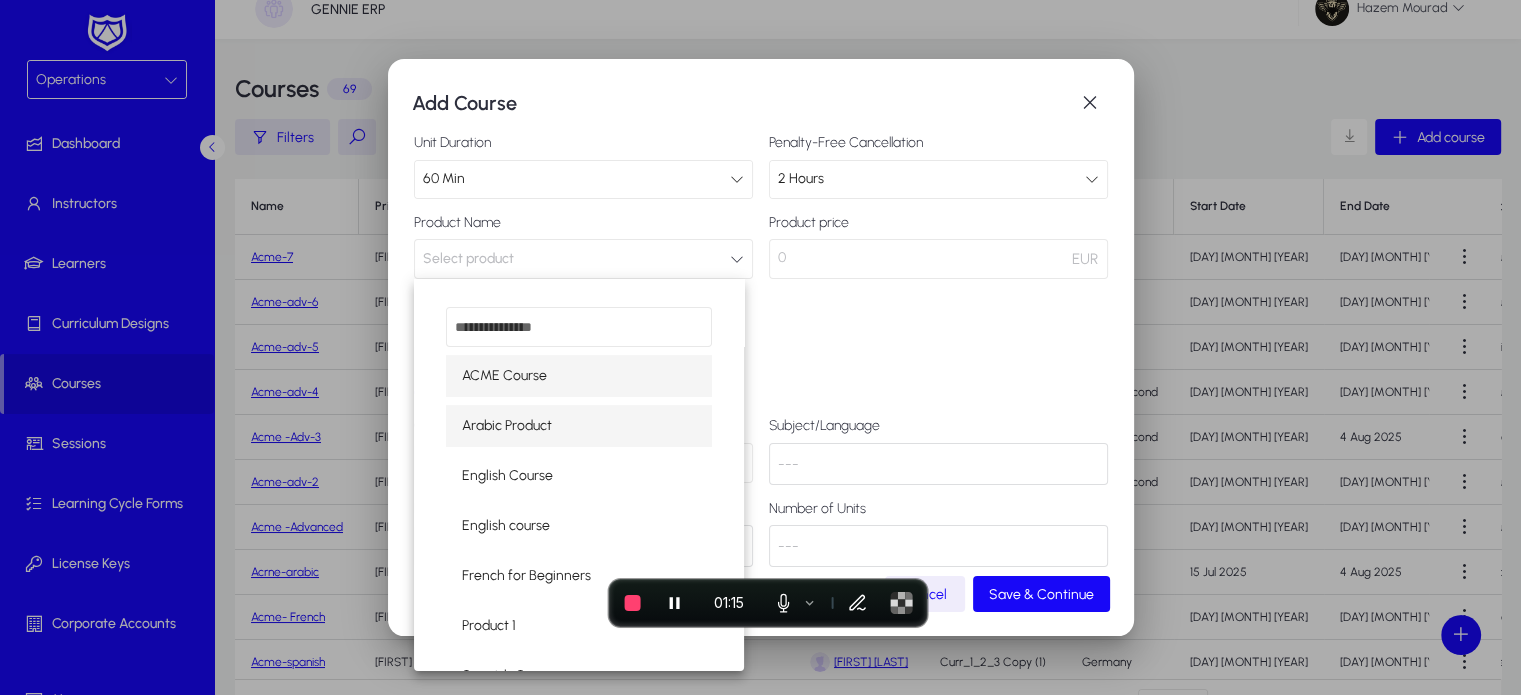click on "Arabic Product" at bounding box center [507, 426] 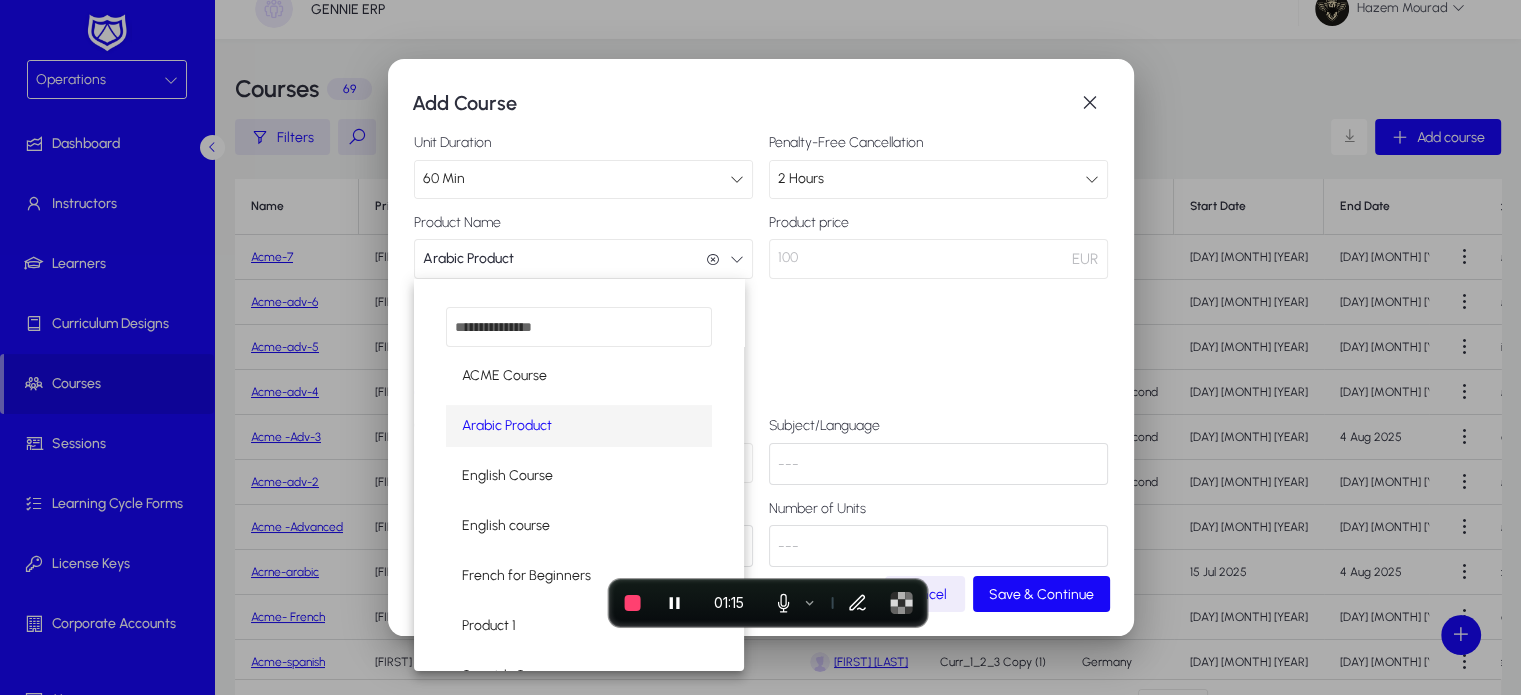scroll, scrollTop: 0, scrollLeft: 0, axis: both 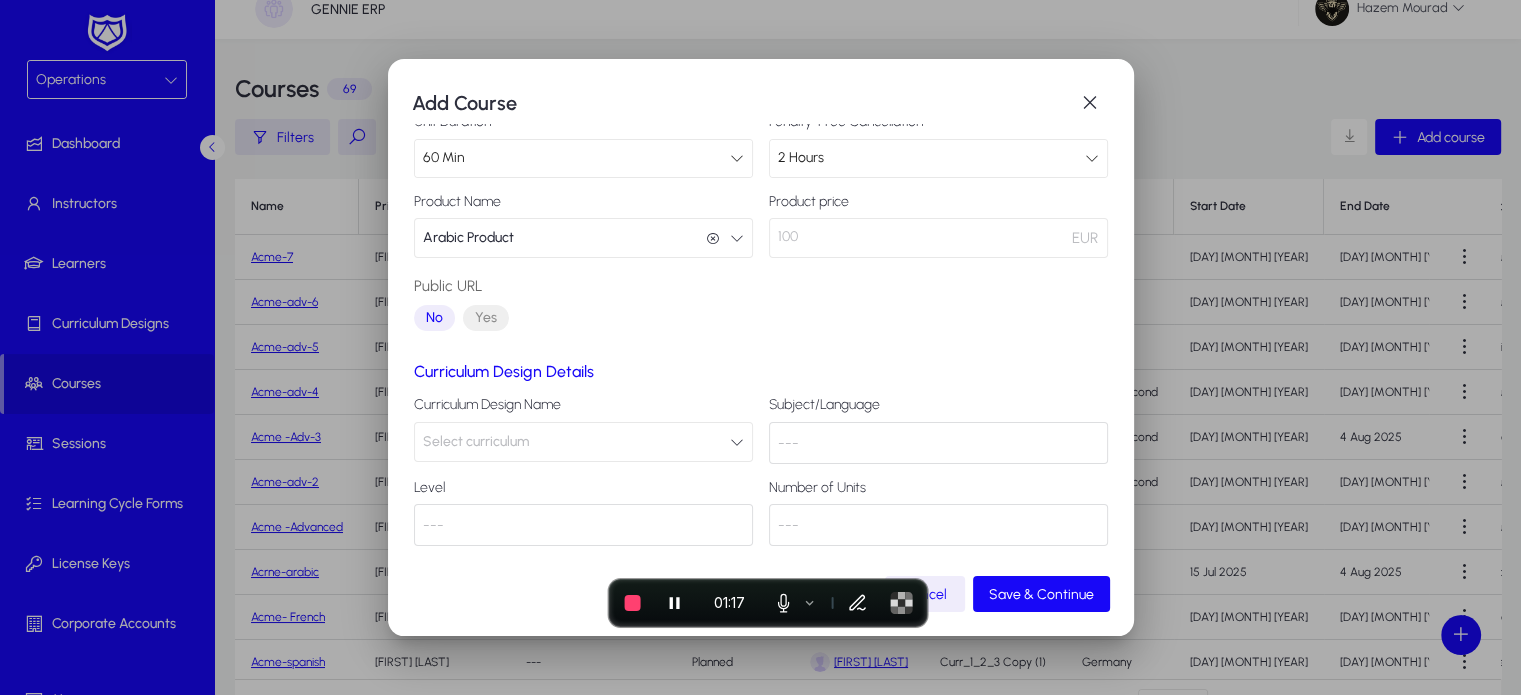 click on "Arabic Product  Arabic Product" at bounding box center (583, 238) 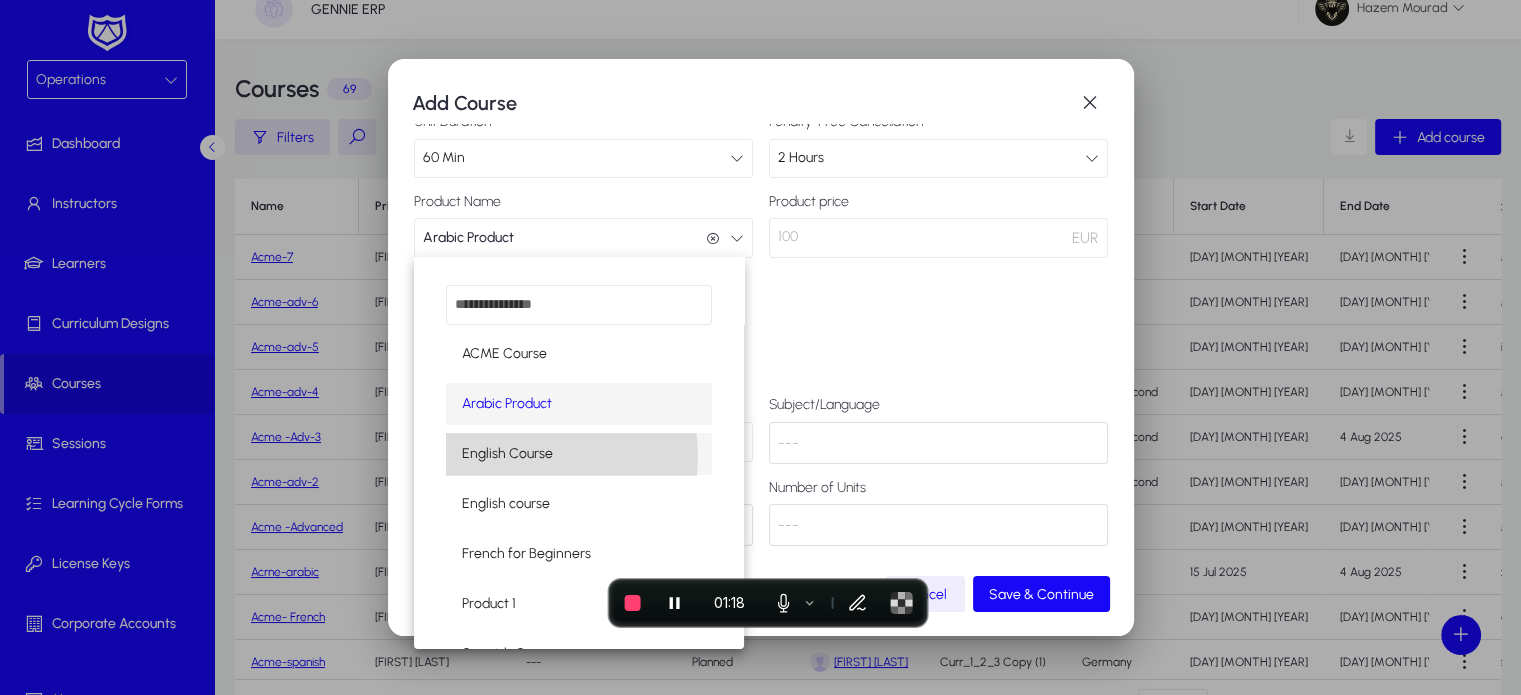click on "English Course" at bounding box center [507, 454] 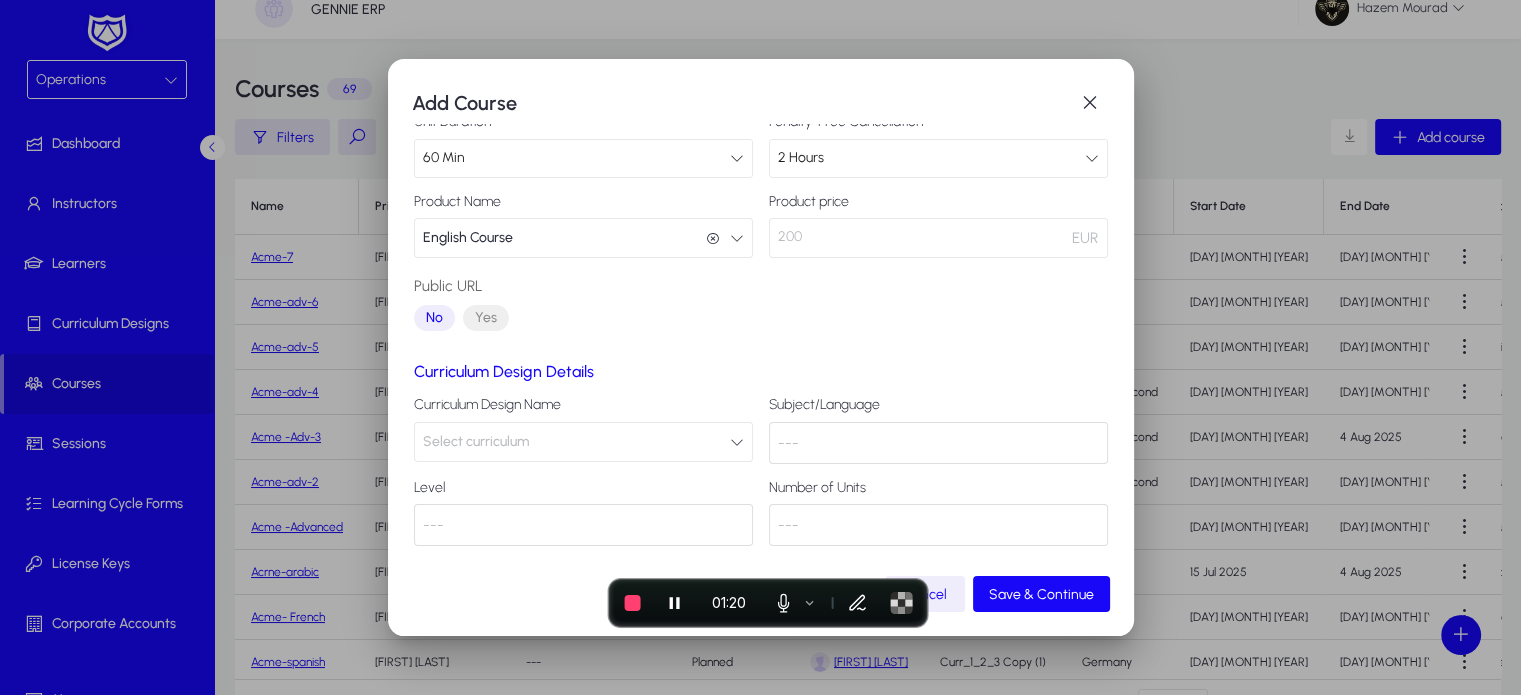 click on "Select curriculum" at bounding box center [583, 442] 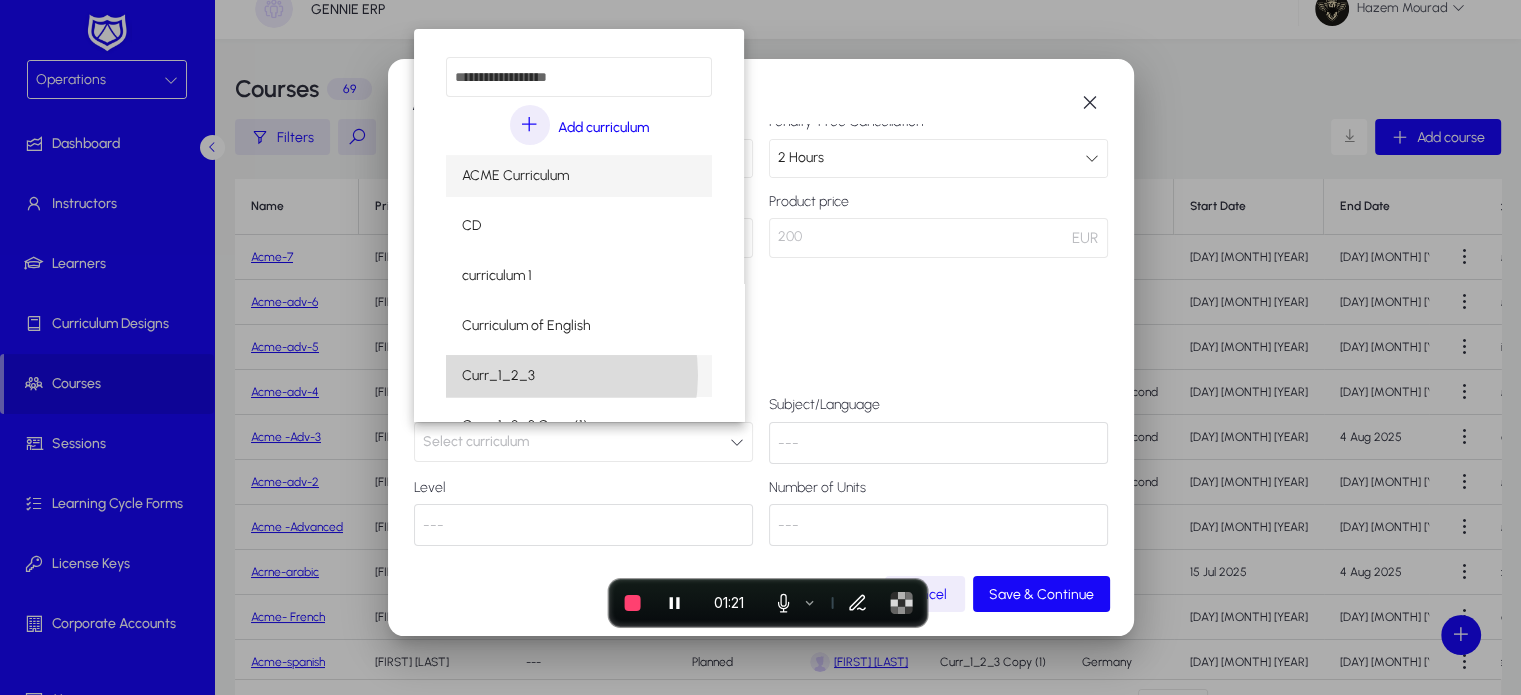 click on "Curr_1_2_3" at bounding box center (498, 376) 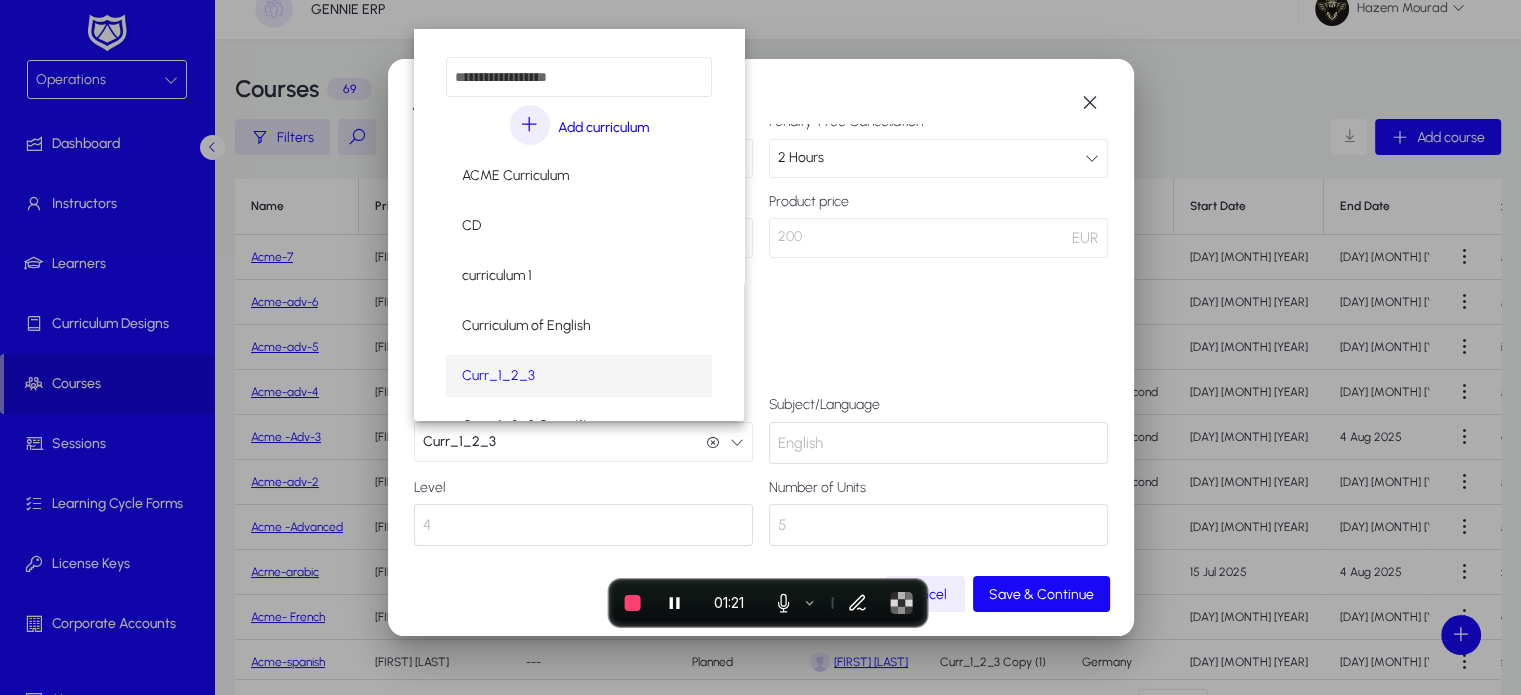 scroll, scrollTop: 0, scrollLeft: 0, axis: both 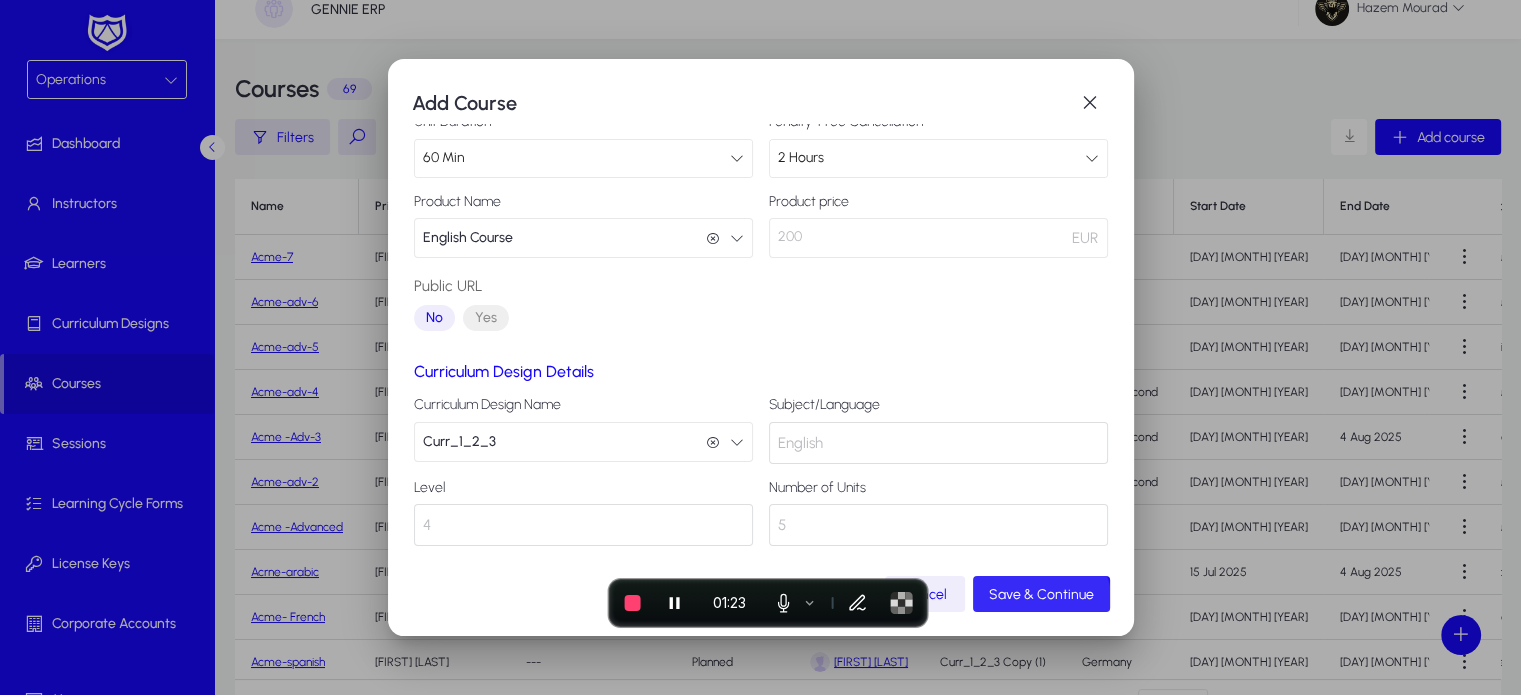 click 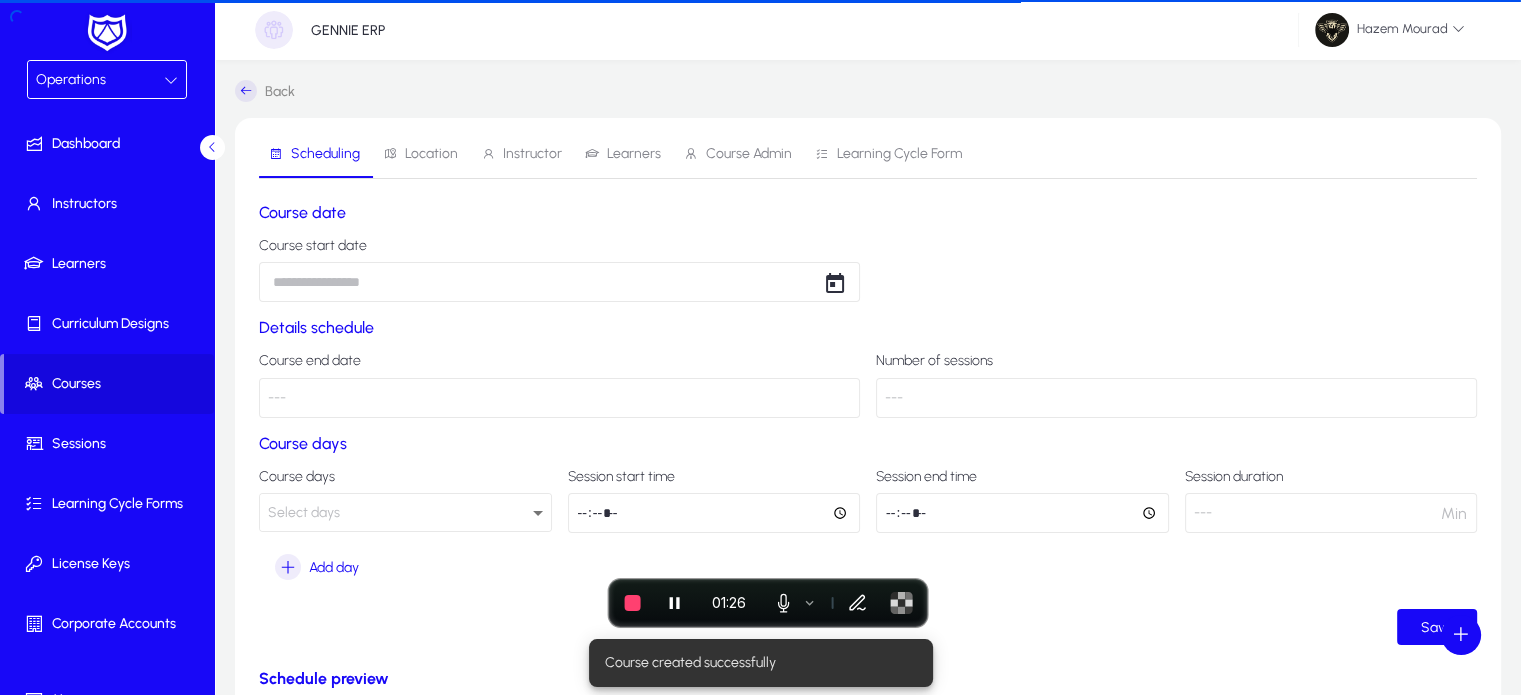 scroll, scrollTop: 20, scrollLeft: 0, axis: vertical 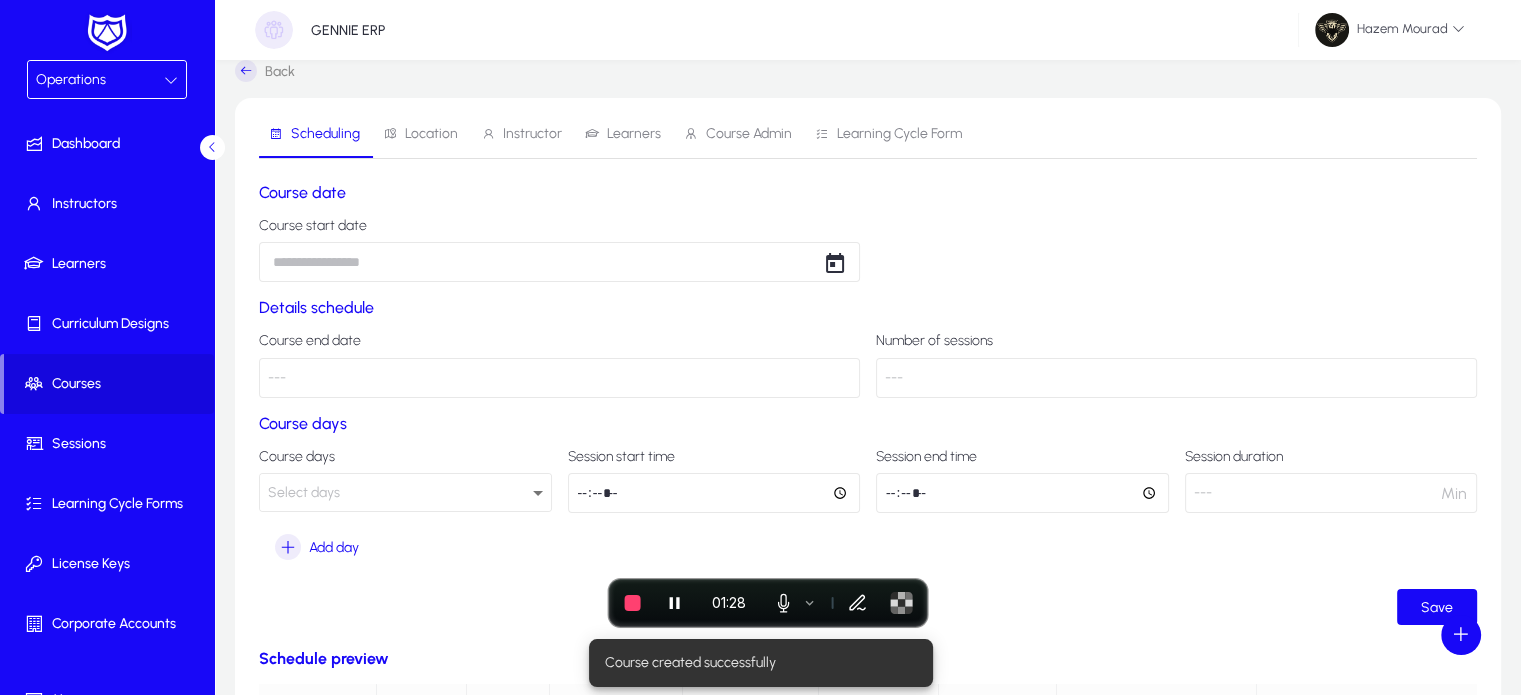 click 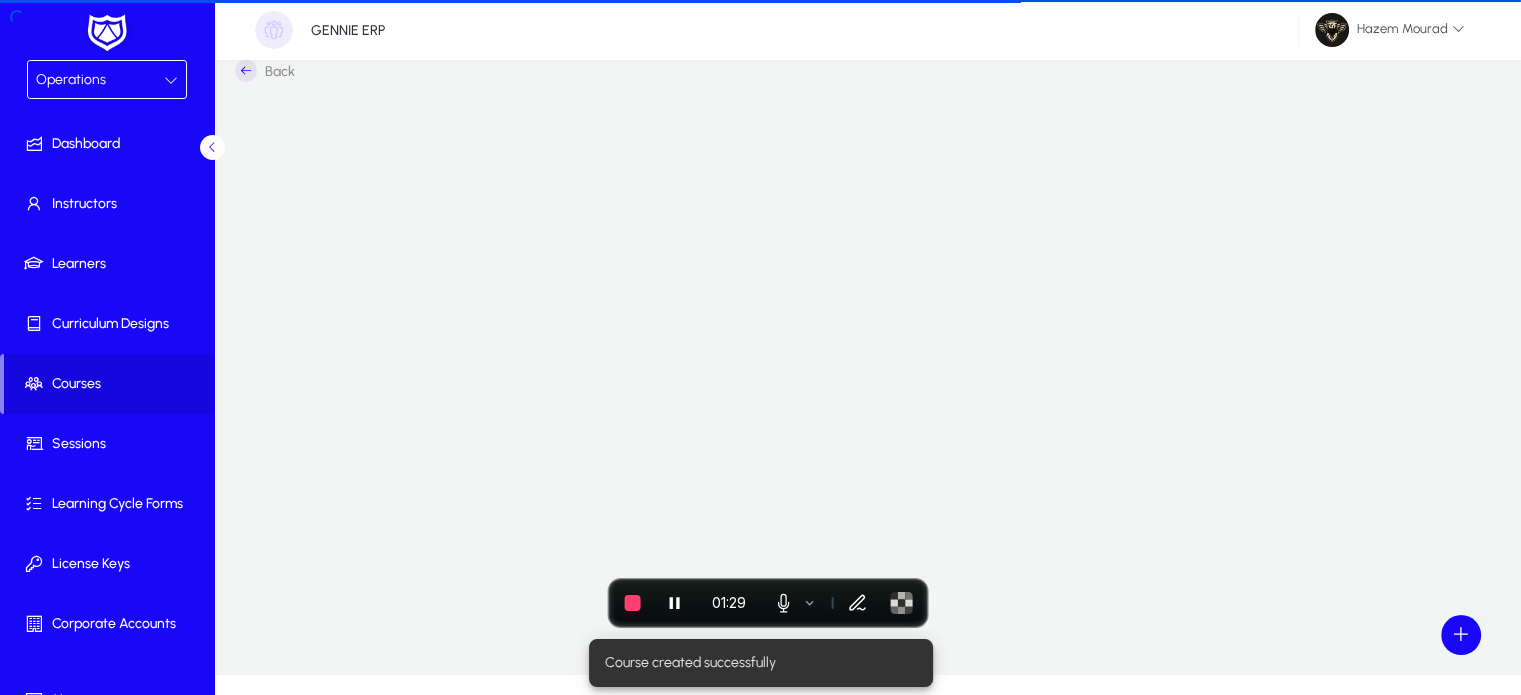 scroll, scrollTop: 0, scrollLeft: 0, axis: both 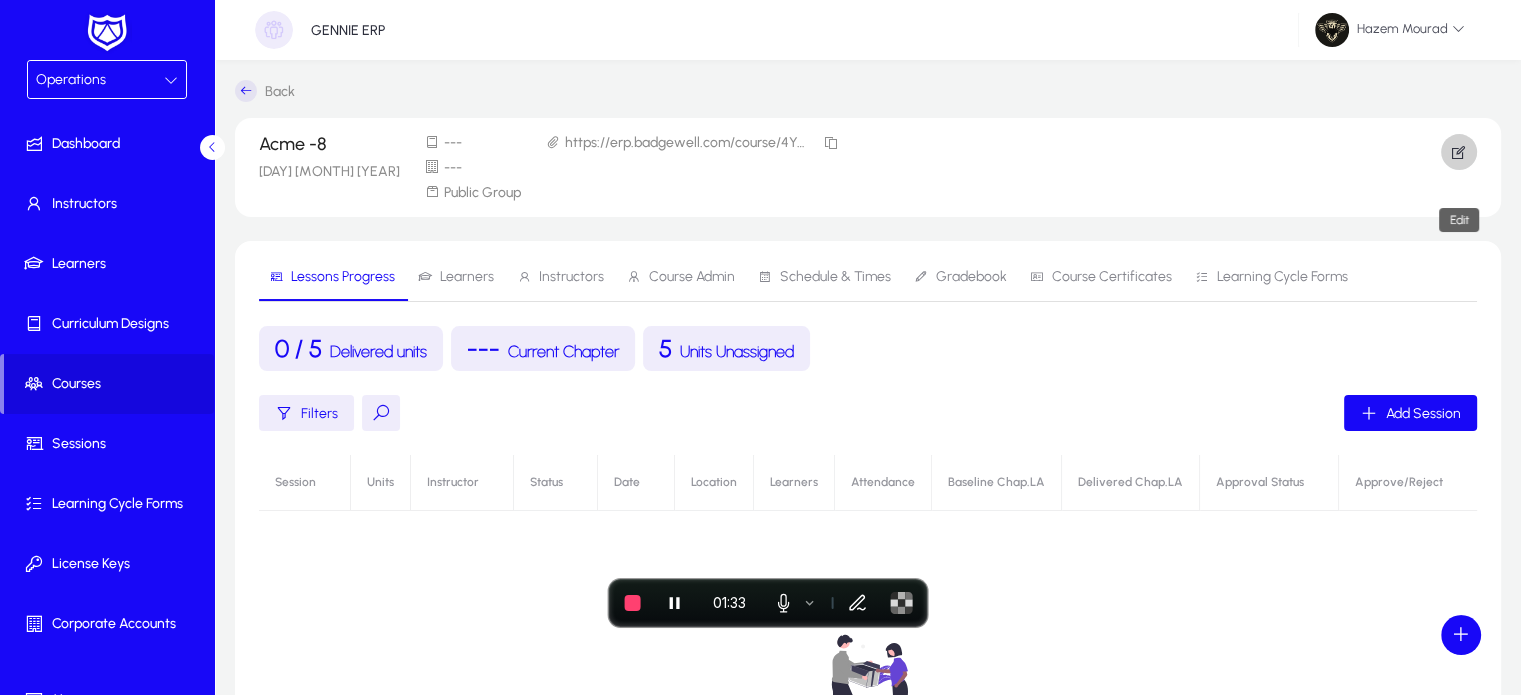 click 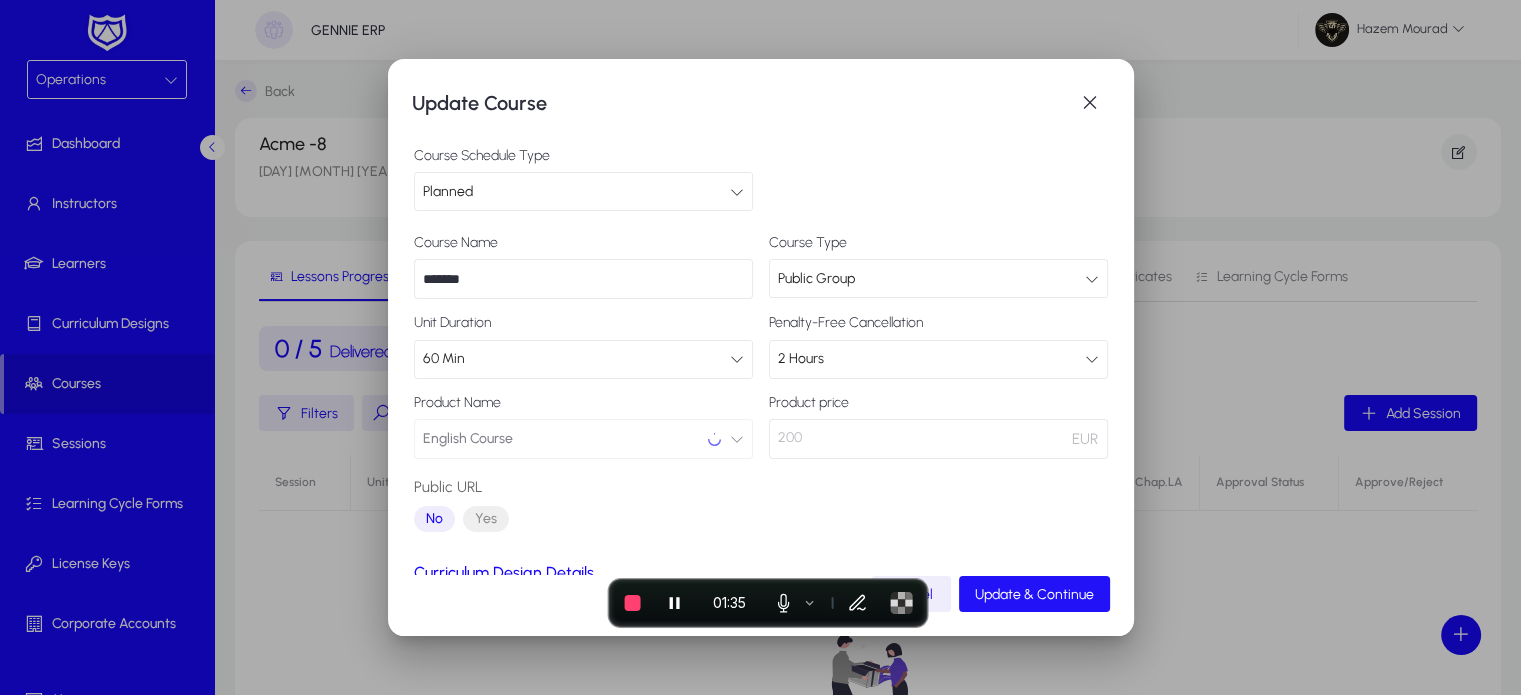 click 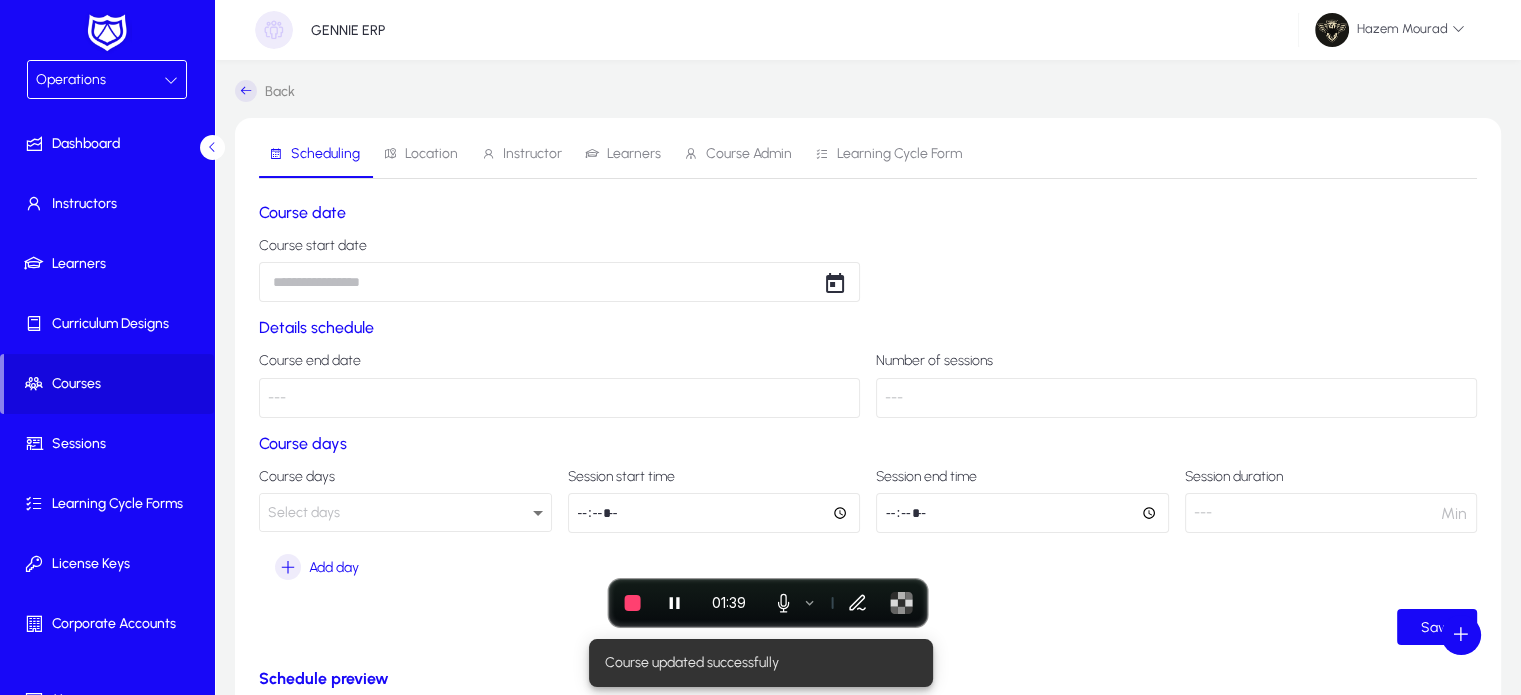 click on "Learners" at bounding box center (634, 154) 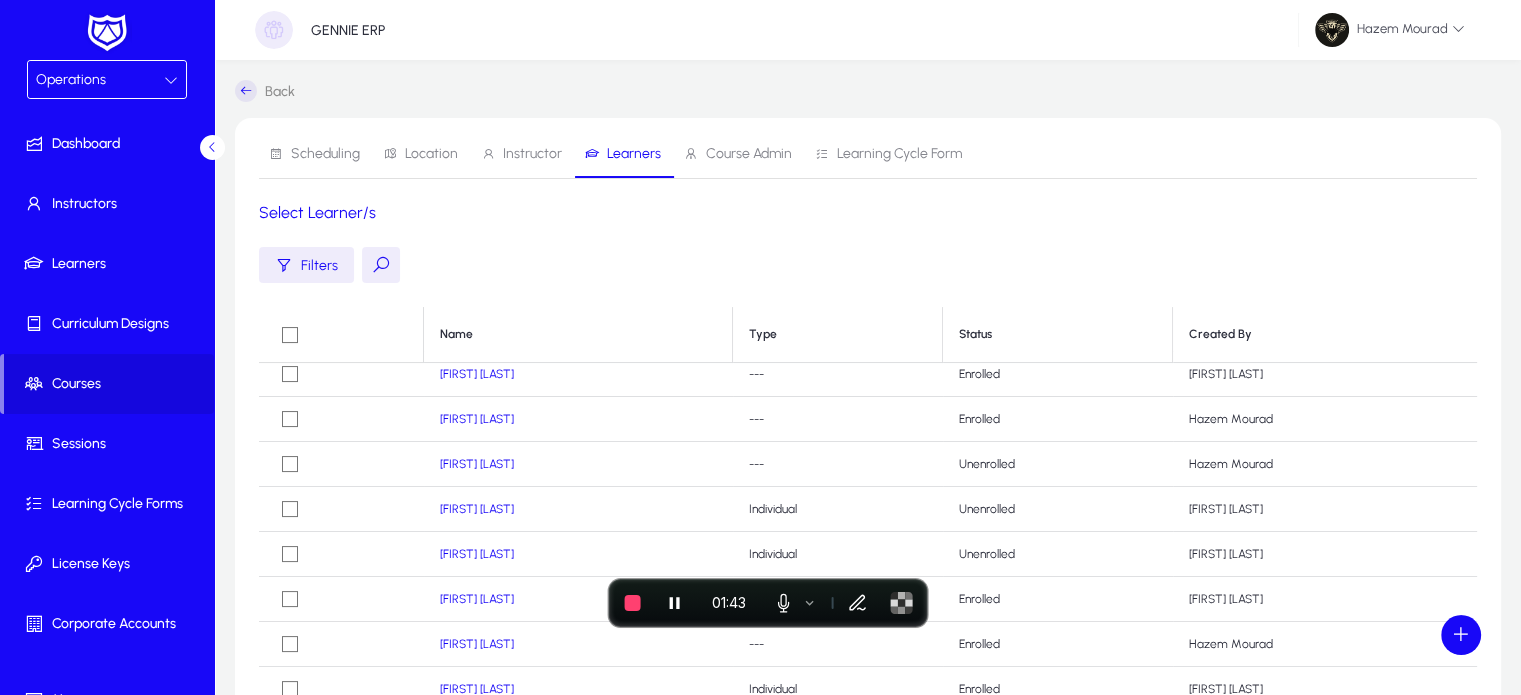 scroll, scrollTop: 0, scrollLeft: 0, axis: both 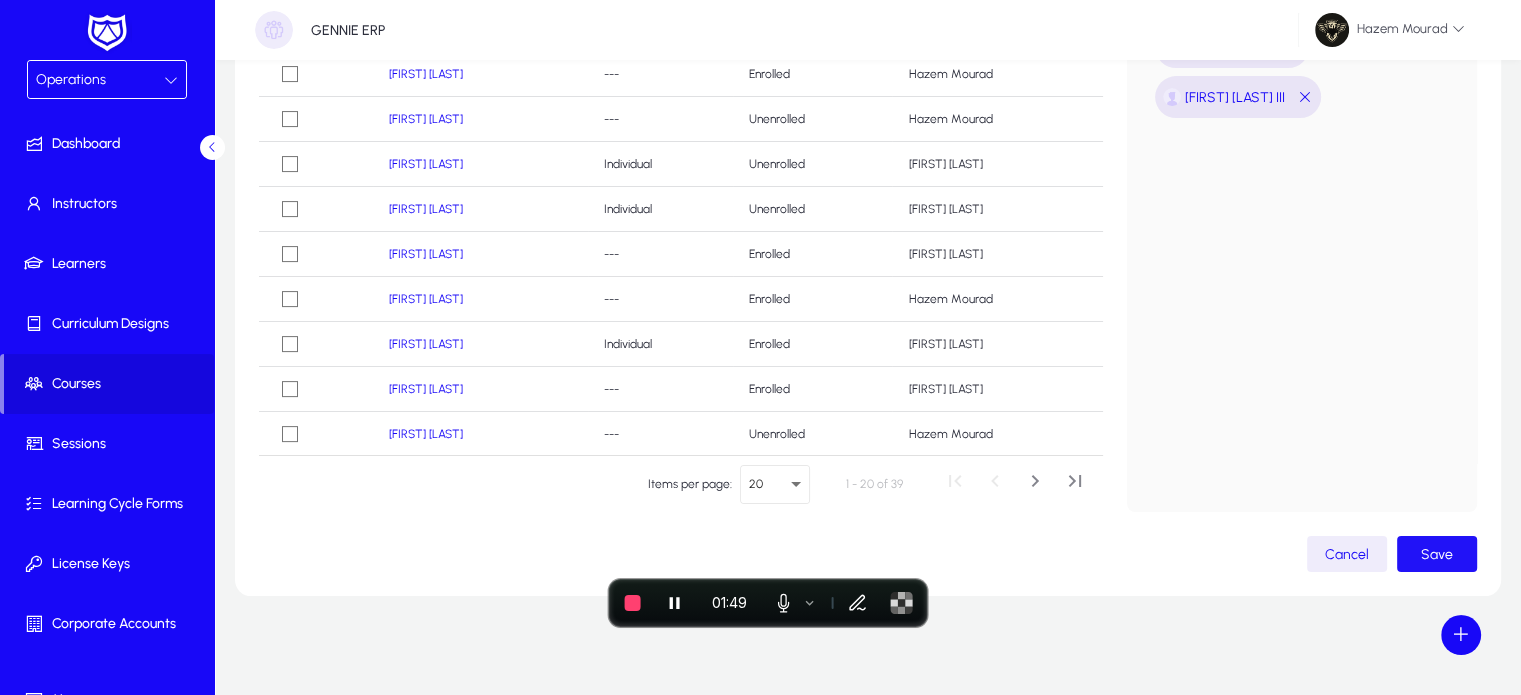click on "Save" 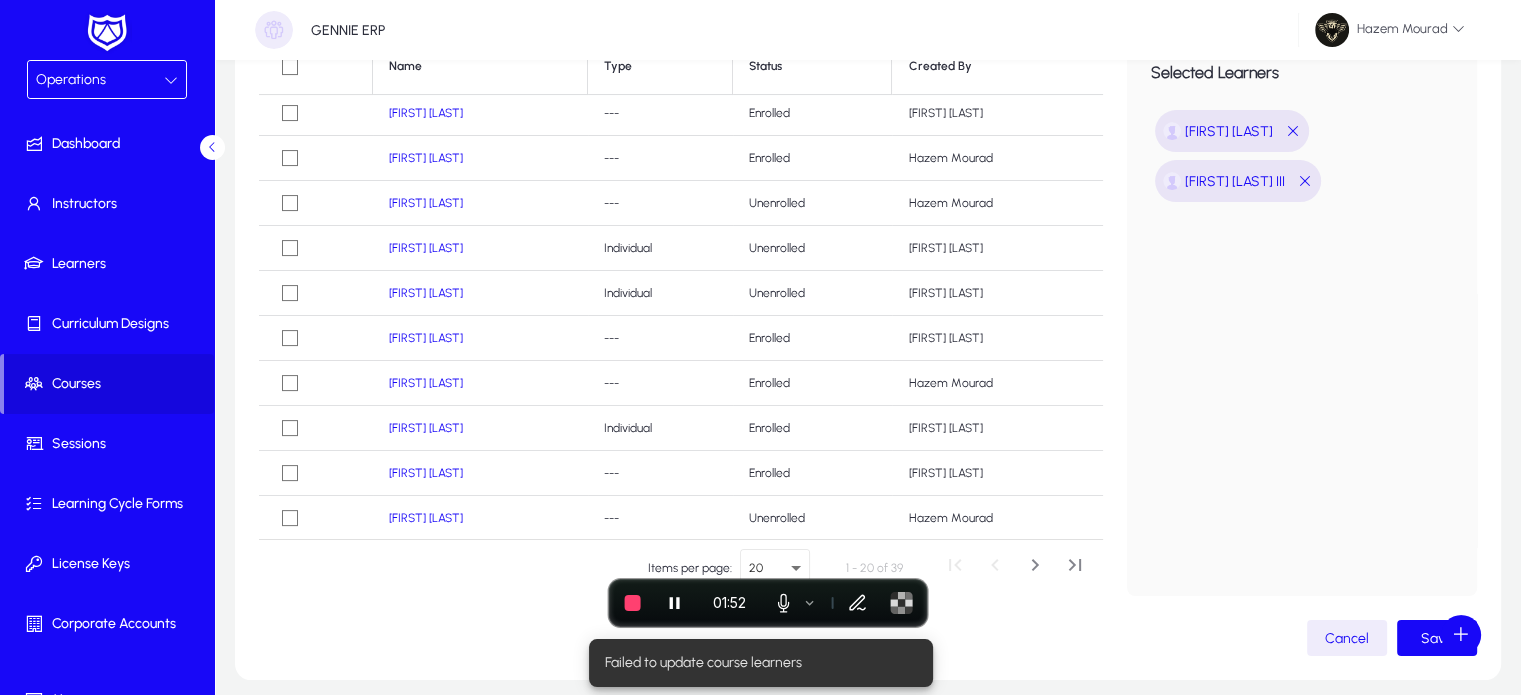 scroll, scrollTop: 267, scrollLeft: 0, axis: vertical 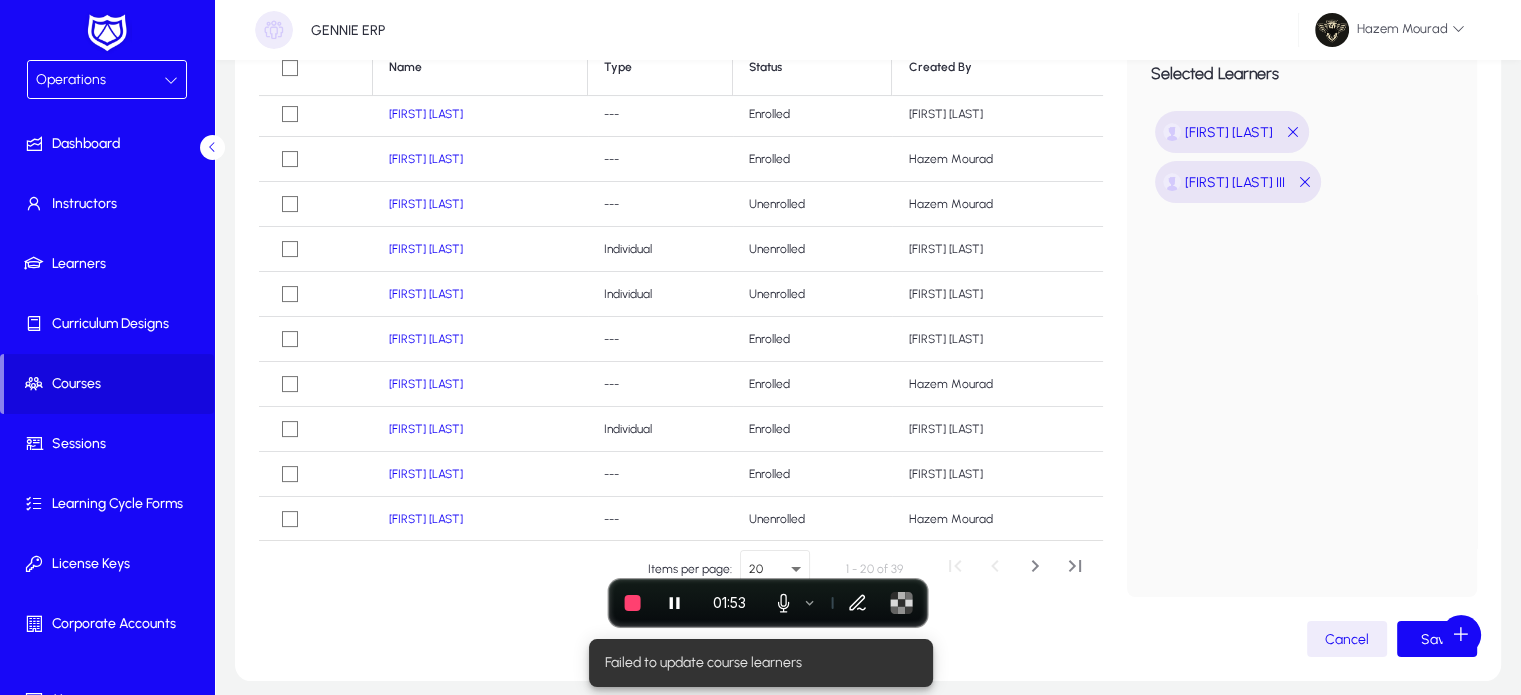type 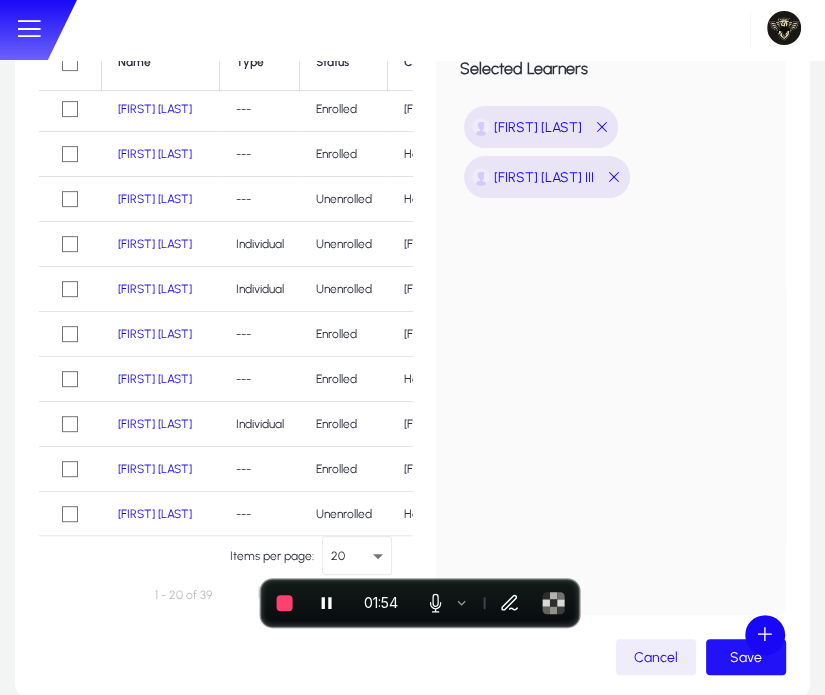 click on "Save" 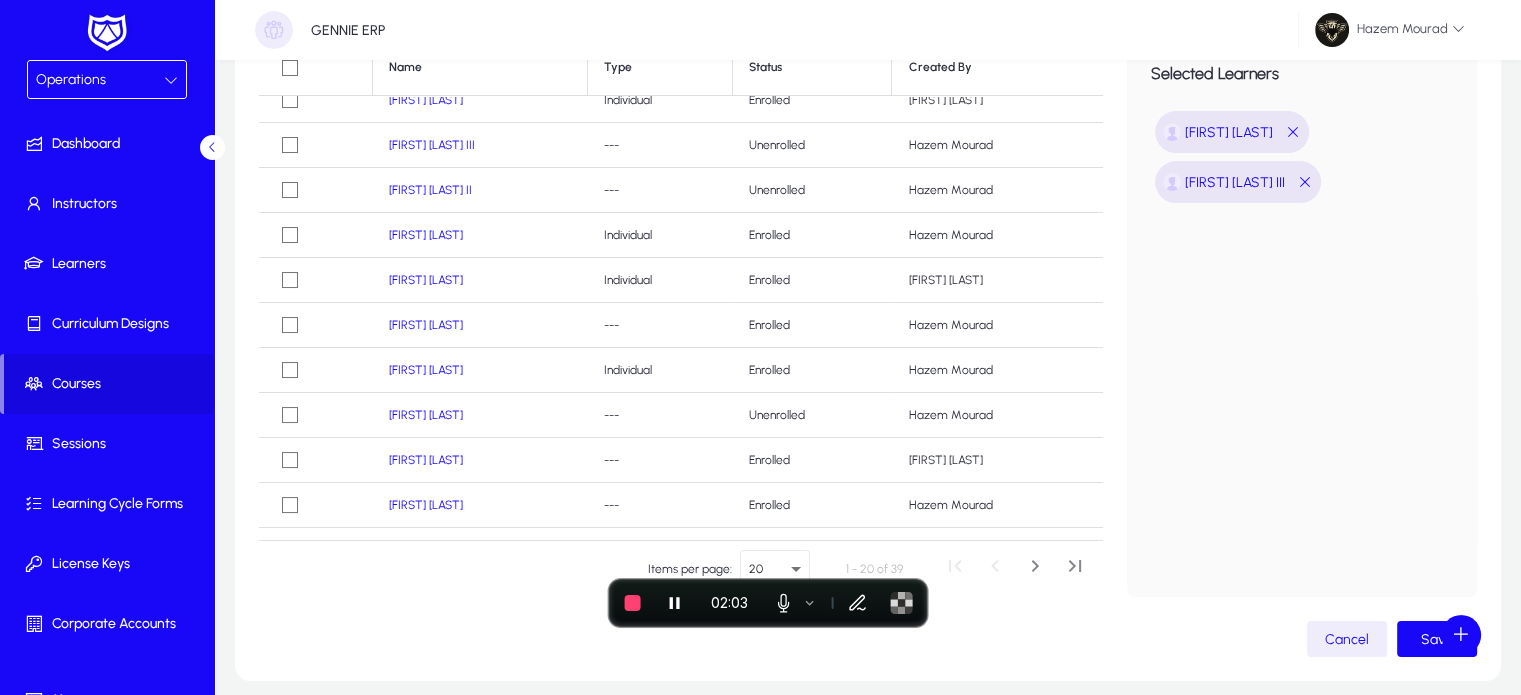 scroll, scrollTop: 0, scrollLeft: 0, axis: both 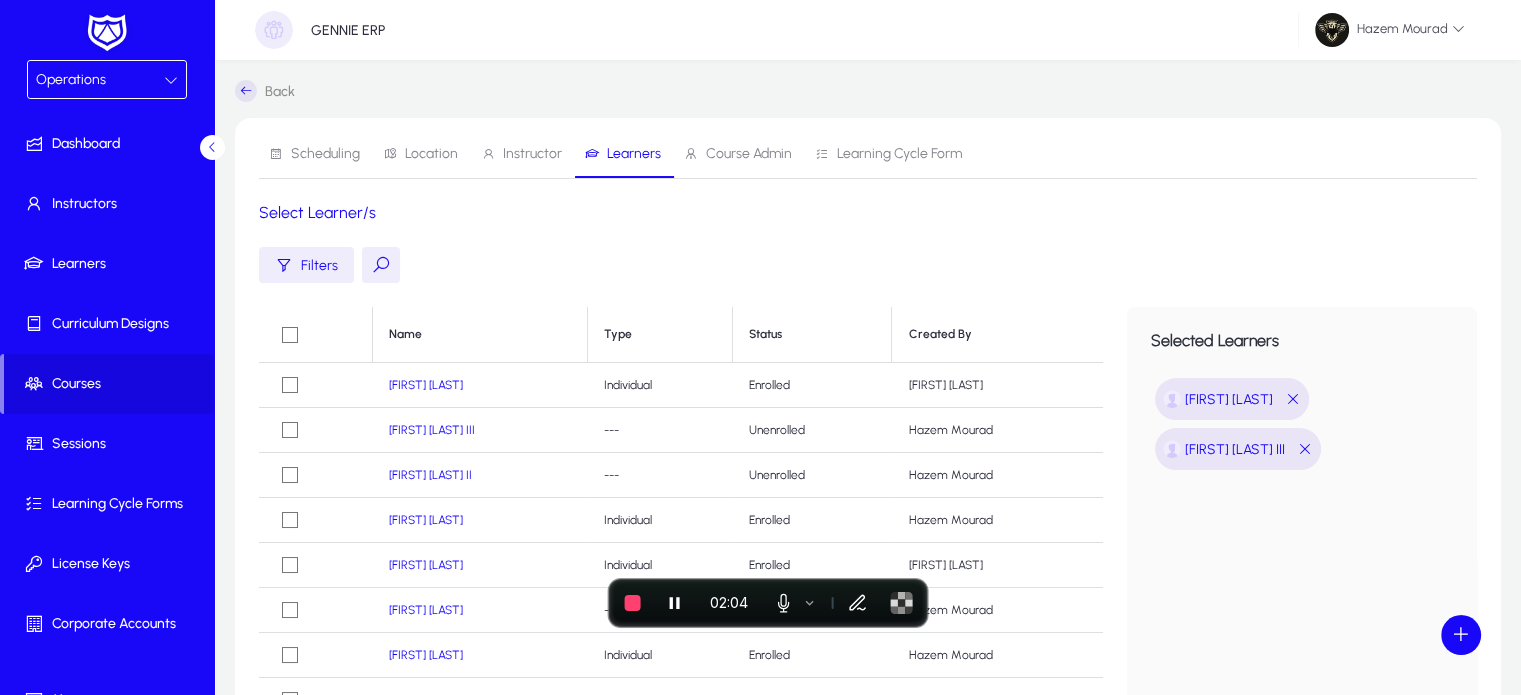 click on "Location" at bounding box center (420, 154) 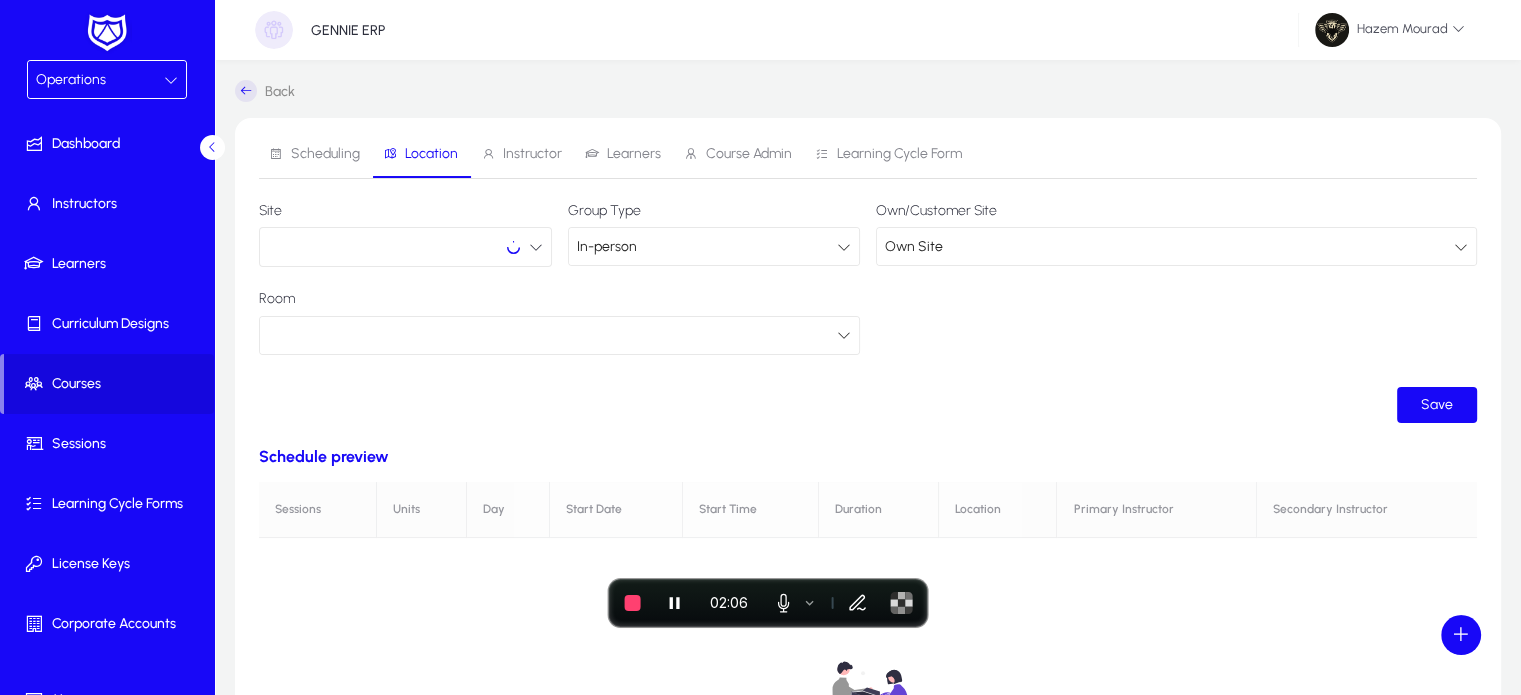 click 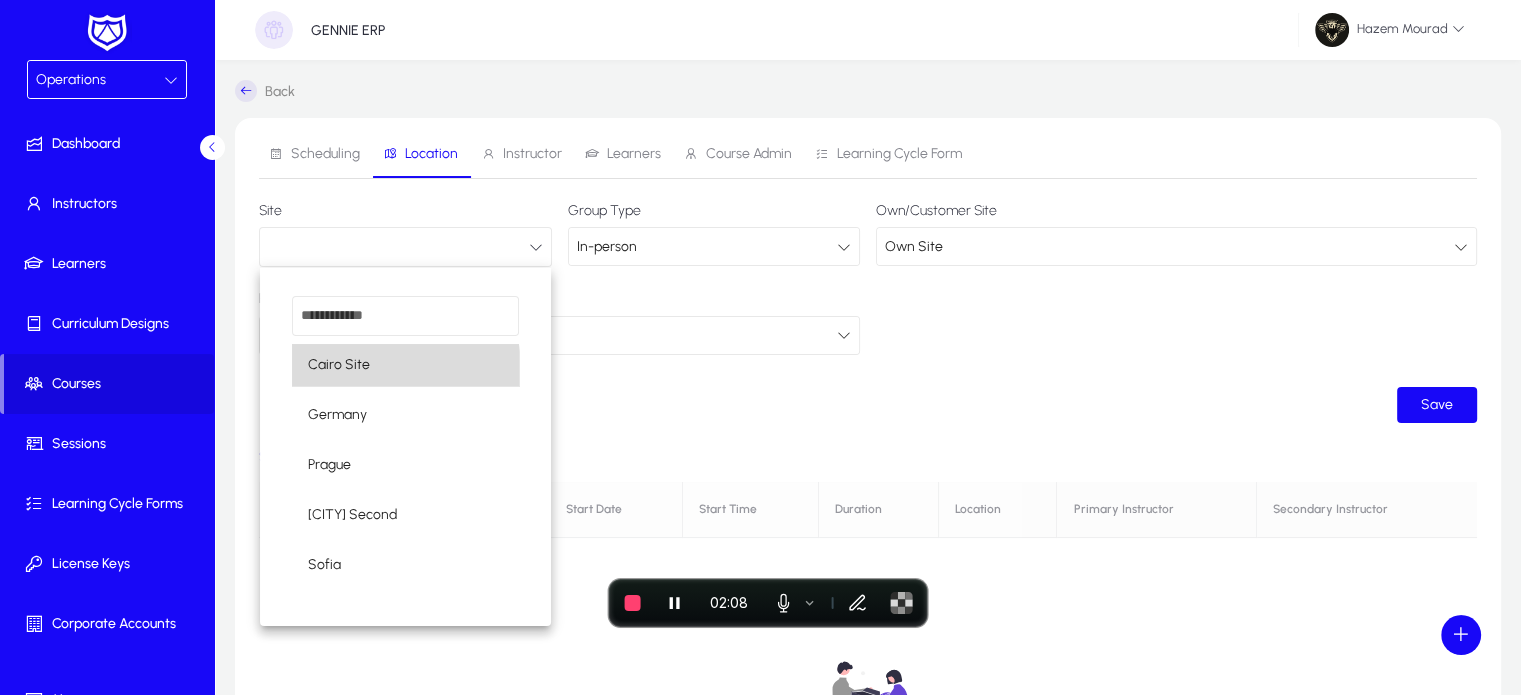 click on "Cairo Site" at bounding box center (405, 365) 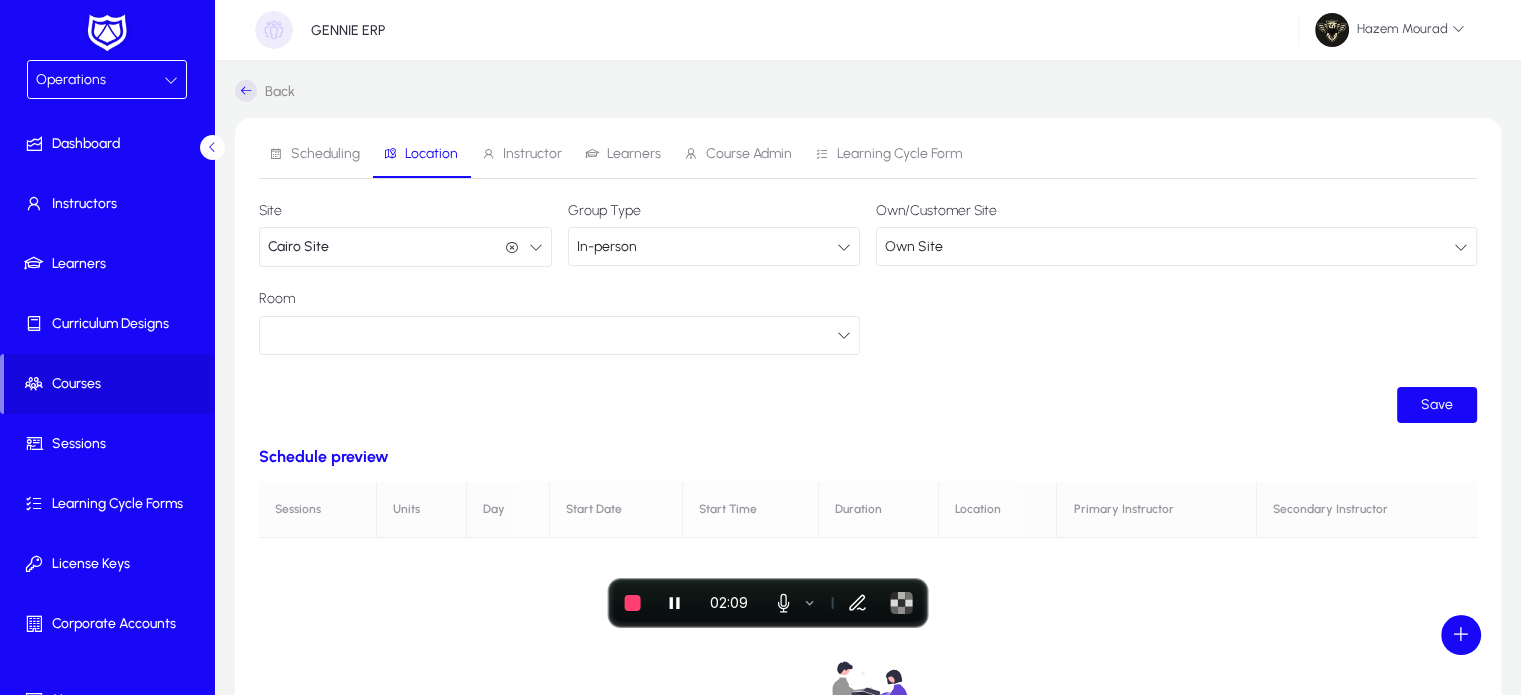 click at bounding box center (552, 335) 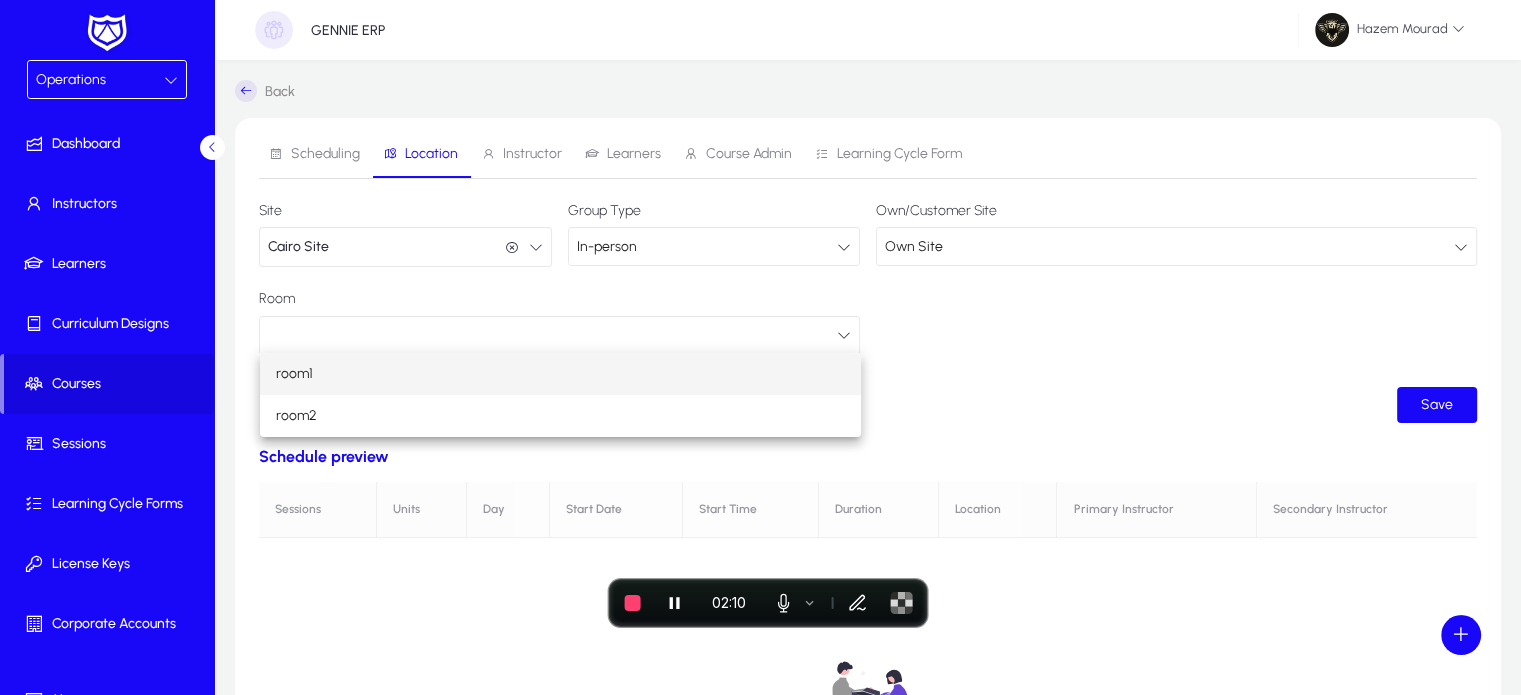 click on "room1" at bounding box center (560, 374) 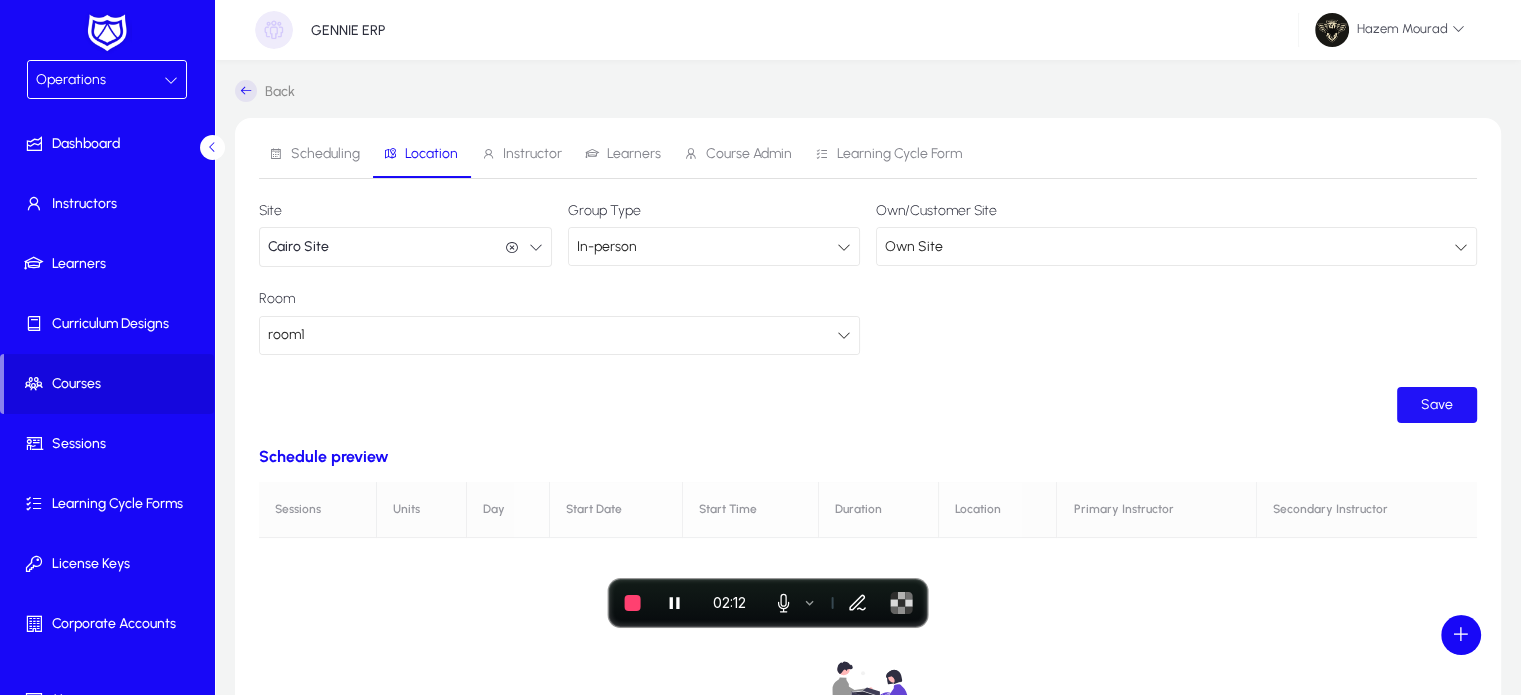 click on "Save" 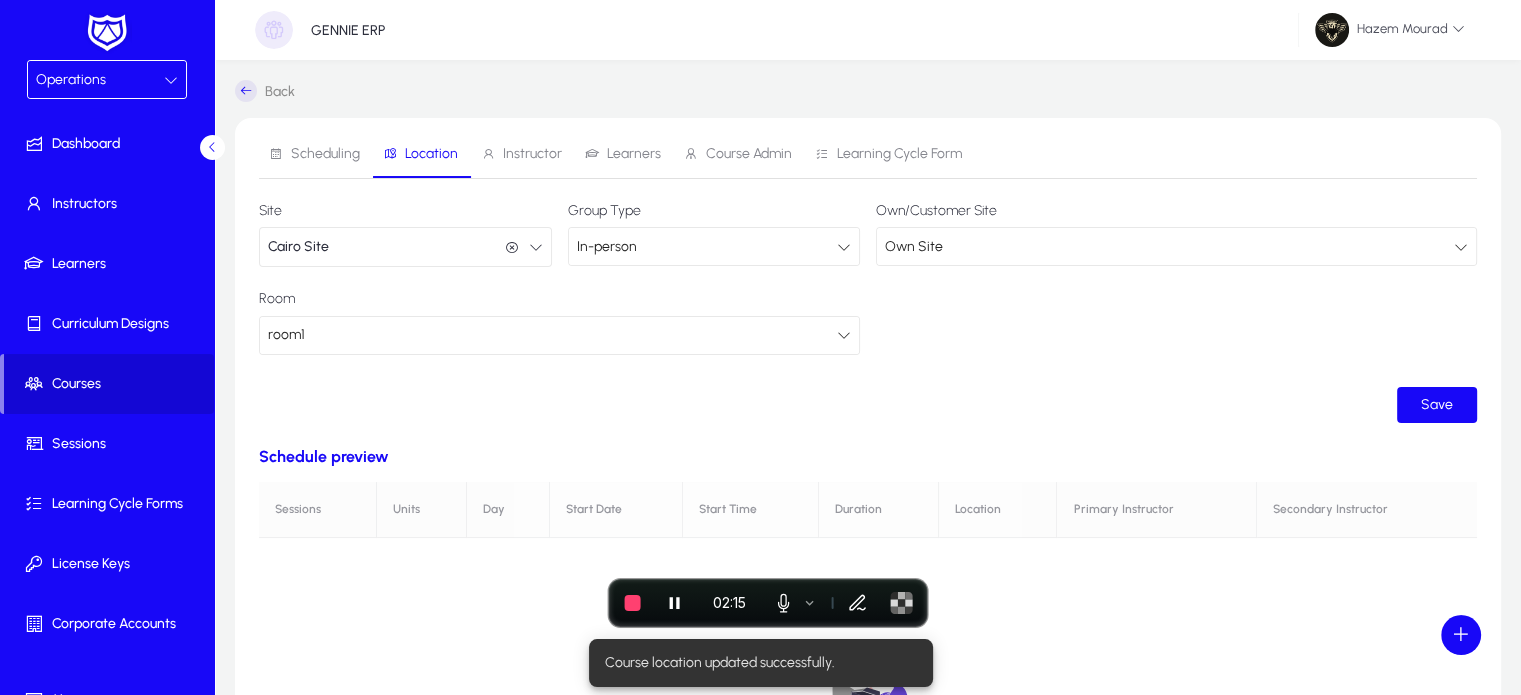 click 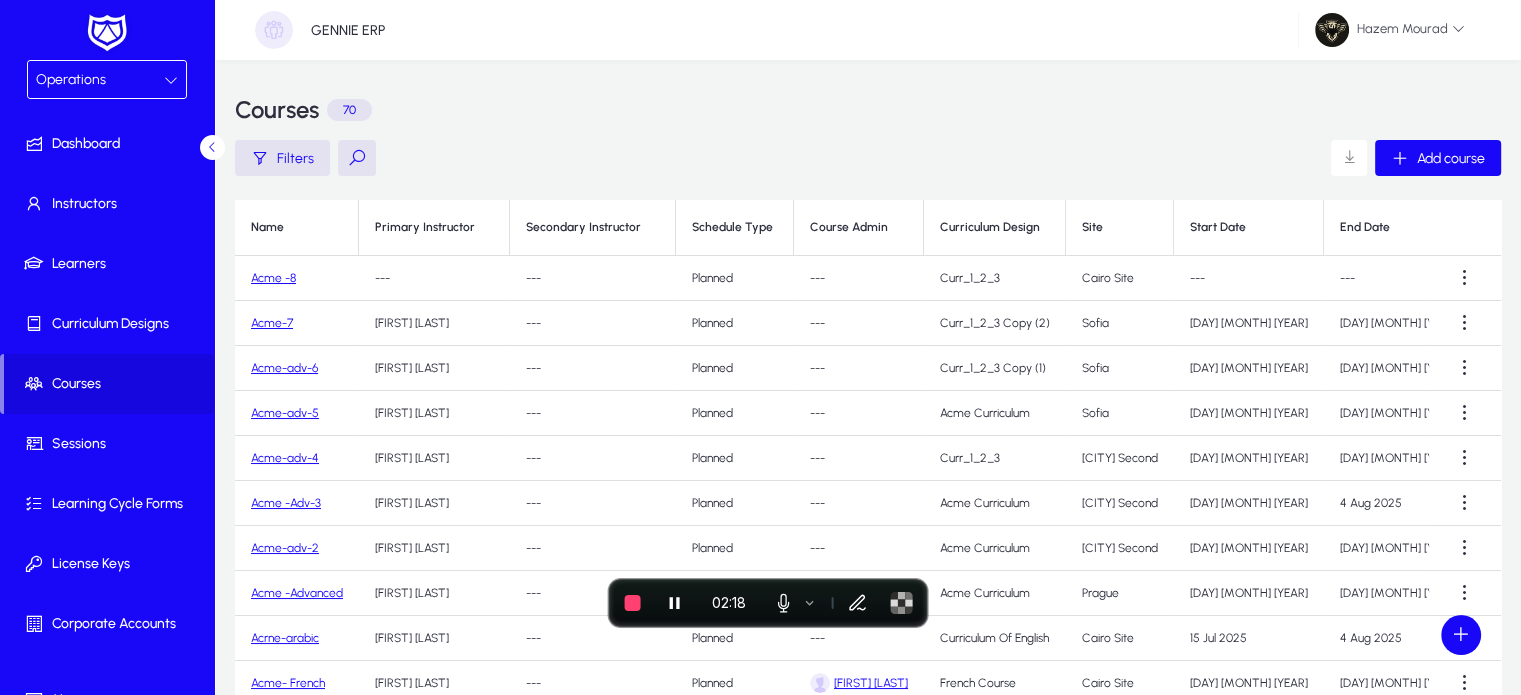 click on "Acme -8" 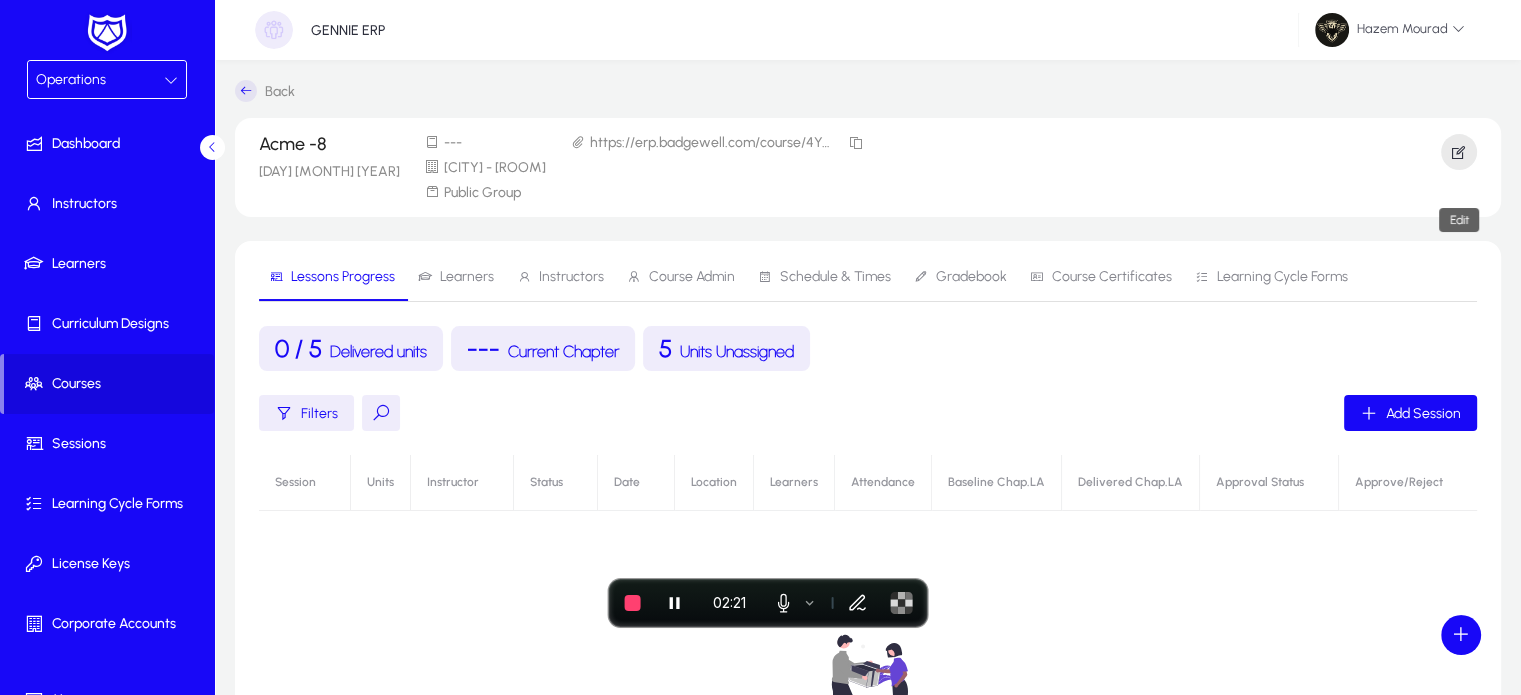 click 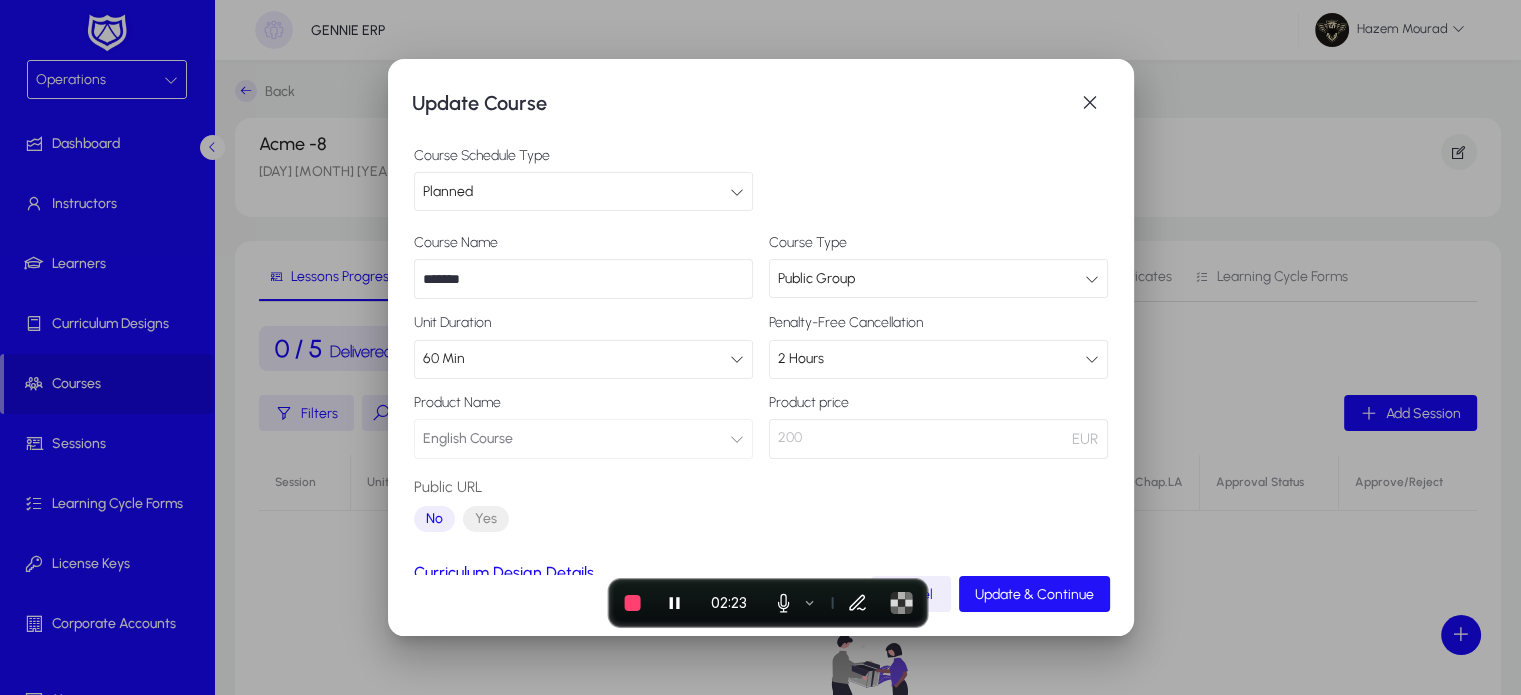 click 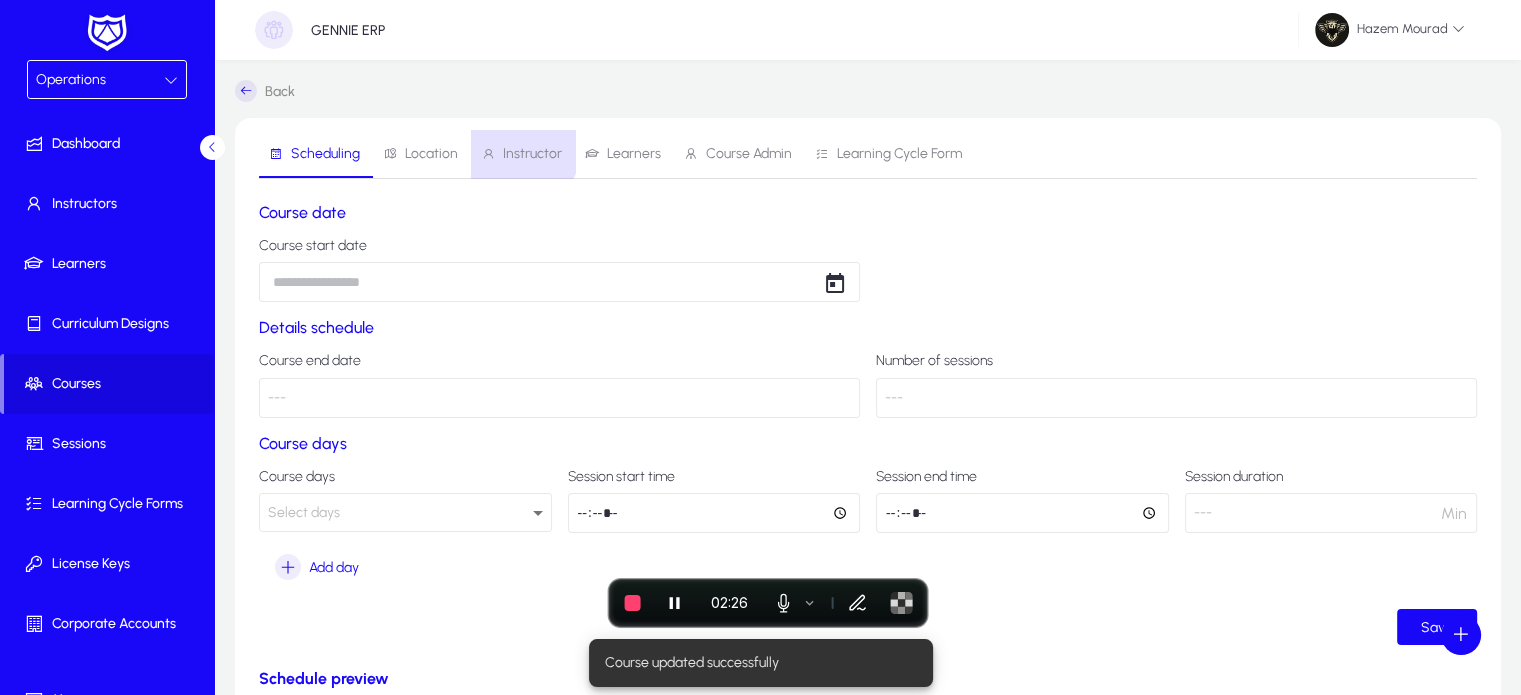 click on "Instructor" at bounding box center [532, 154] 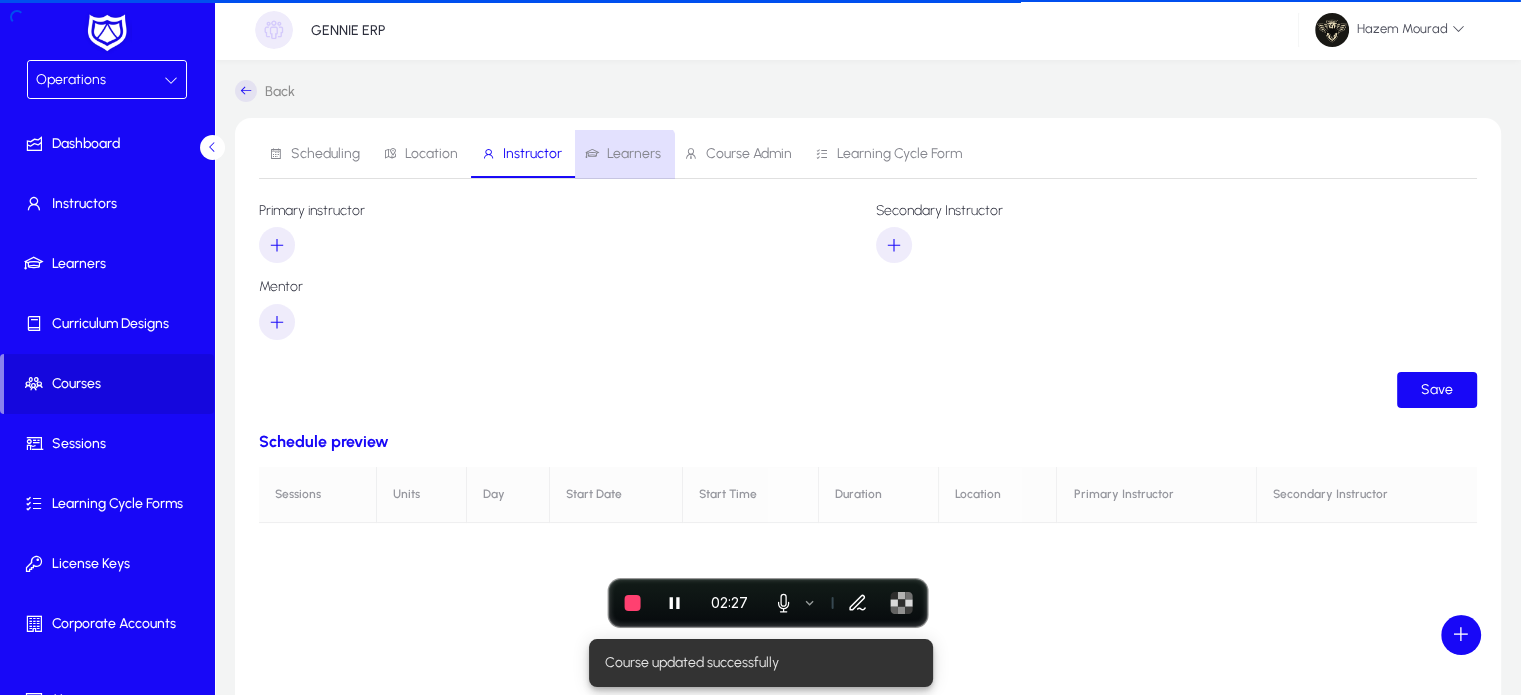 click on "Learners" at bounding box center (634, 154) 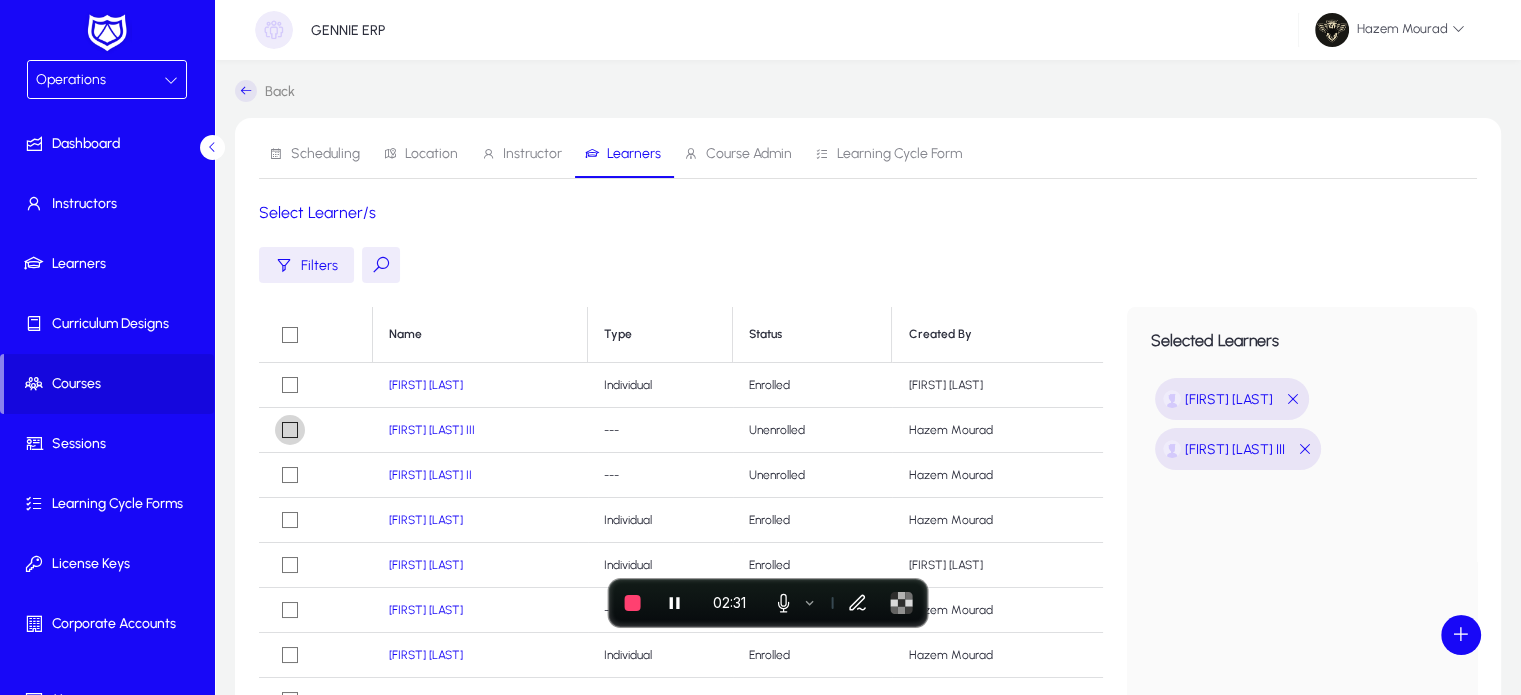 scroll, scrollTop: 456, scrollLeft: 0, axis: vertical 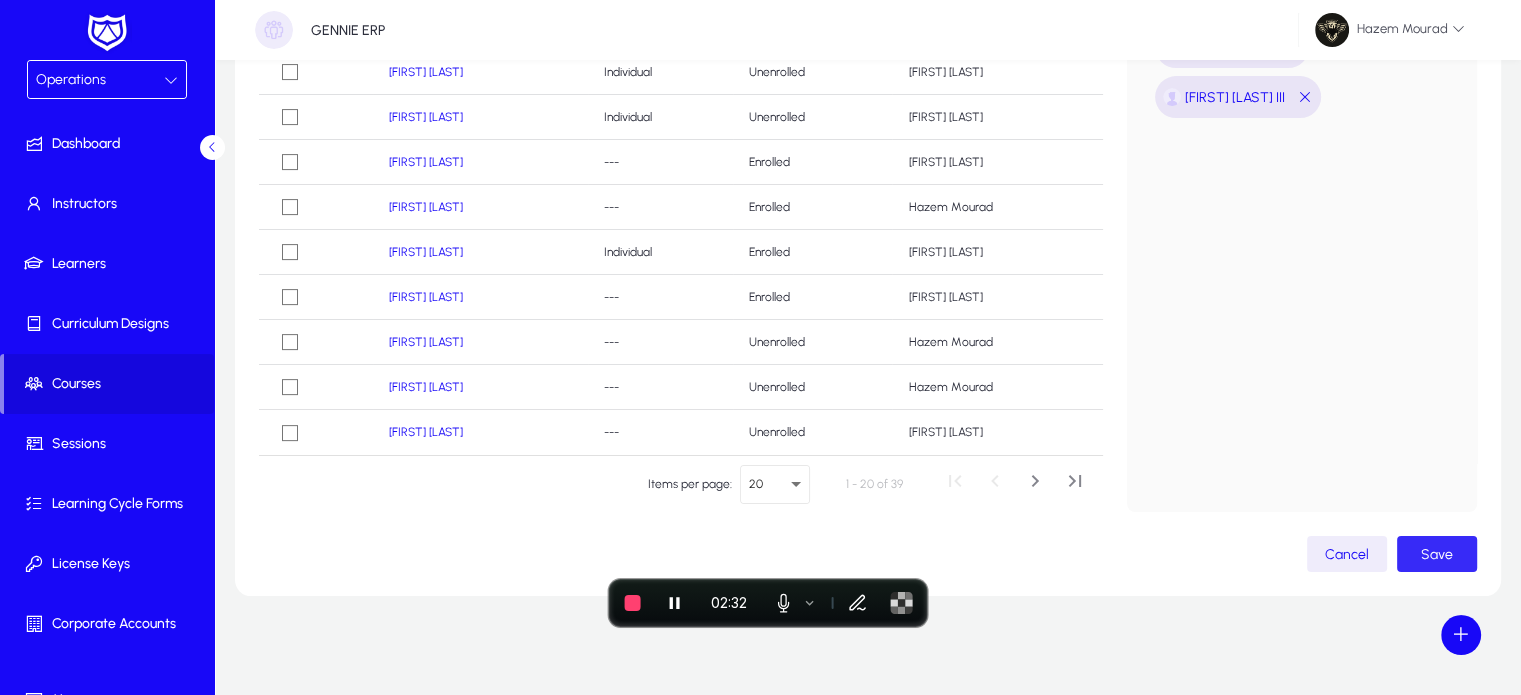 click on "Save" 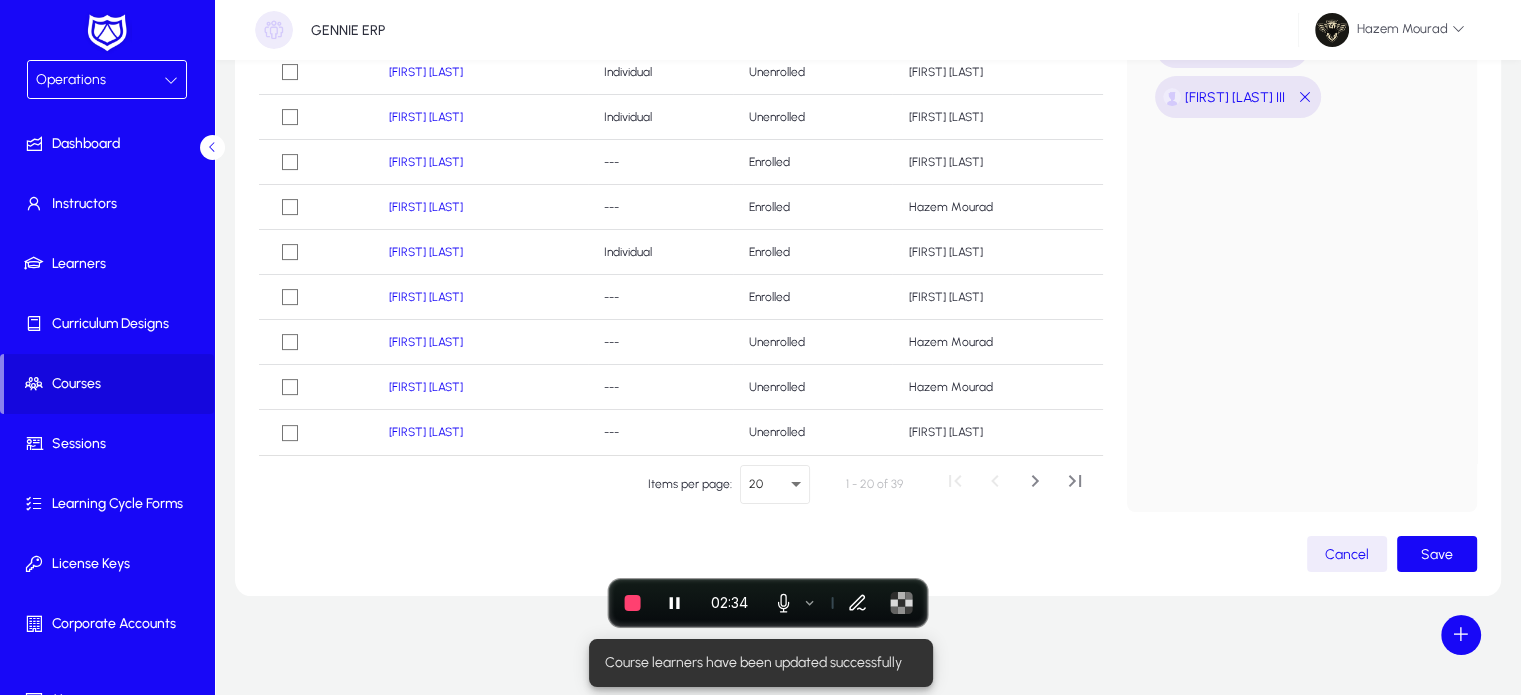 scroll, scrollTop: 0, scrollLeft: 0, axis: both 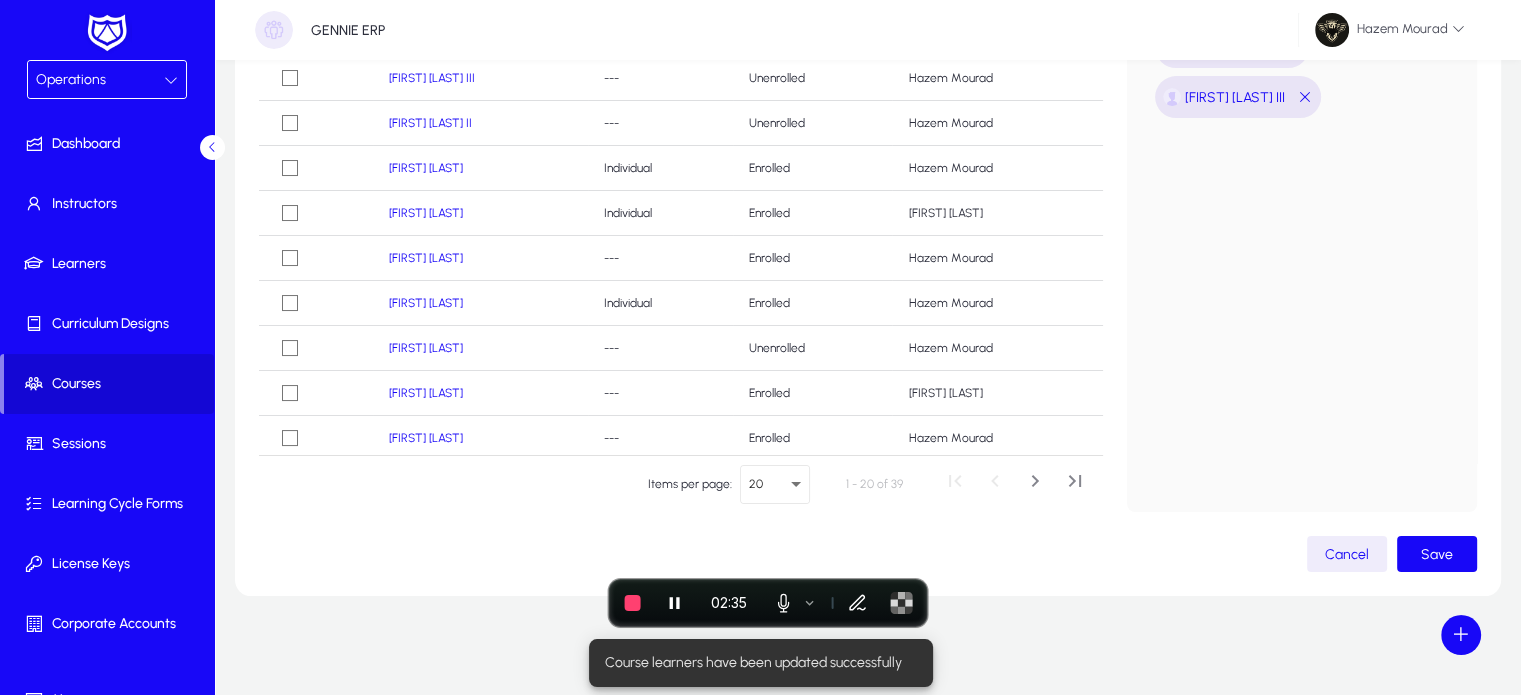 click on "Courses" 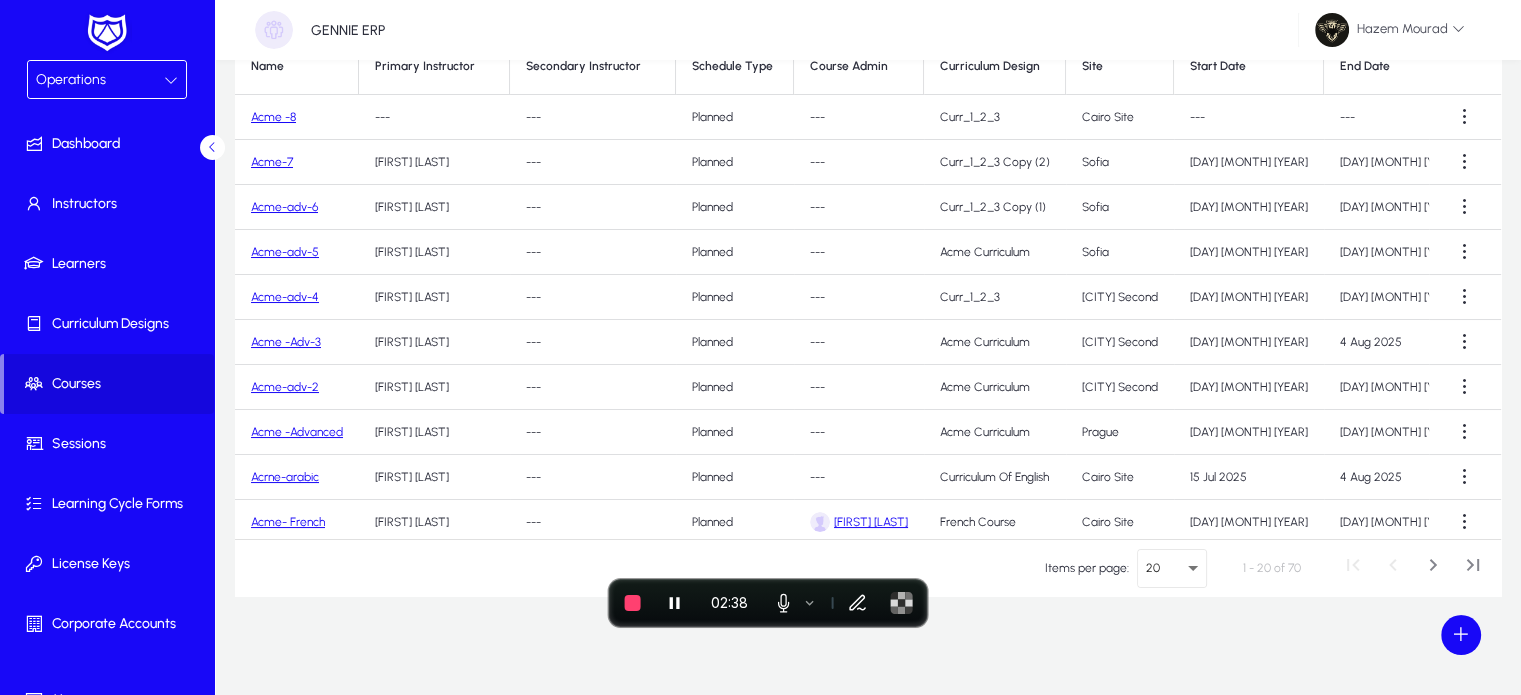 scroll, scrollTop: 0, scrollLeft: 0, axis: both 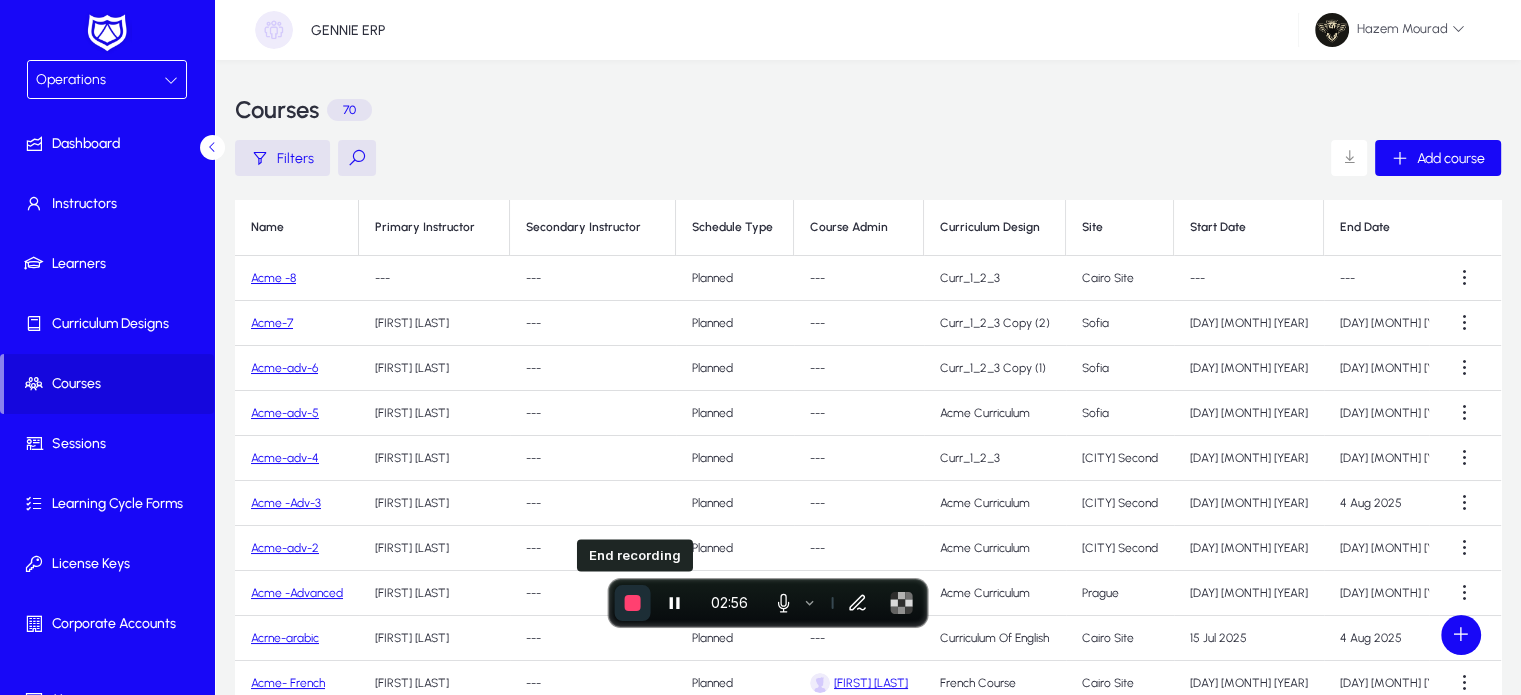 click at bounding box center (633, 603) 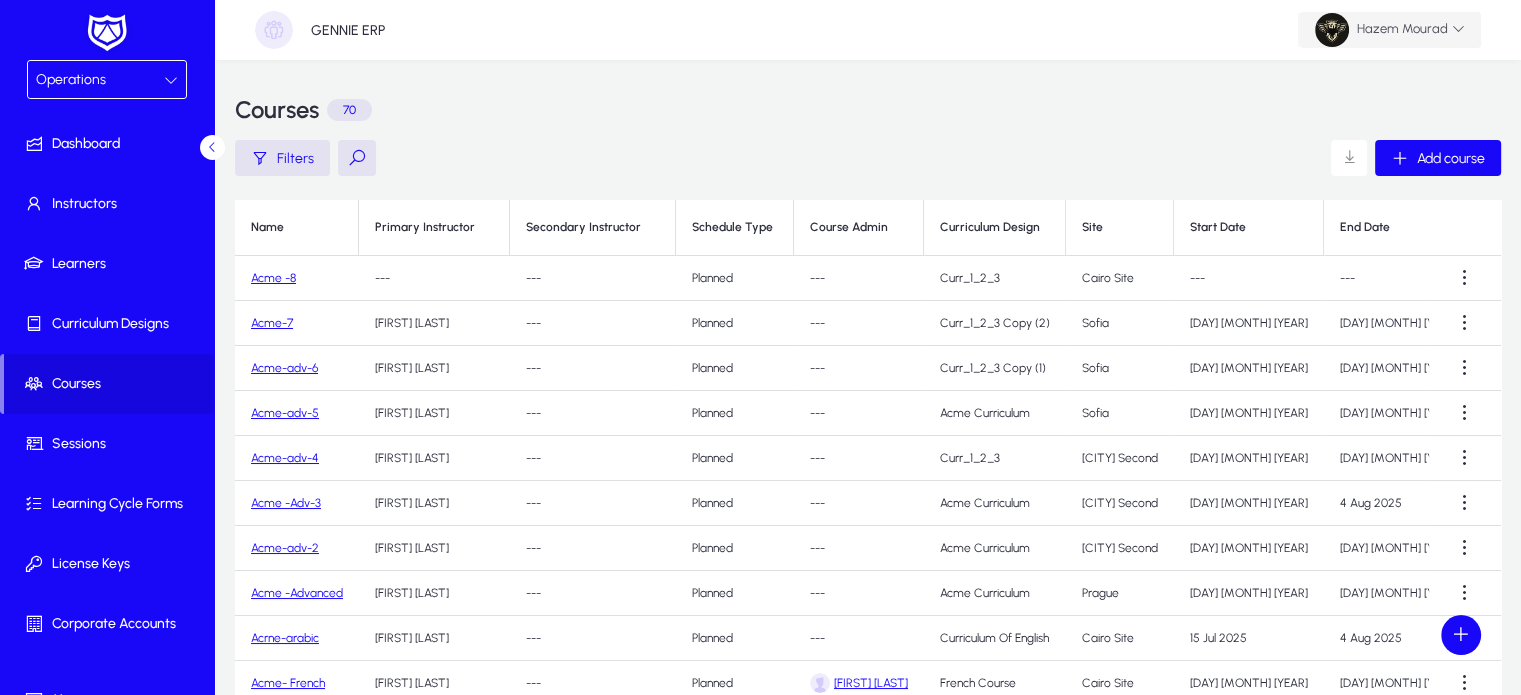 click on "Hazem  Mourad" 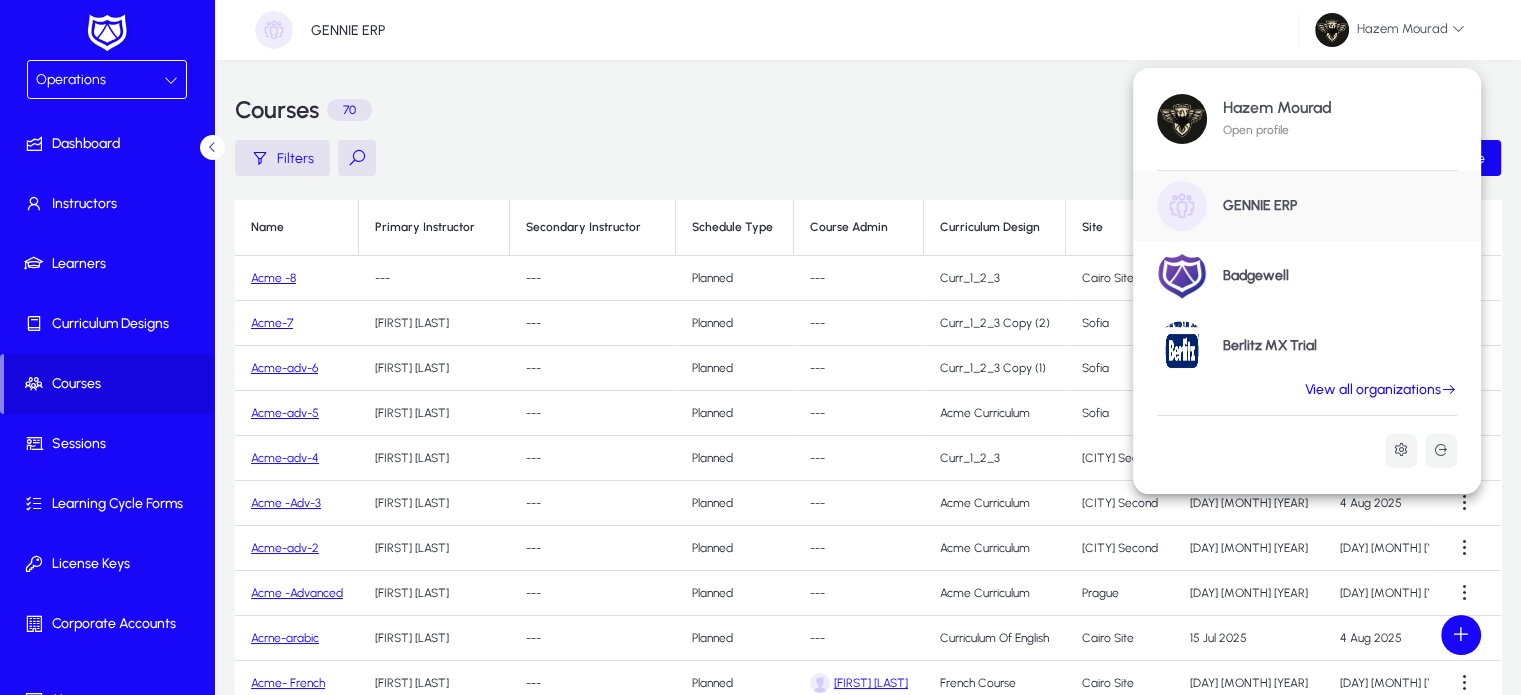 click on "View all organizations" at bounding box center (1381, 390) 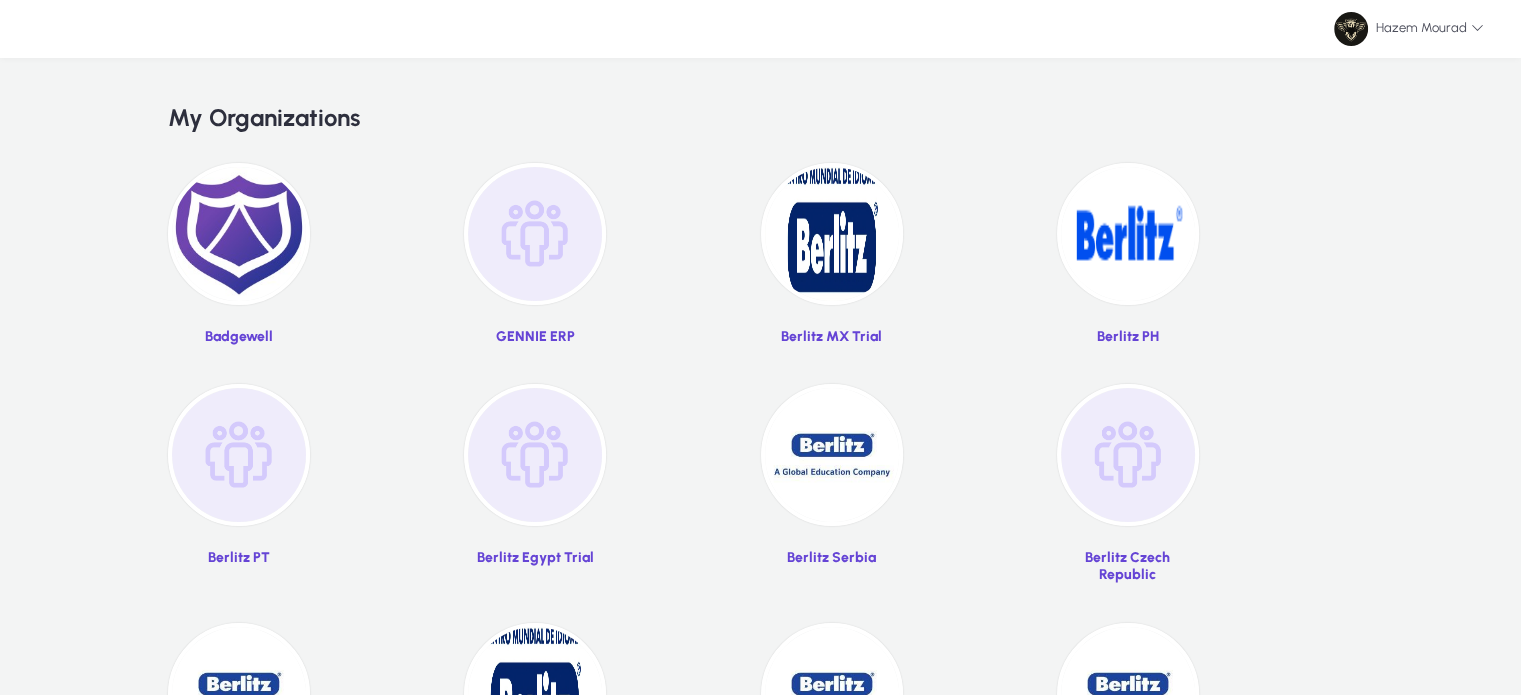 scroll, scrollTop: 132, scrollLeft: 0, axis: vertical 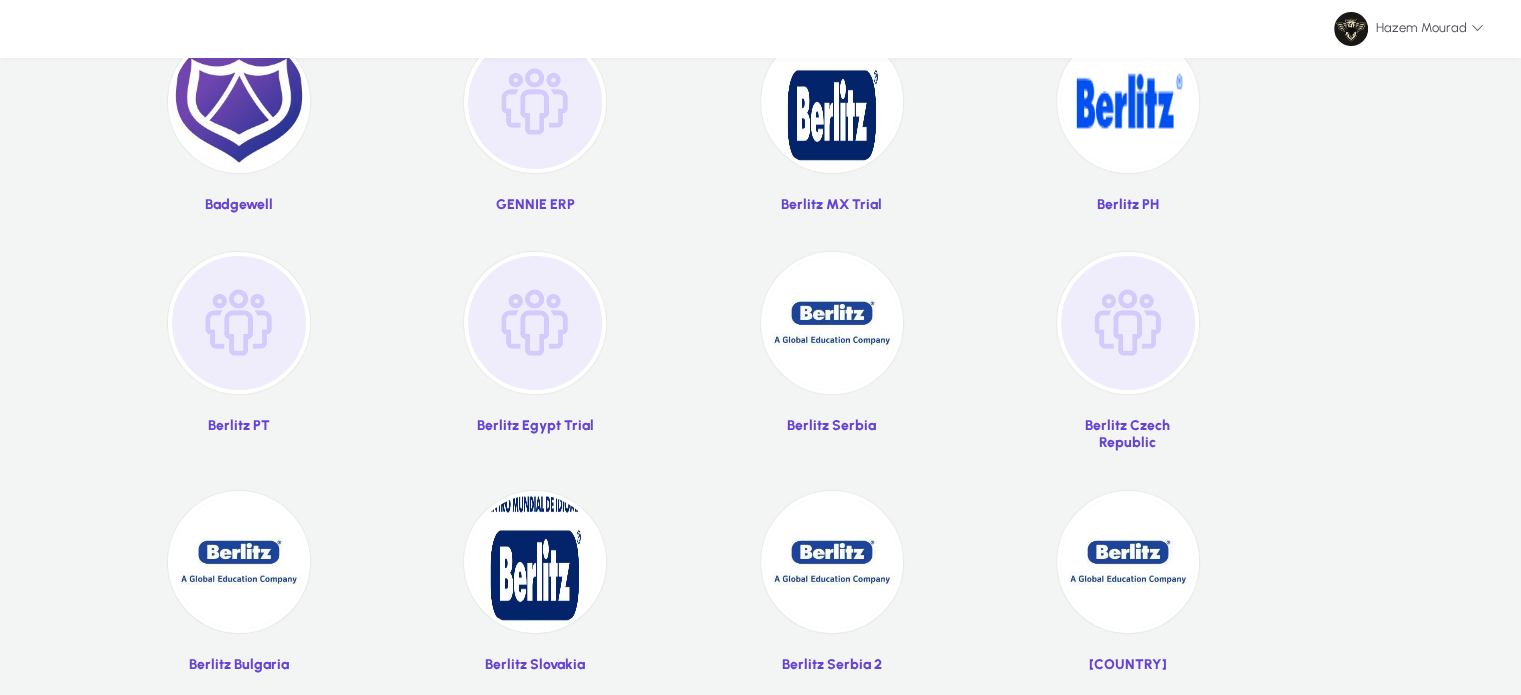 click 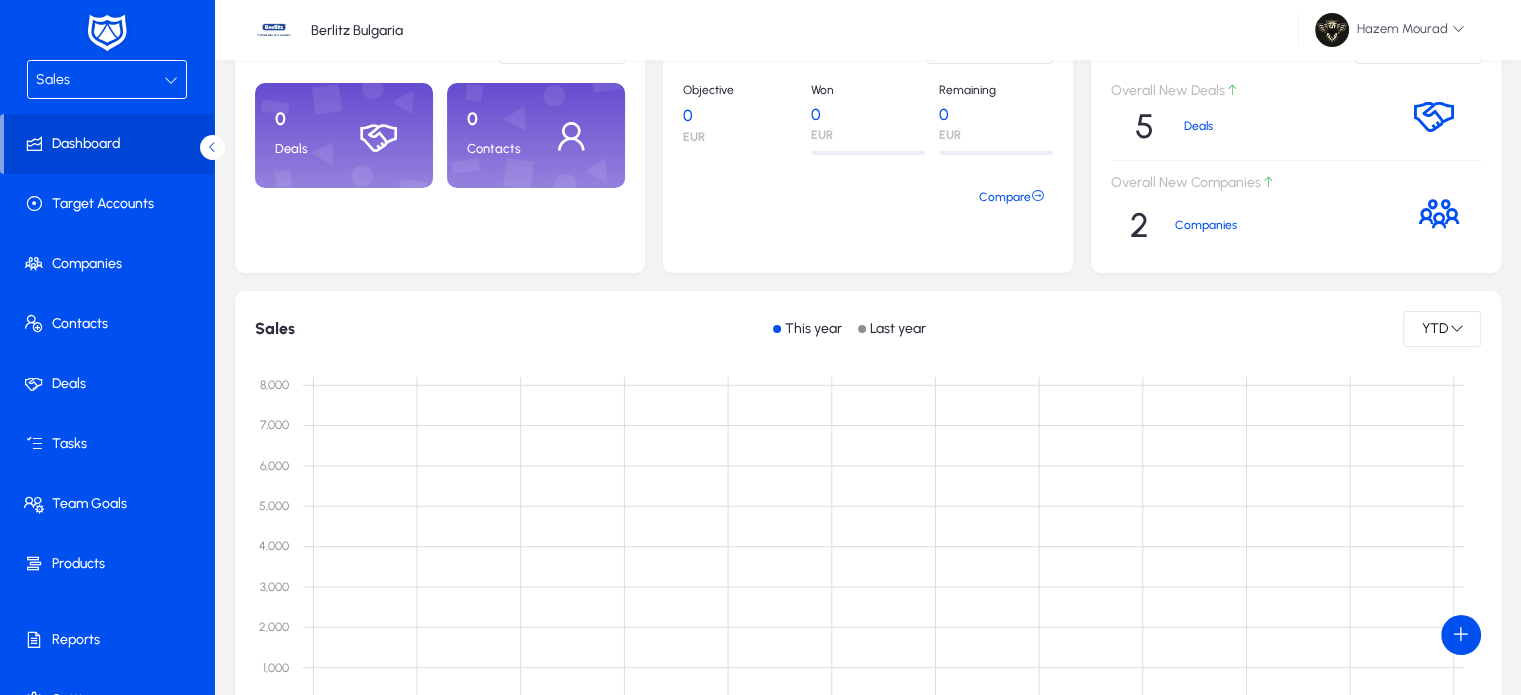 click on "Sales" at bounding box center (100, 80) 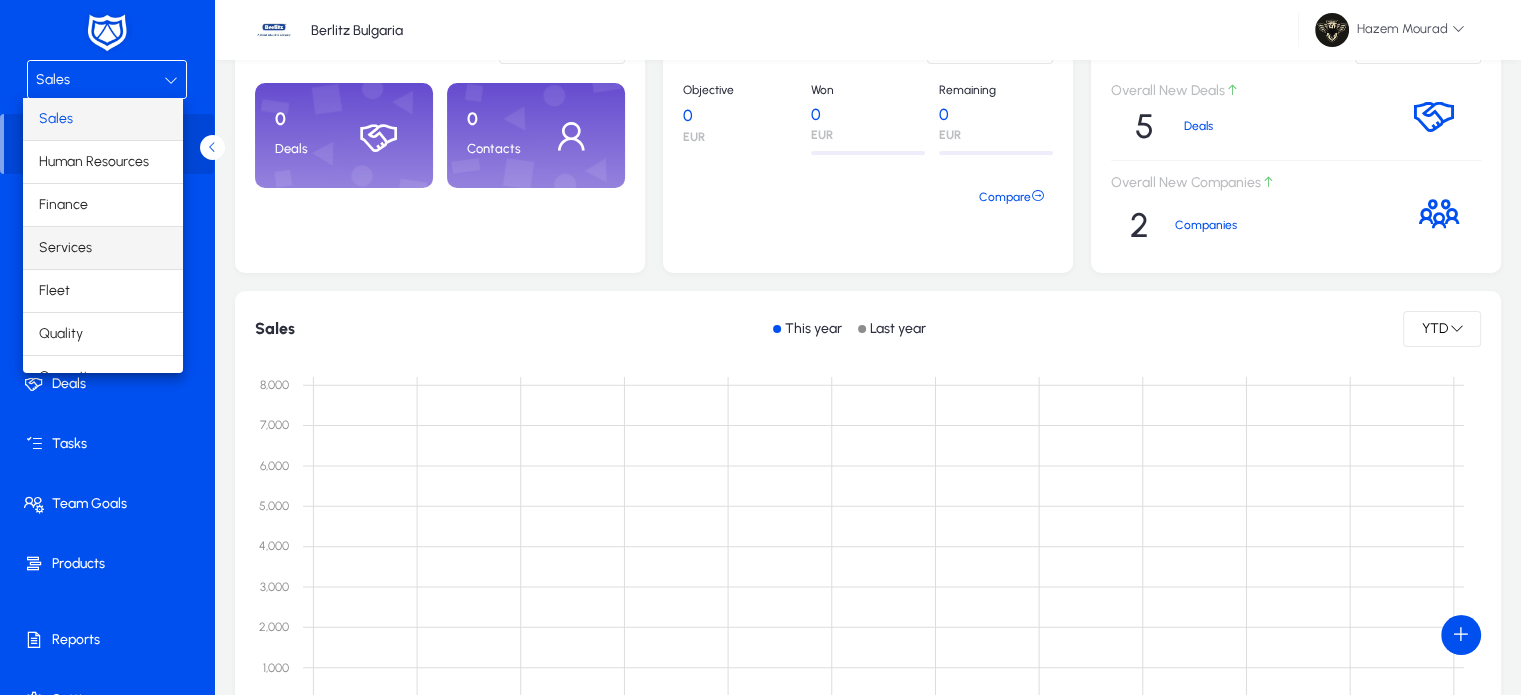 scroll, scrollTop: 66, scrollLeft: 0, axis: vertical 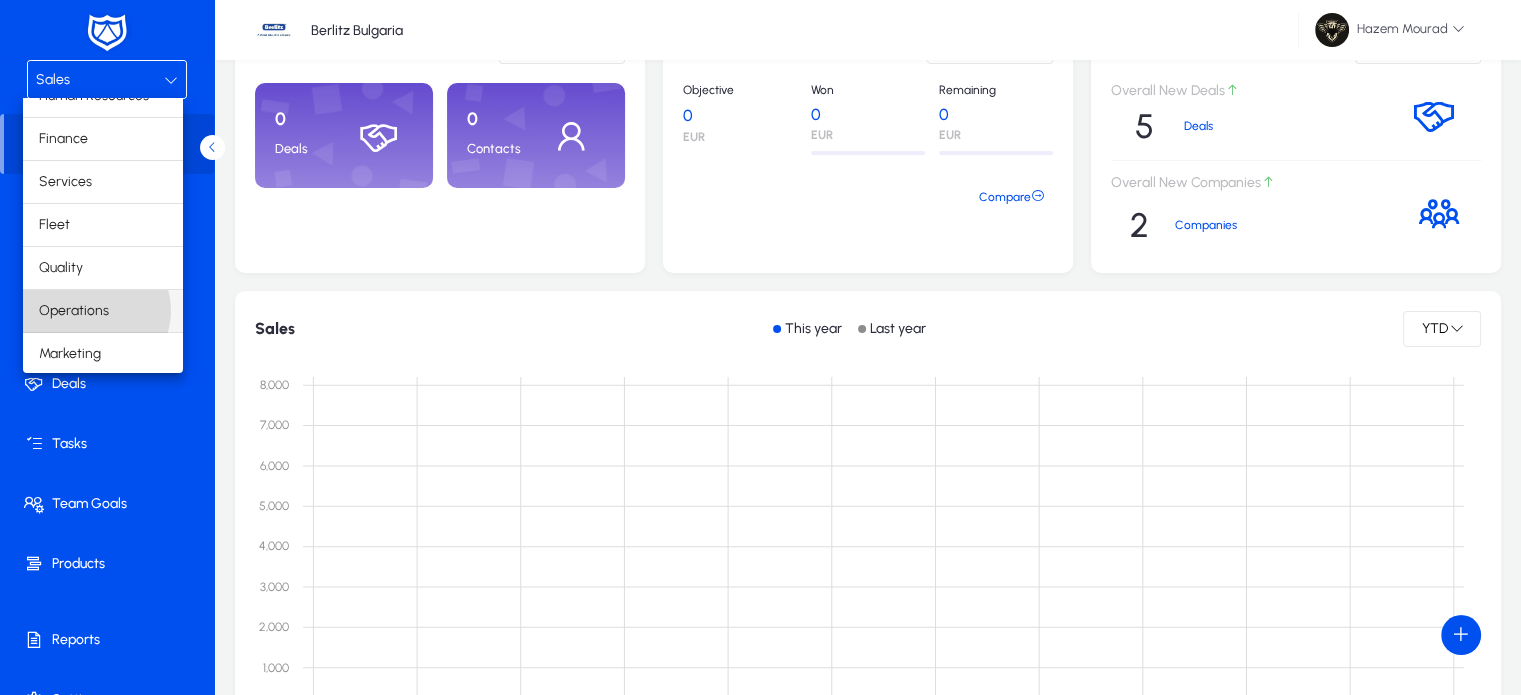 click on "Operations" at bounding box center [74, 311] 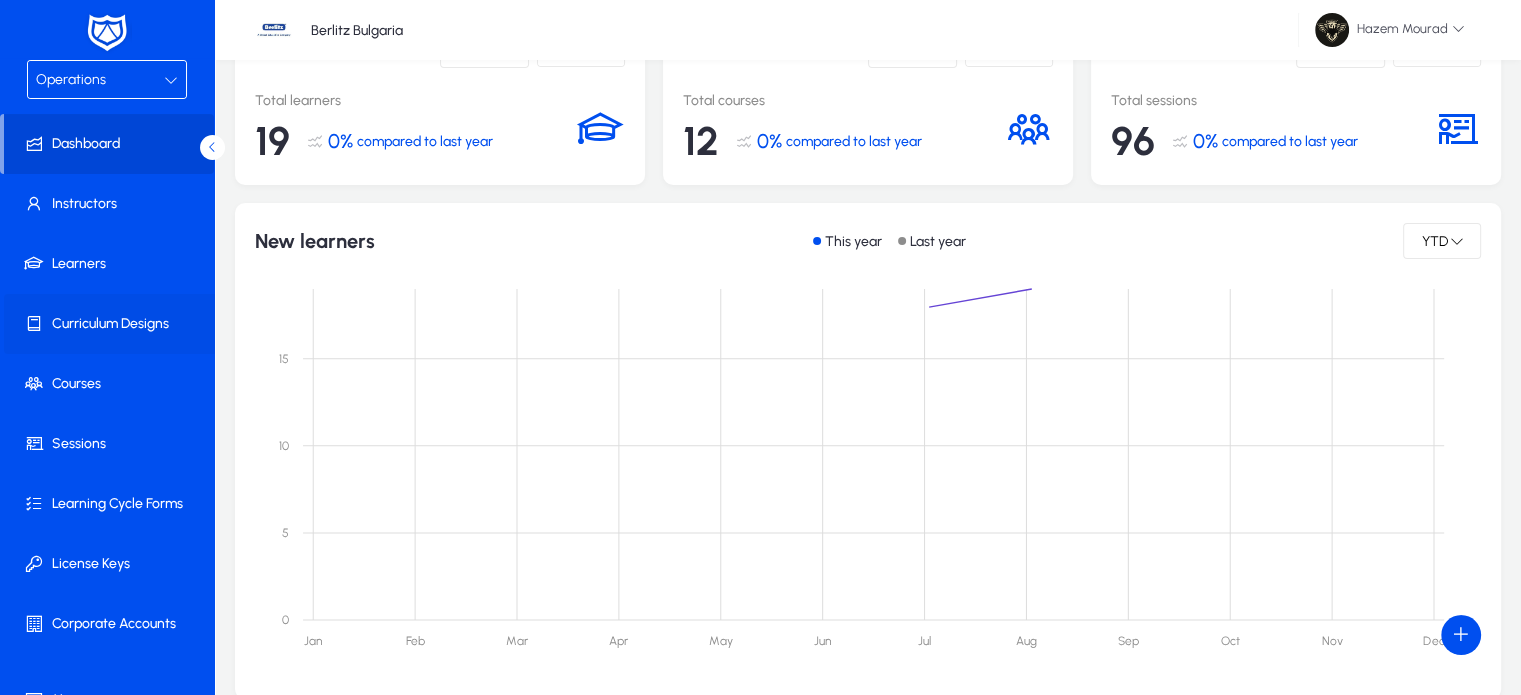 scroll, scrollTop: 0, scrollLeft: 0, axis: both 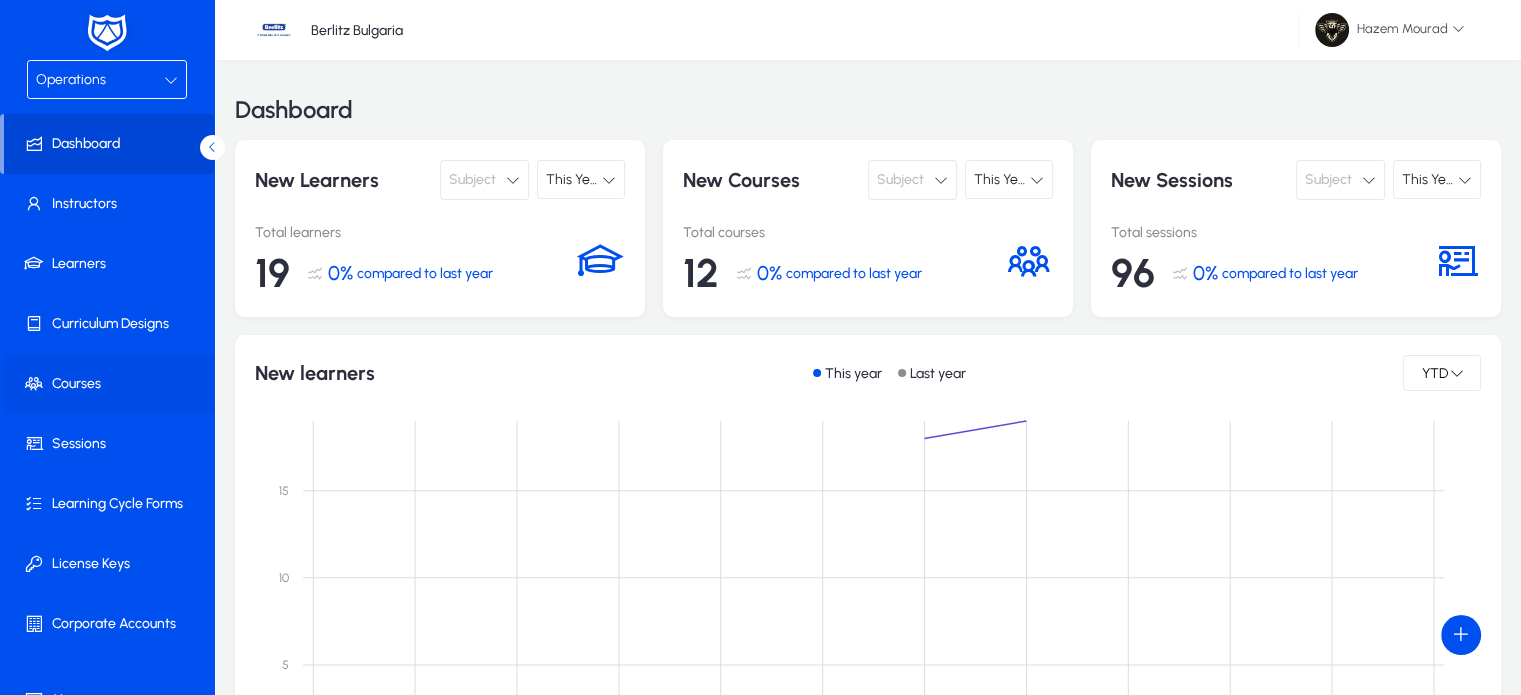 click 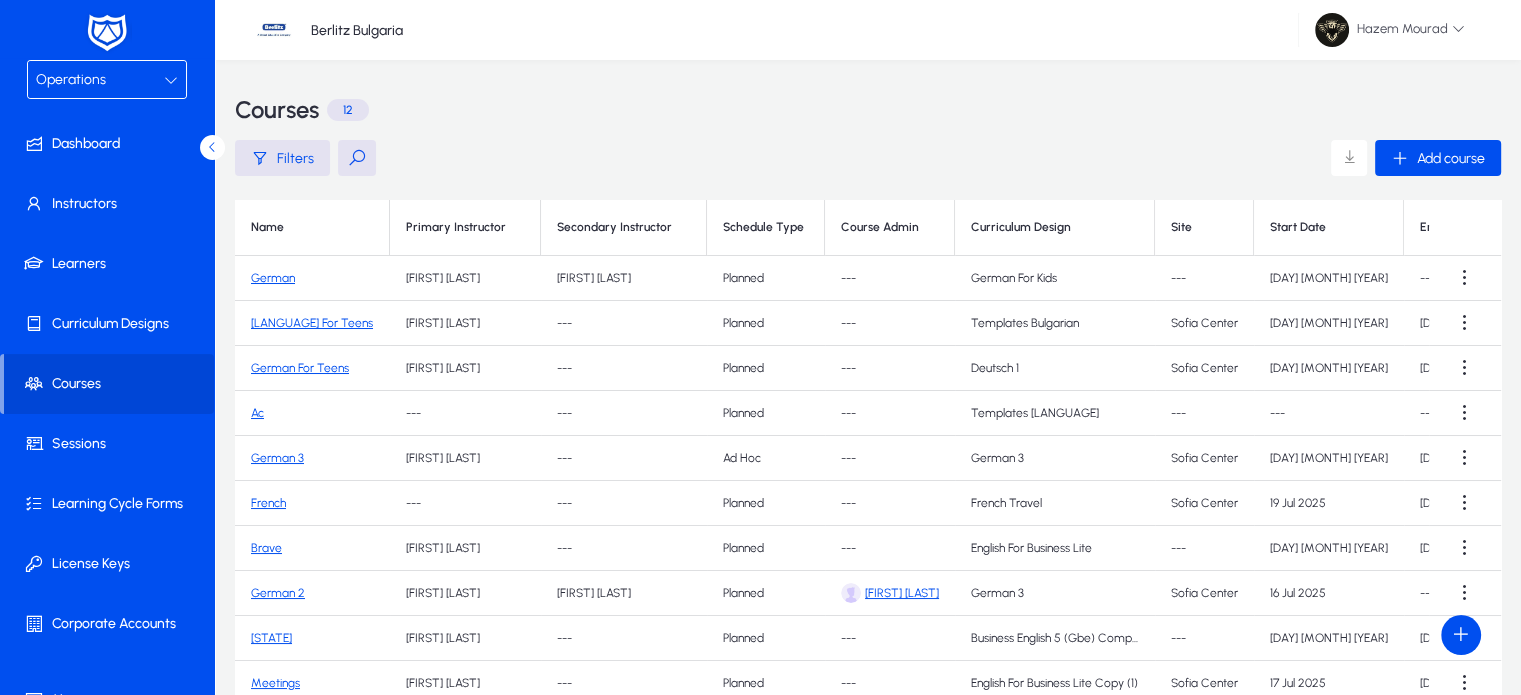 click on "Brave" 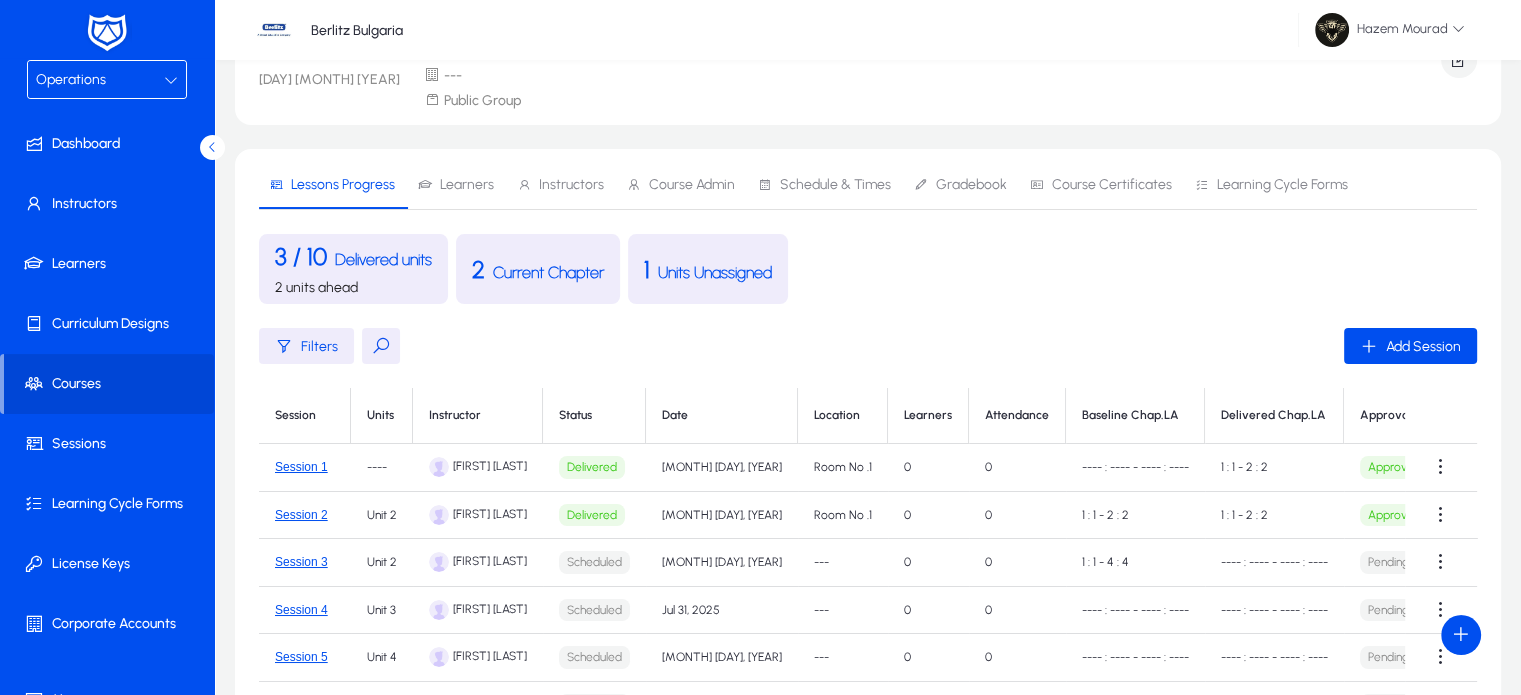 scroll, scrollTop: 92, scrollLeft: 0, axis: vertical 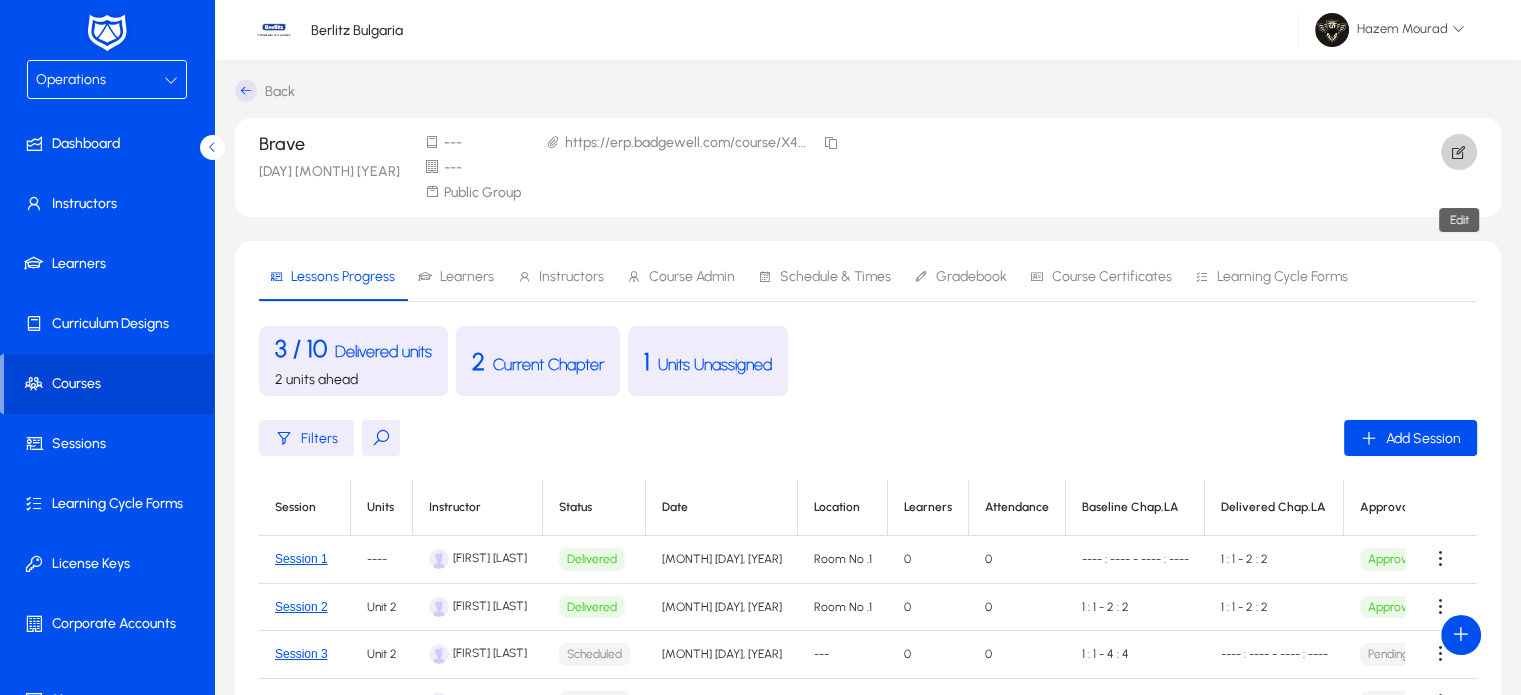 click 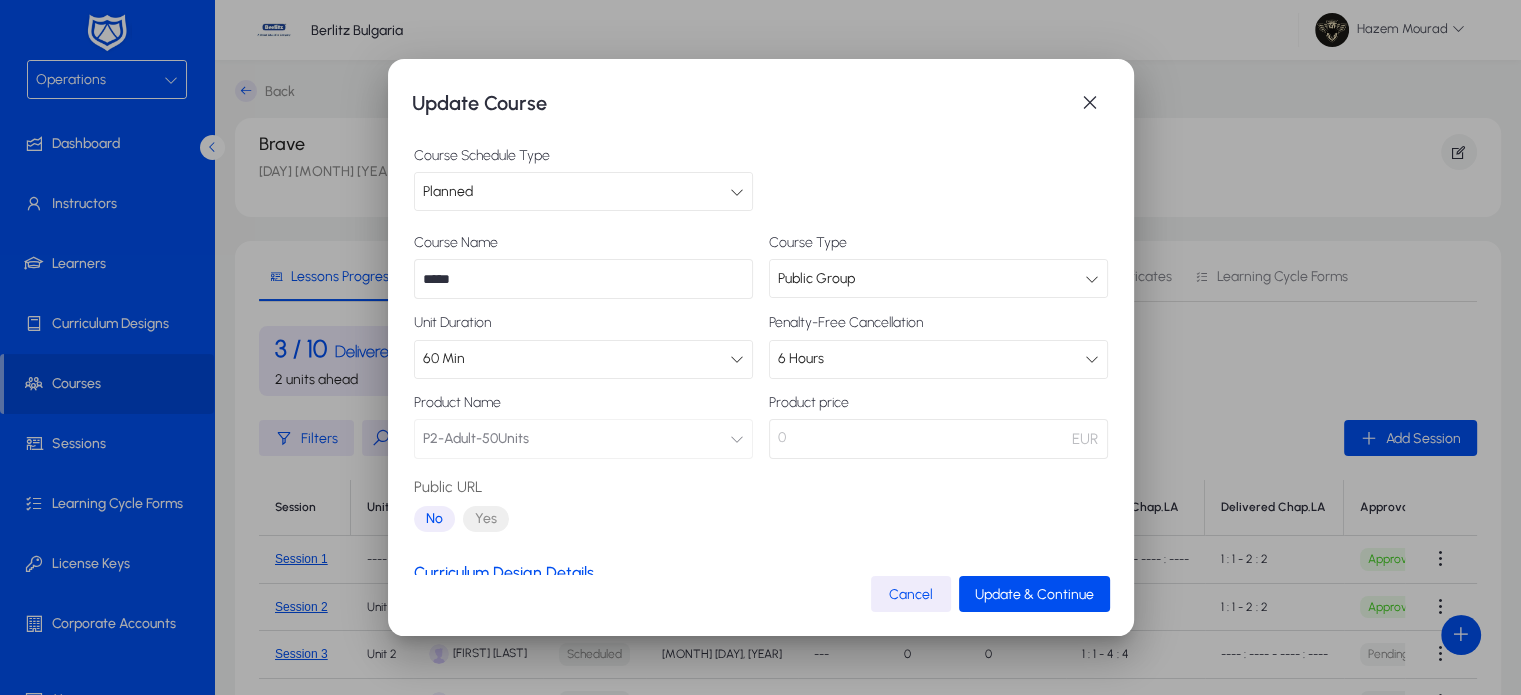 scroll, scrollTop: 201, scrollLeft: 0, axis: vertical 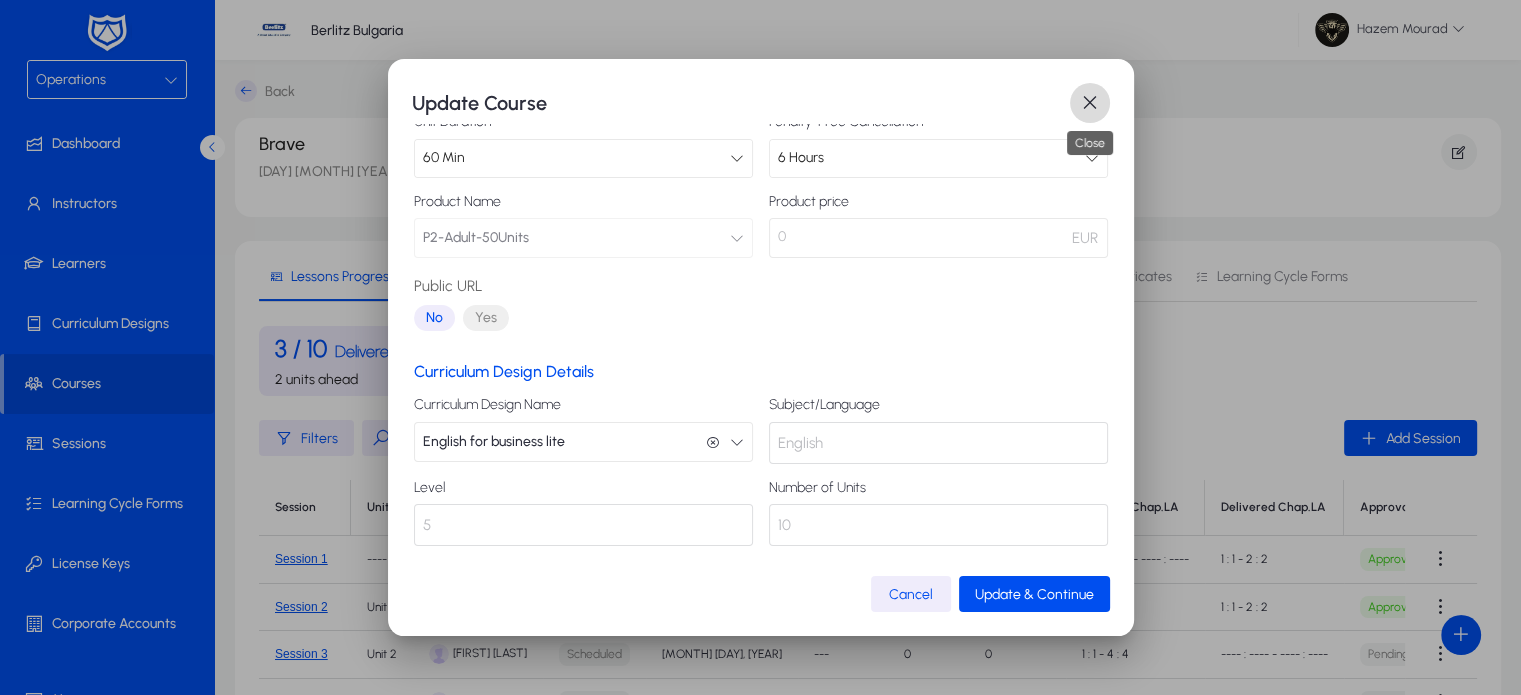 click at bounding box center (1090, 103) 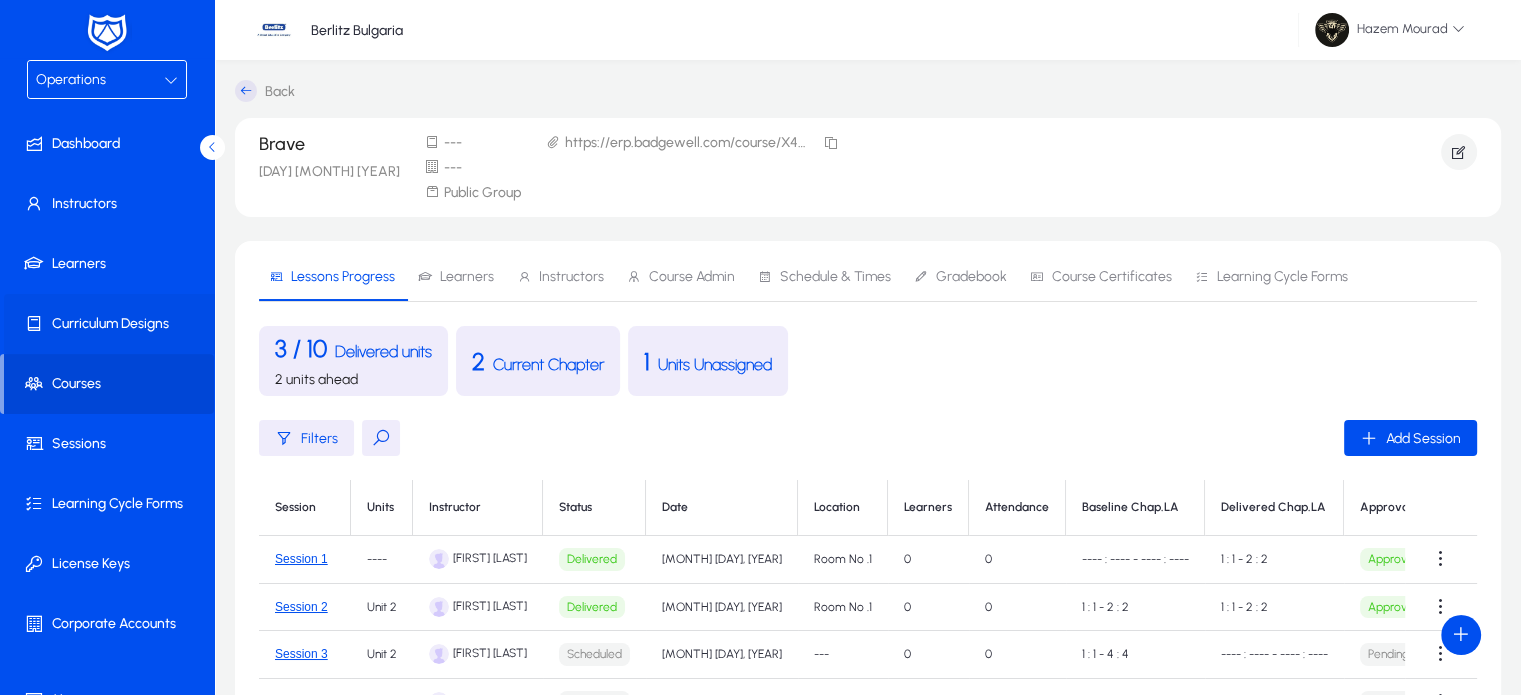 click on "Curriculum Designs" 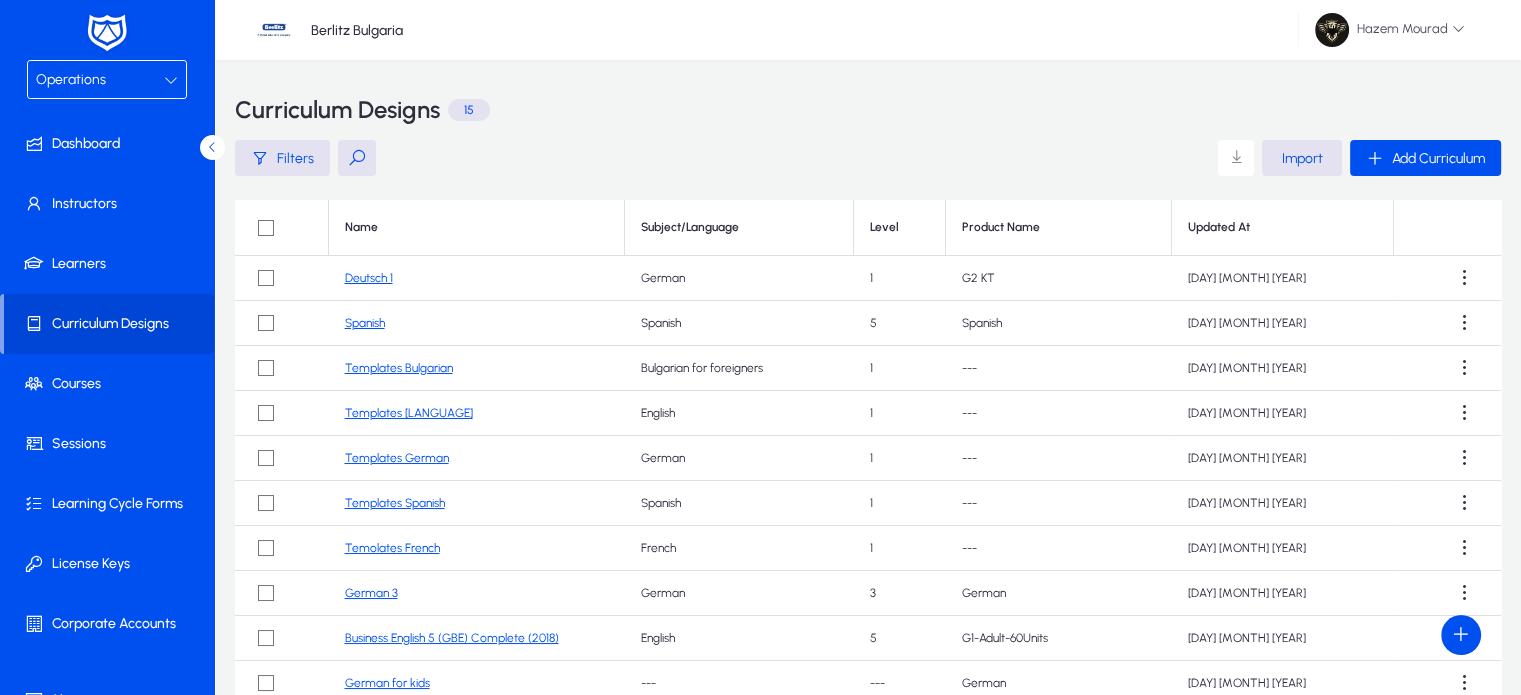 click 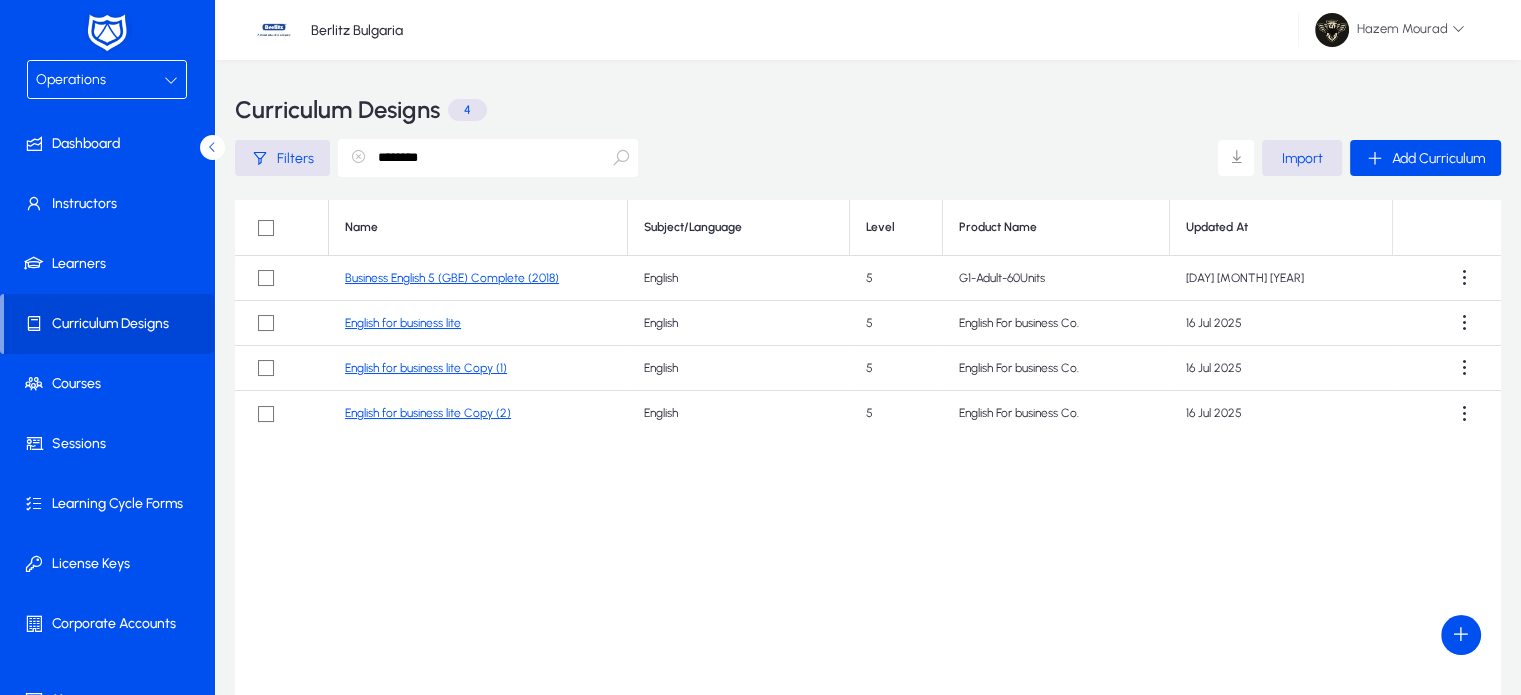 type on "*******" 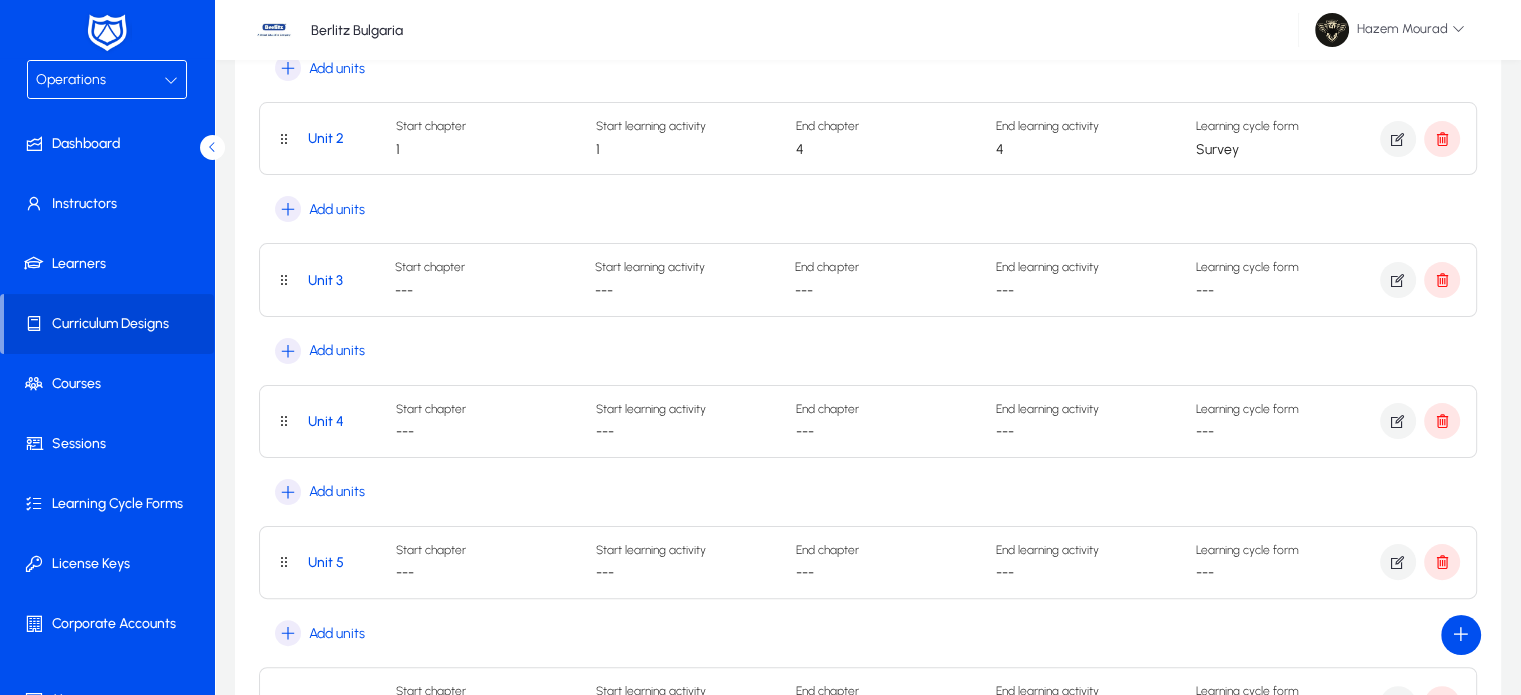 scroll, scrollTop: 0, scrollLeft: 0, axis: both 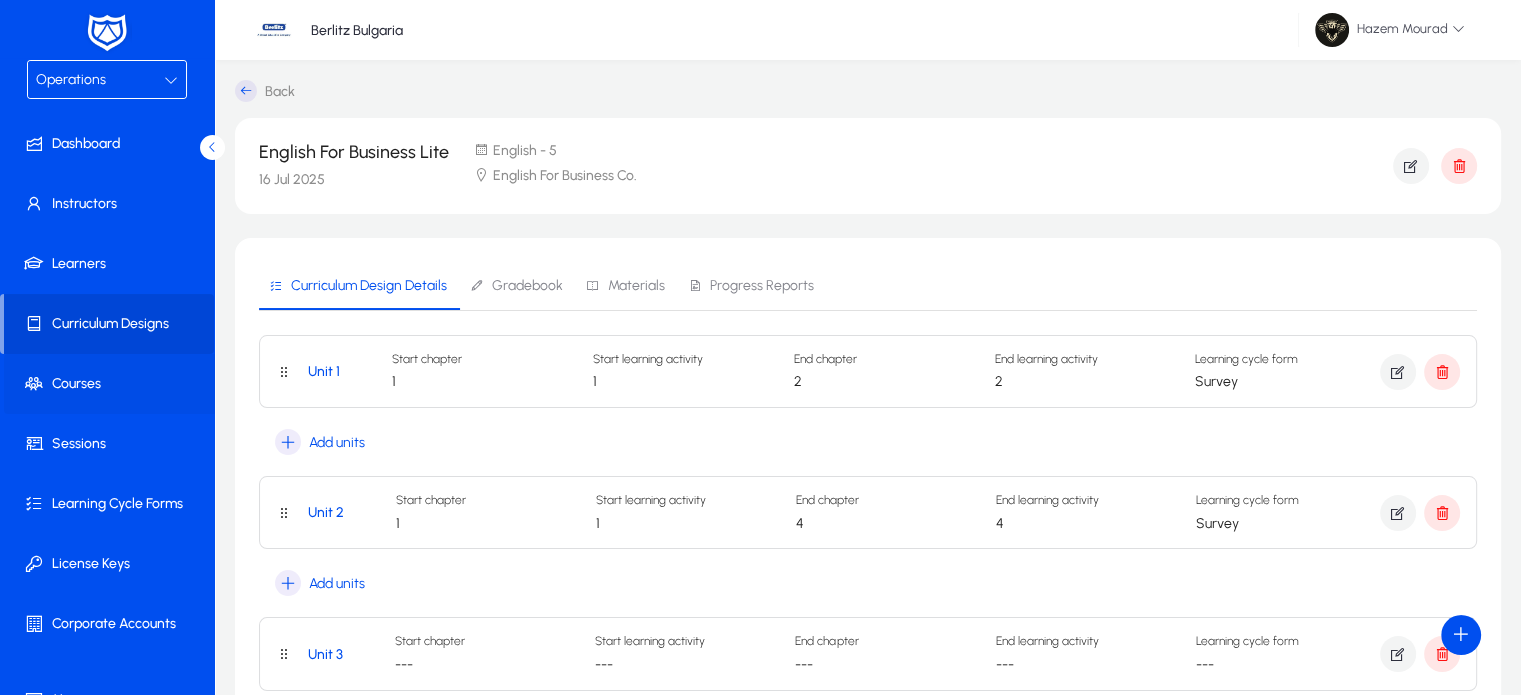 click on "Courses" 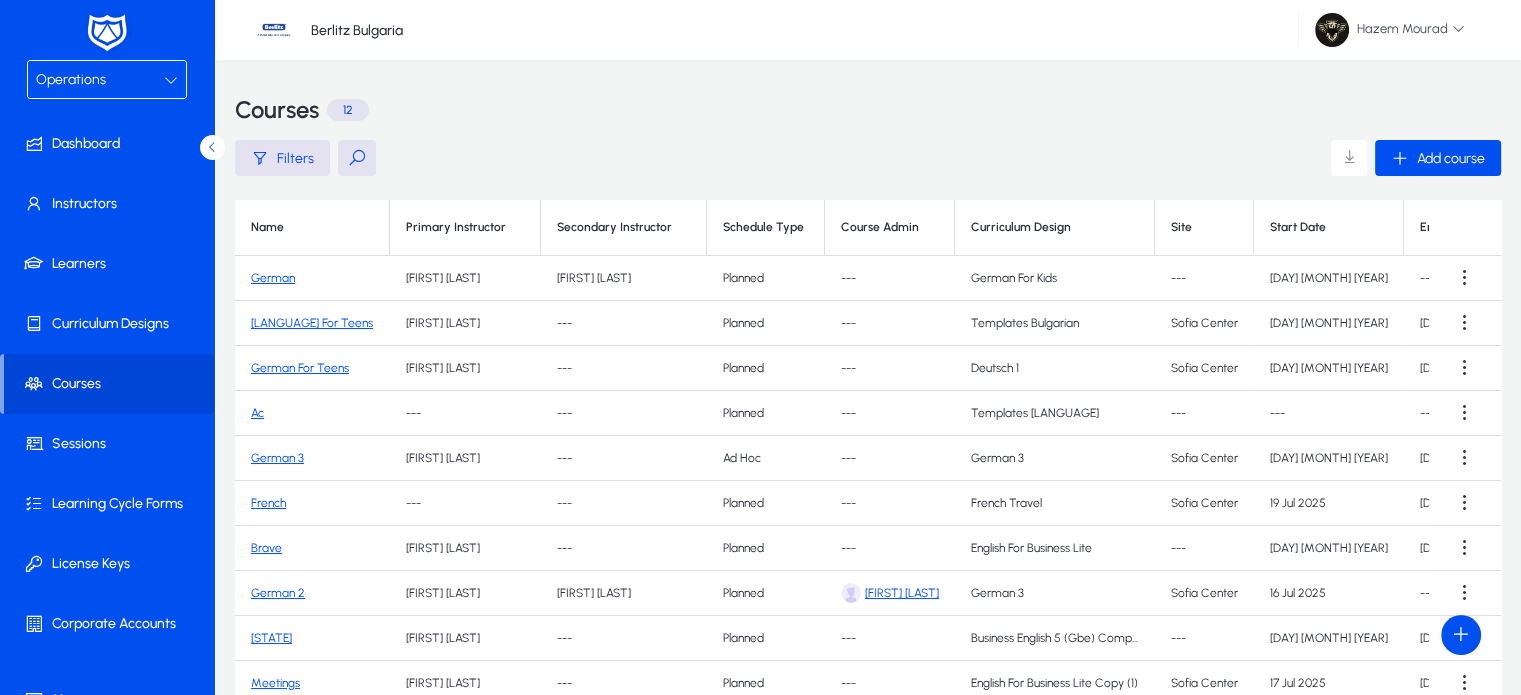 click on "Brave" 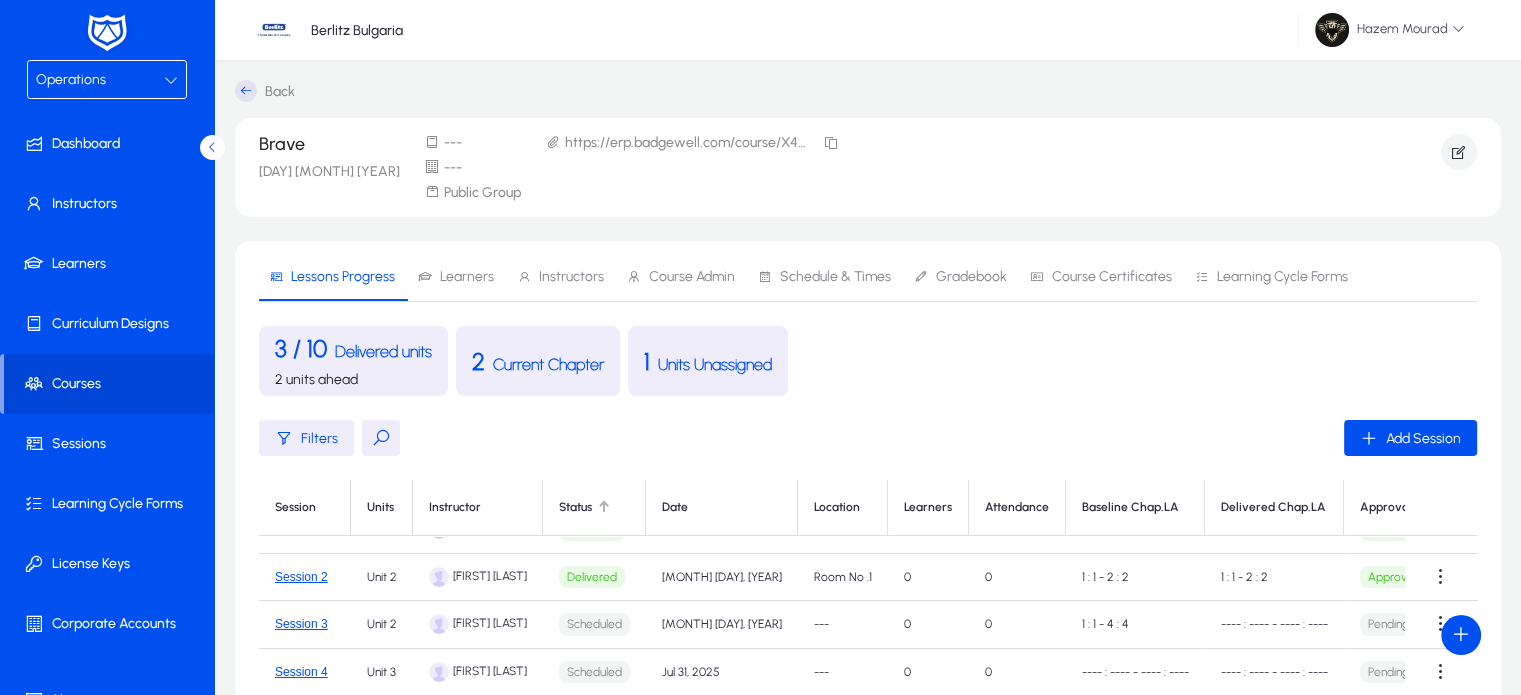 scroll, scrollTop: 0, scrollLeft: 0, axis: both 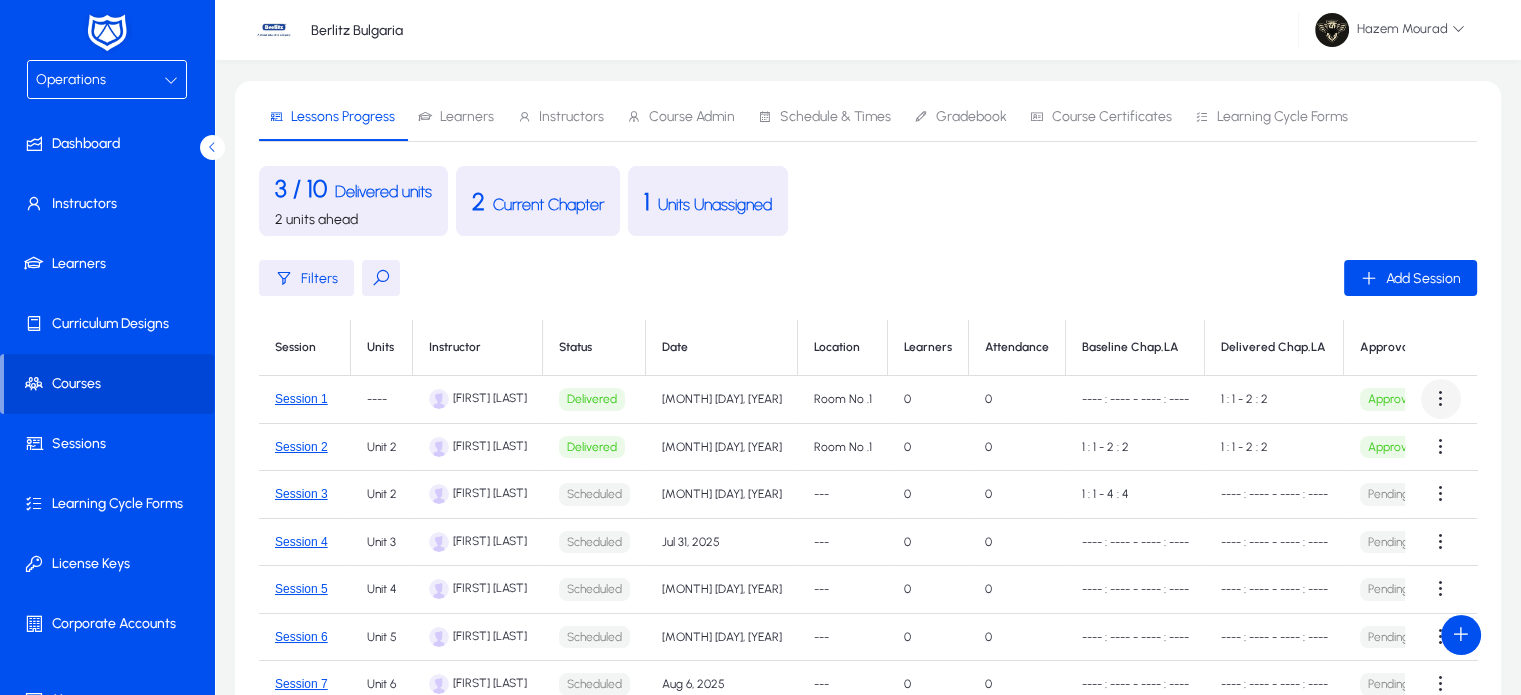 click 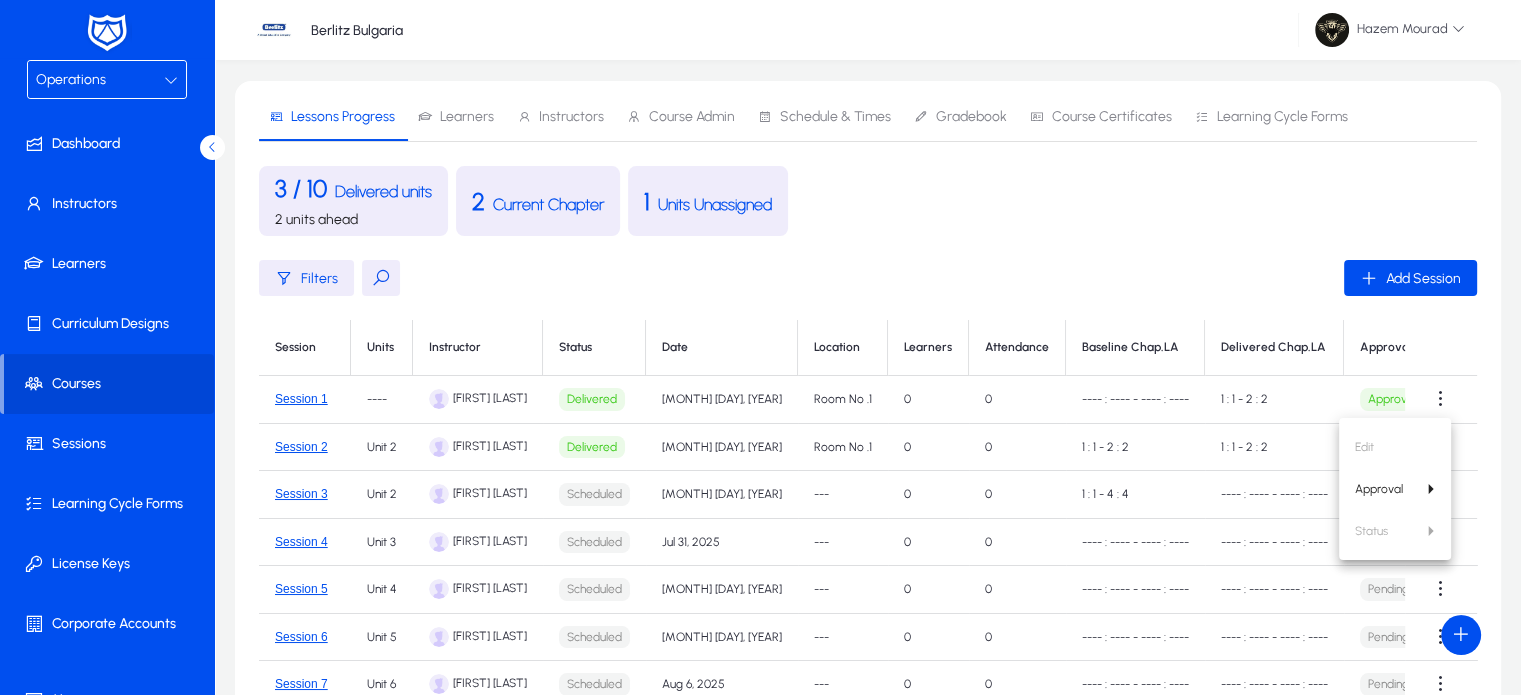click at bounding box center [760, 347] 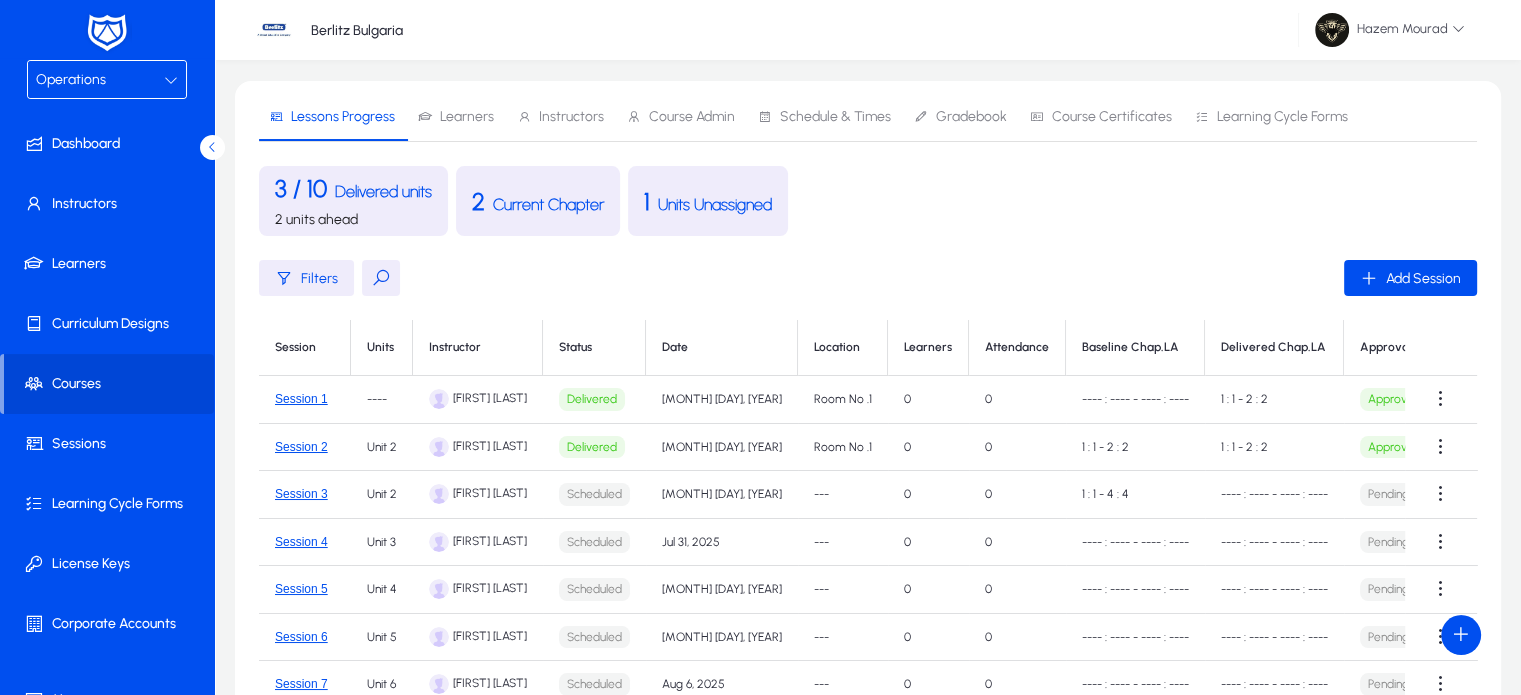 click on "Session 1" 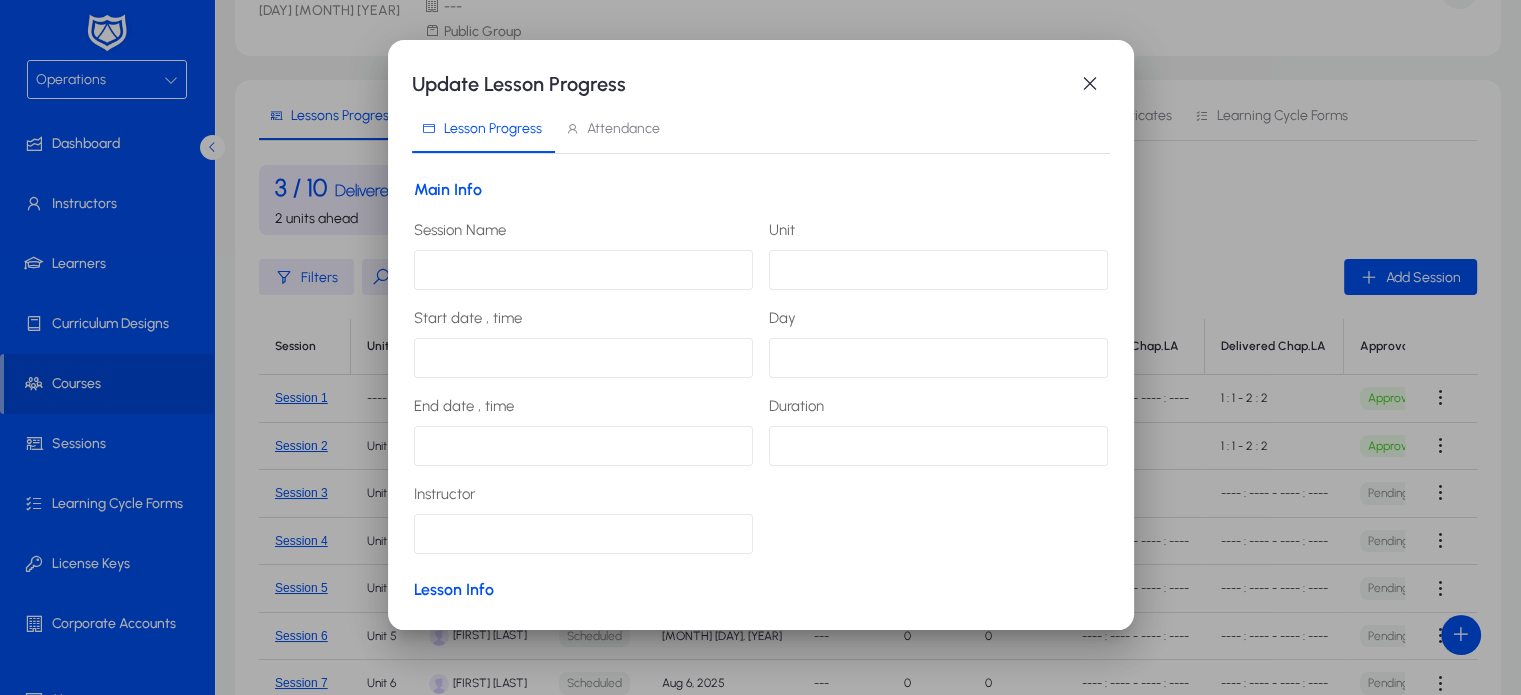 scroll, scrollTop: 0, scrollLeft: 0, axis: both 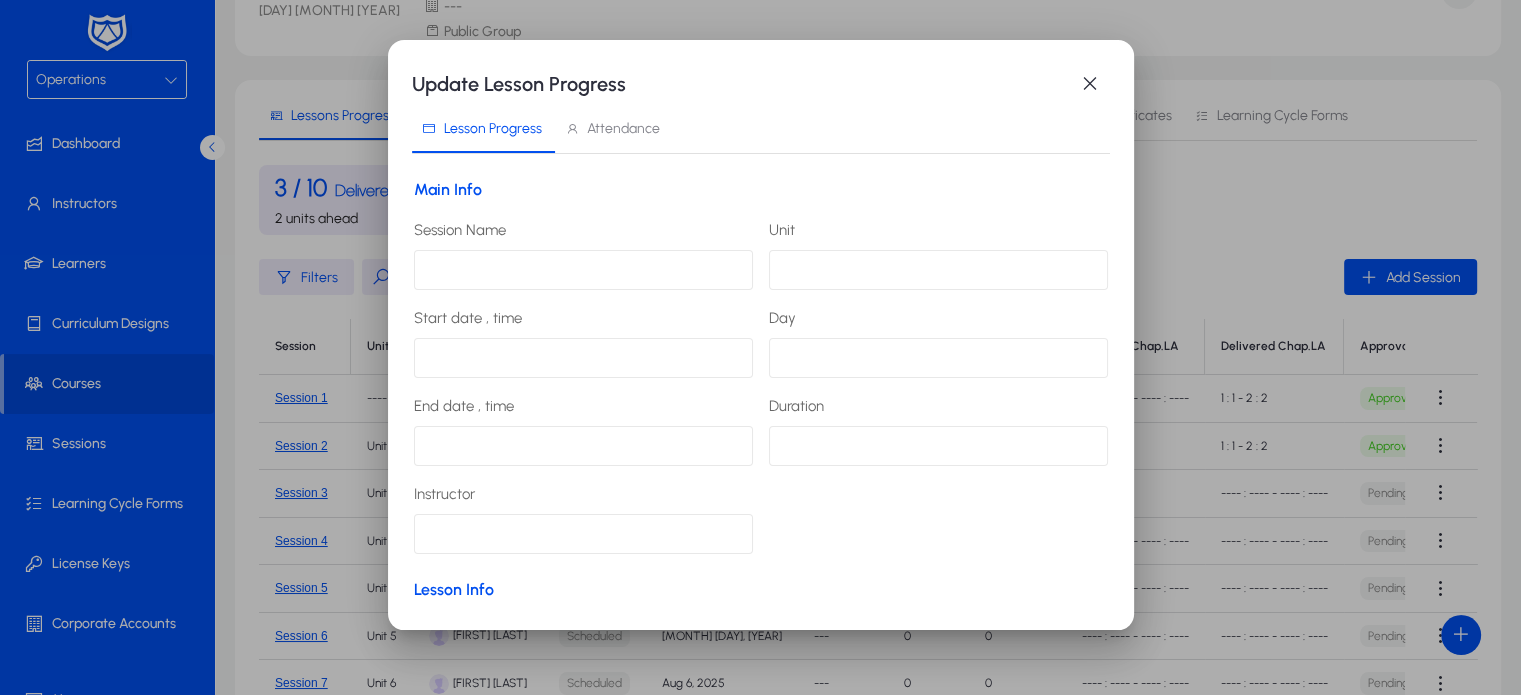 type on "*********" 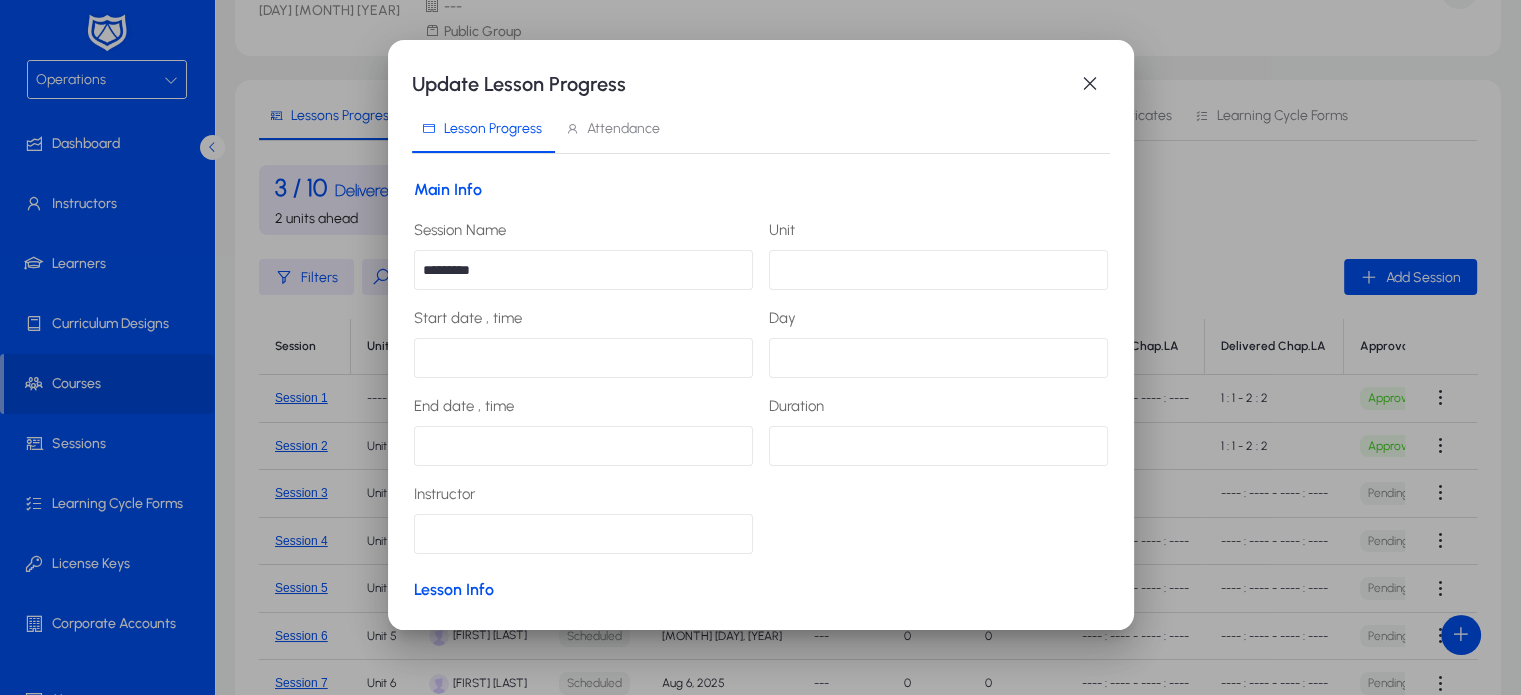 type on "**********" 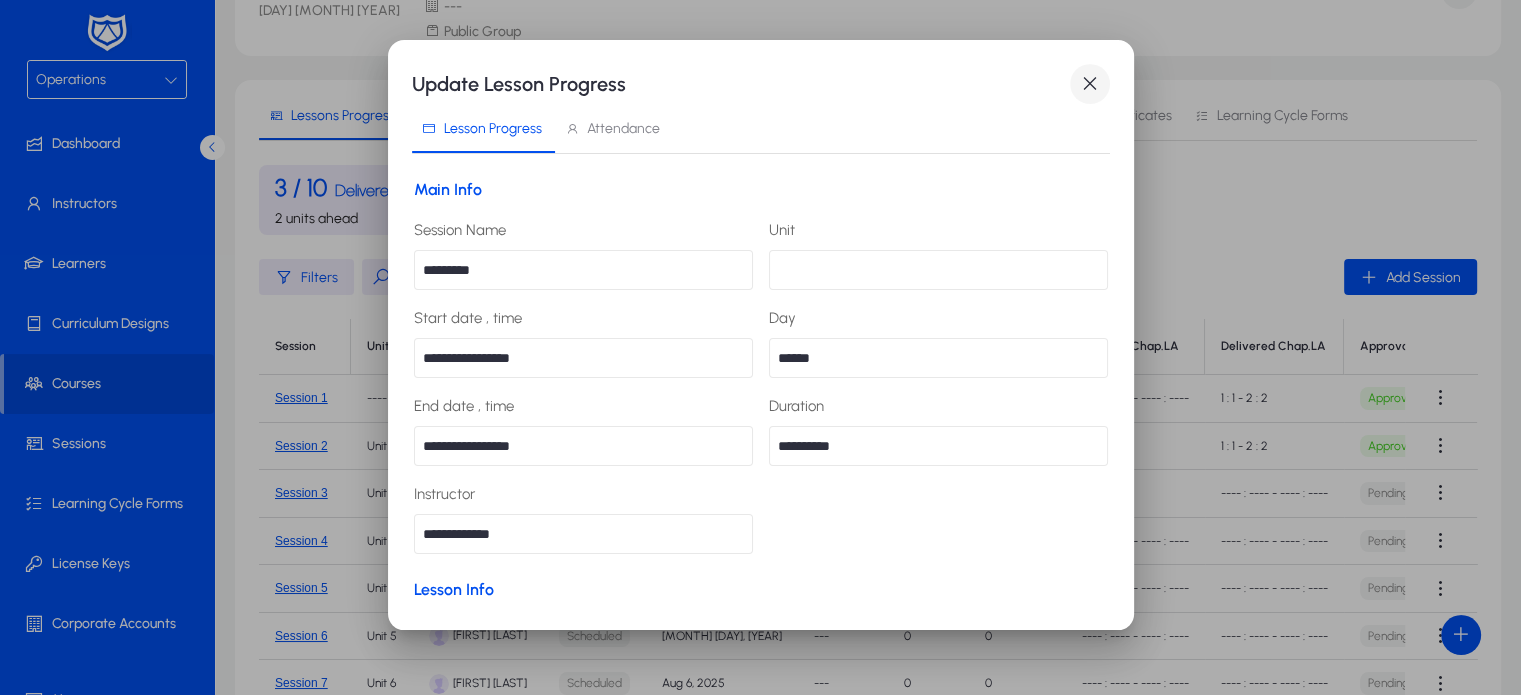 scroll, scrollTop: 0, scrollLeft: 0, axis: both 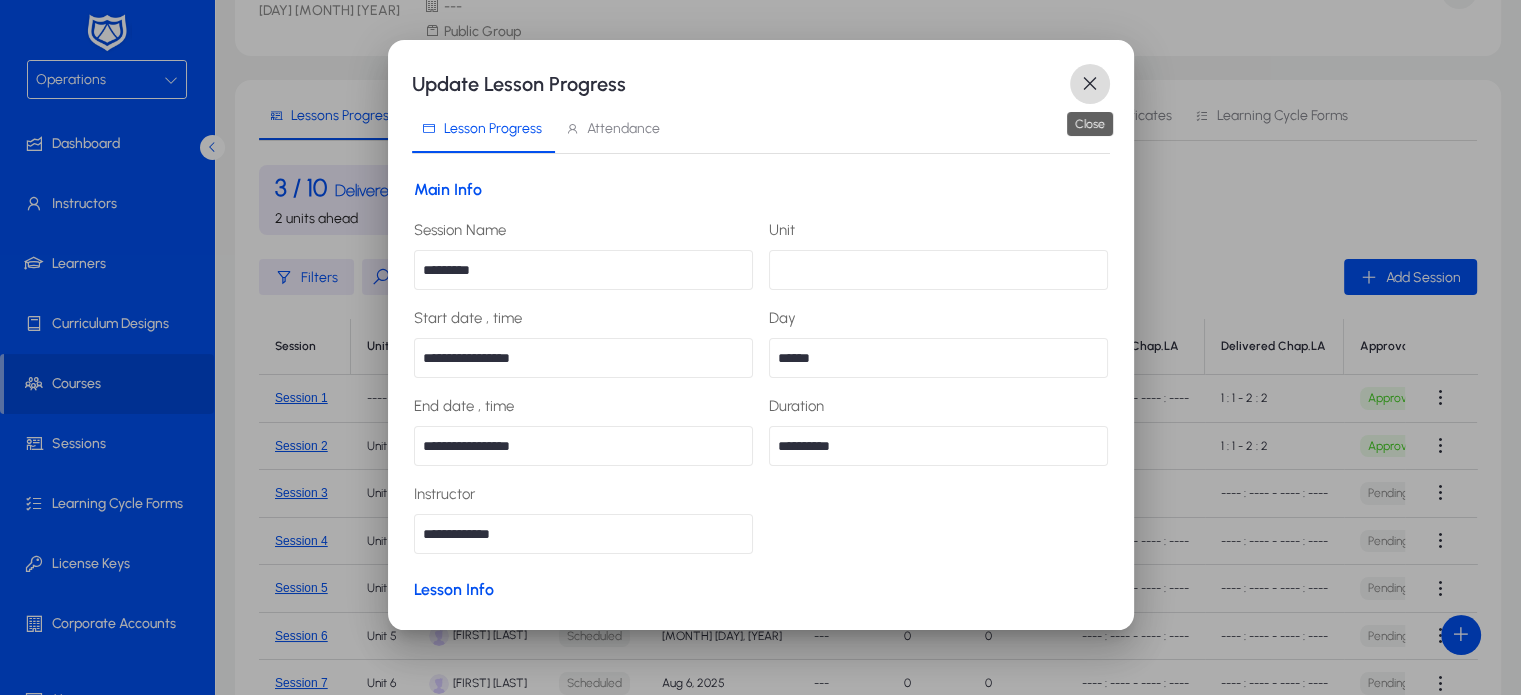 click at bounding box center [1090, 84] 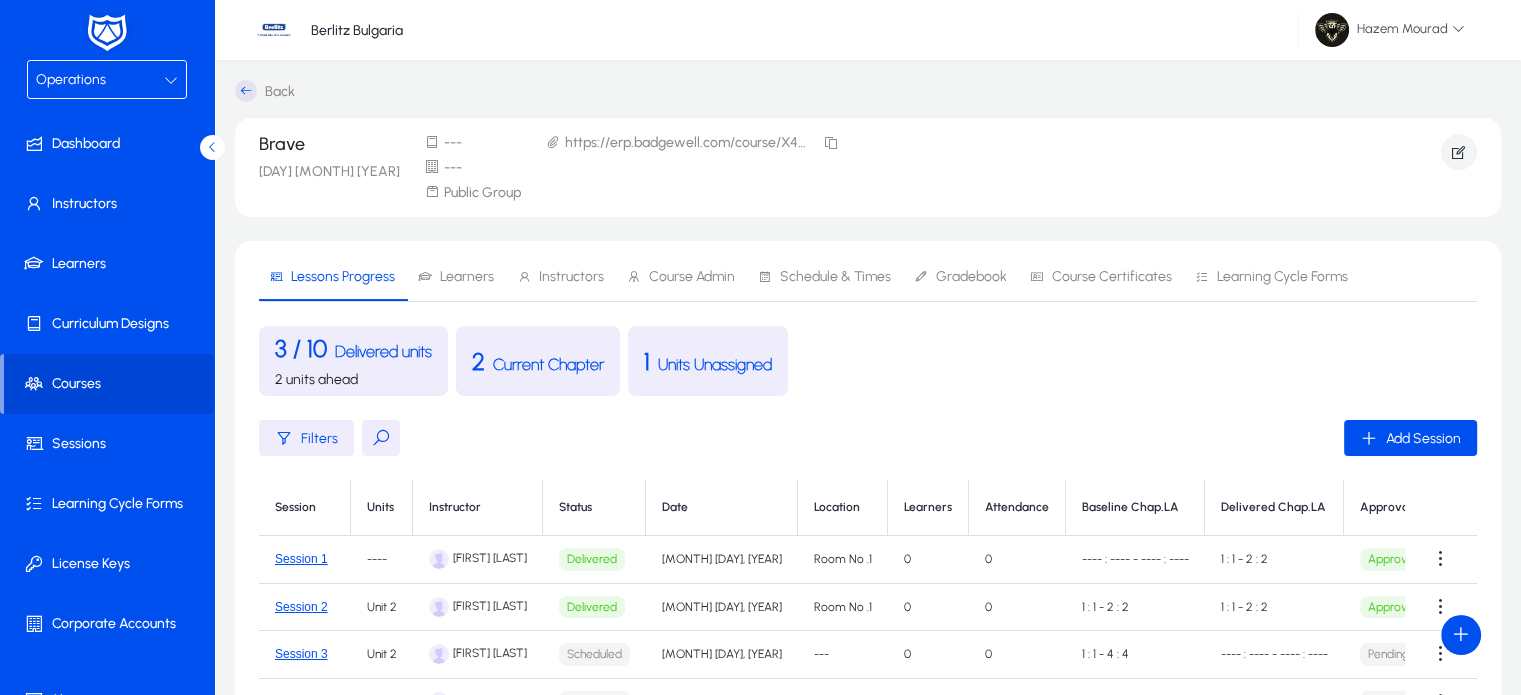 scroll, scrollTop: 160, scrollLeft: 0, axis: vertical 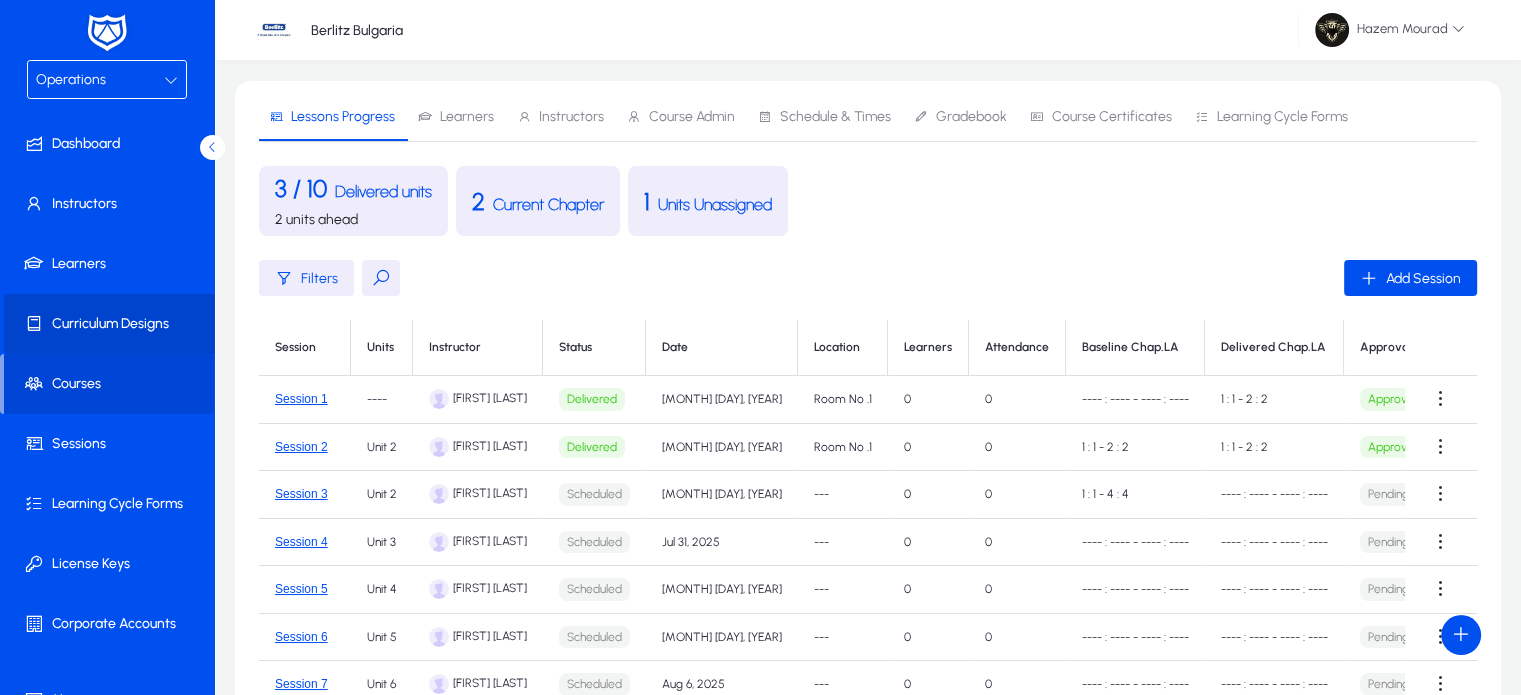 click 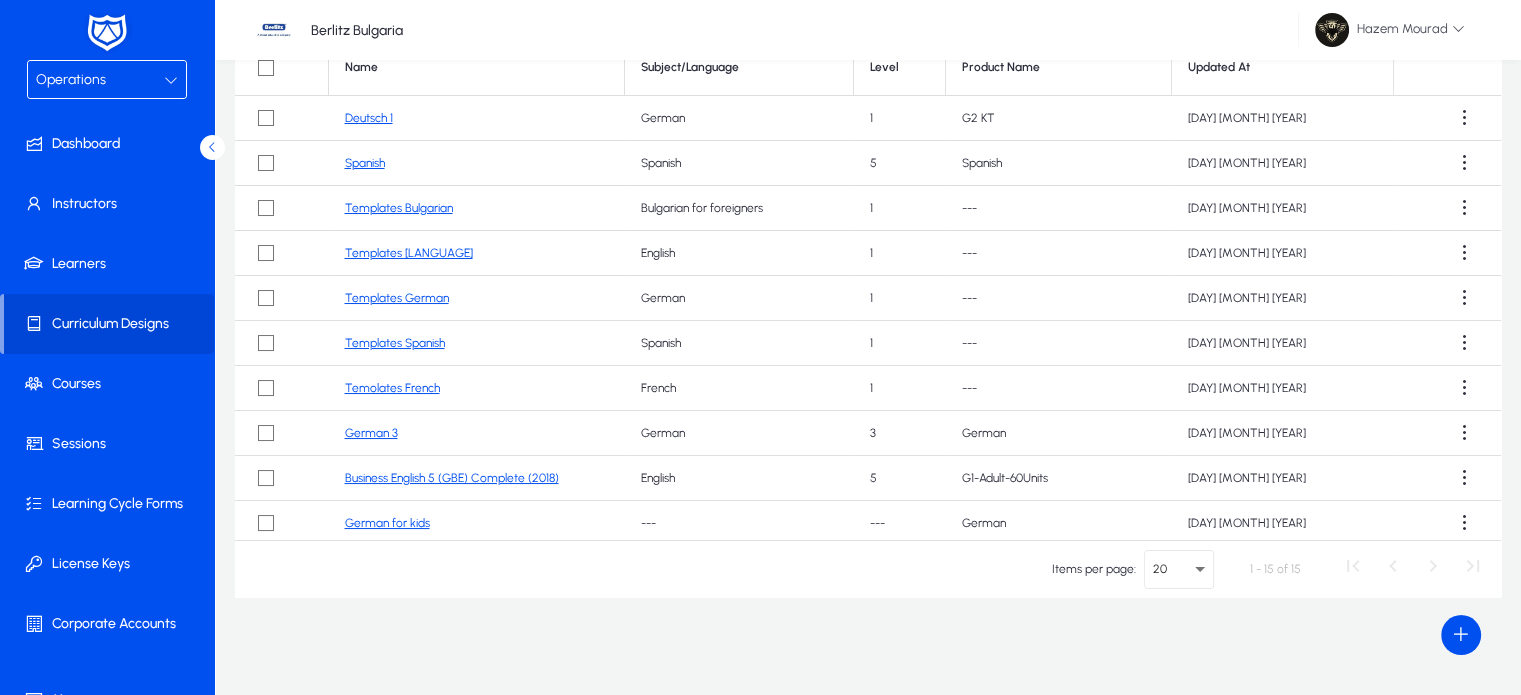scroll, scrollTop: 0, scrollLeft: 0, axis: both 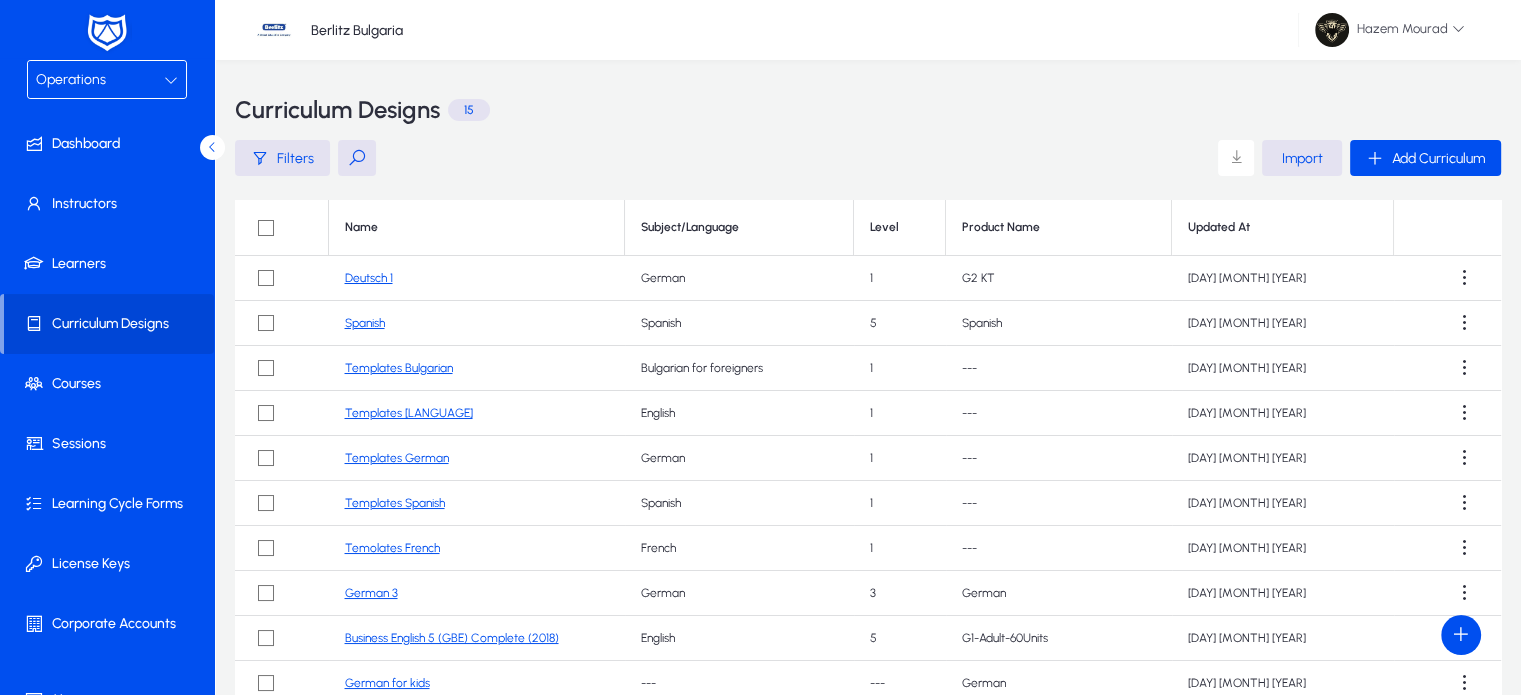click on "Filters     Import    Add Curriculum  Name Subject/Language Level Product Name Updated At  [LANGUAGE] 1   [LANGUAGE]   1   G2 KT   [DAY] [MONTH] [YEAR]   [LANGUAGE]   [LANGUAGE]   5   [LANGUAGE]   [DAY] [MONTH] [YEAR]   Templates Bulgarian   Bulgarian for foreigners   1   ---   [DAY] [MONTH] [YEAR]   Templates English   English   1   ---   [DAY] [MONTH] [YEAR]   Templates  [LANGUAGE]   [LANGUAGE]   1   ---   [DAY] [MONTH] [YEAR]   Templates [LANGUAGE]   [LANGUAGE]   1   ---   [DAY] [MONTH] [YEAR]   Templates [LANGUAGE]   [LANGUAGE]   1   ---   [DAY] [MONTH] [YEAR]   [LANGUAGE] 3   [LANGUAGE]   3   [LANGUAGE]   [DAY] [MONTH] [YEAR]   Business English 5 (GBE) Complete (2018)   English   5   G1-Adult-60Units   [DAY] [MONTH] [YEAR]   [LANGUAGE] for kids   ---   ---   [LANGUAGE]   [DAY] [MONTH] [YEAR]   [LANGUAGE] Travel   [LANGUAGE]   2   ---   [DAY] [MONTH] [YEAR]   Bulgarian for foreigners L1   [LANGUAGE]   1   ---   [DAY] [MONTH] [YEAR]   English for business lite   English   5   English For business Co.   [DAY] [MONTH] [YEAR]   English for business lite Copy (1)   English   5   English For business Co.   [DAY] [MONTH] [YEAR]   English for business lite Copy (2)   English   5   [DAY] [MONTH] [YEAR]  20" 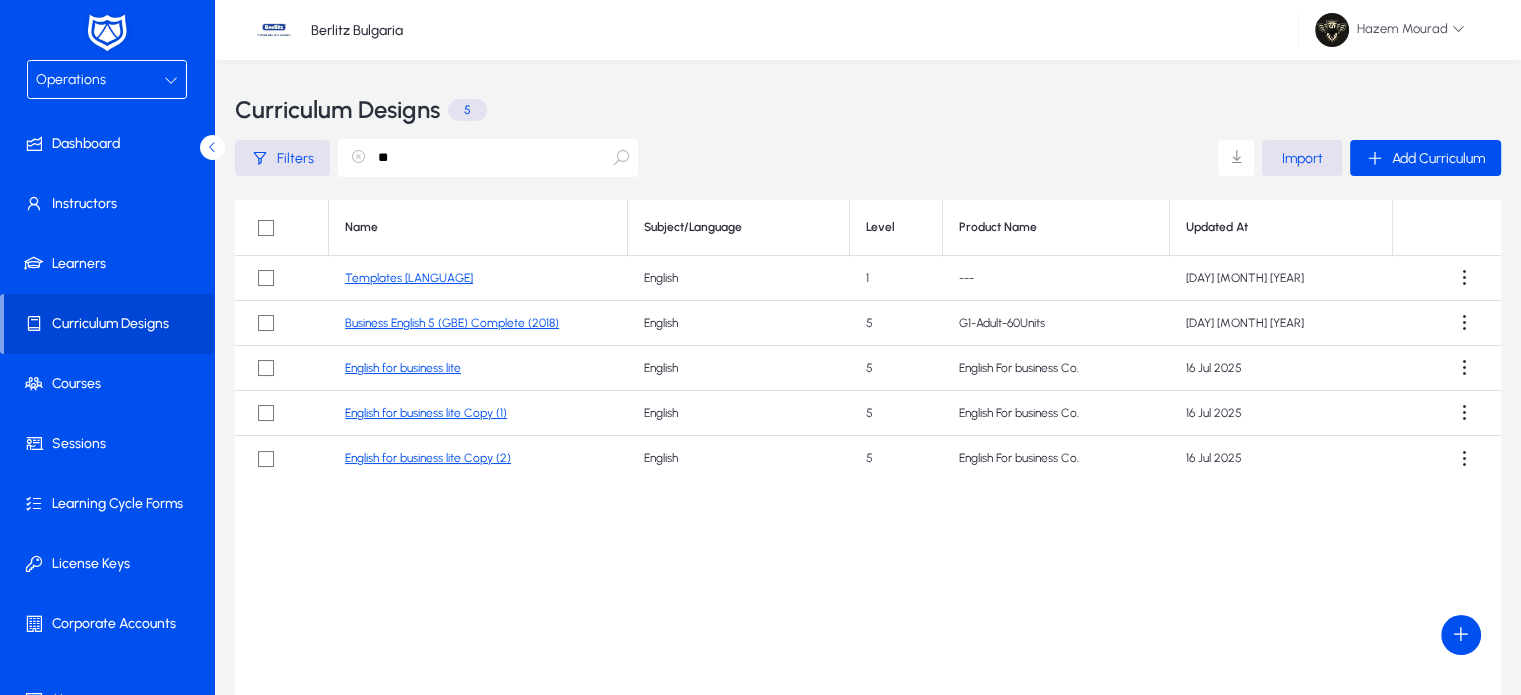 type on "**" 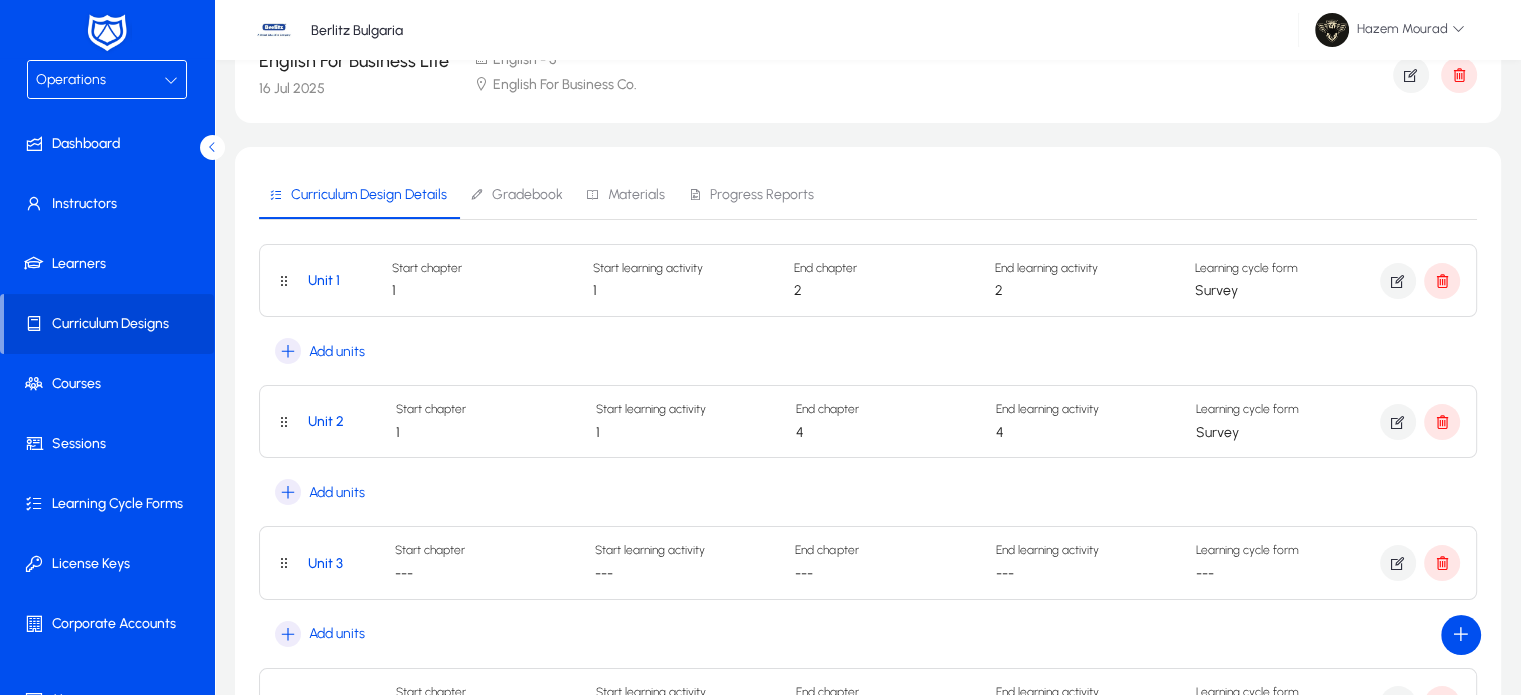 scroll, scrollTop: 99, scrollLeft: 0, axis: vertical 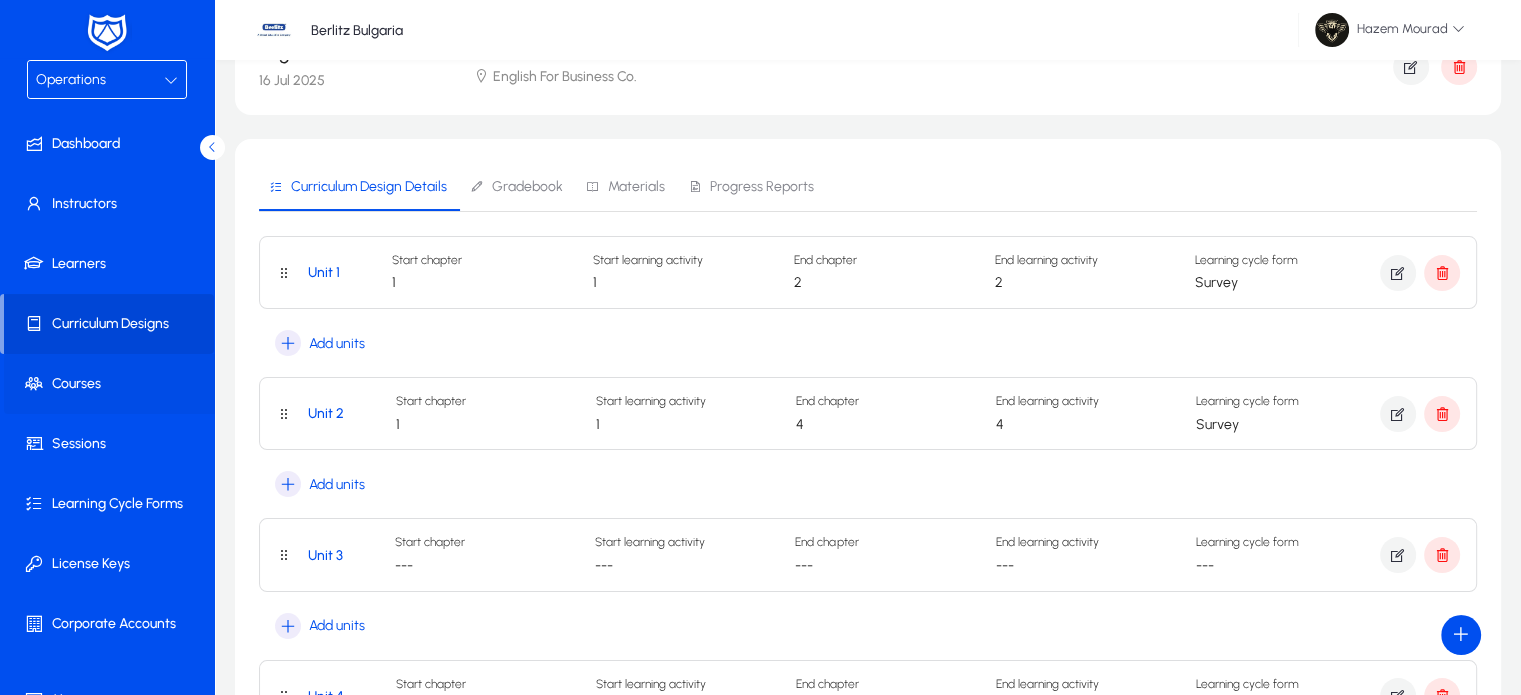 click on "Courses" 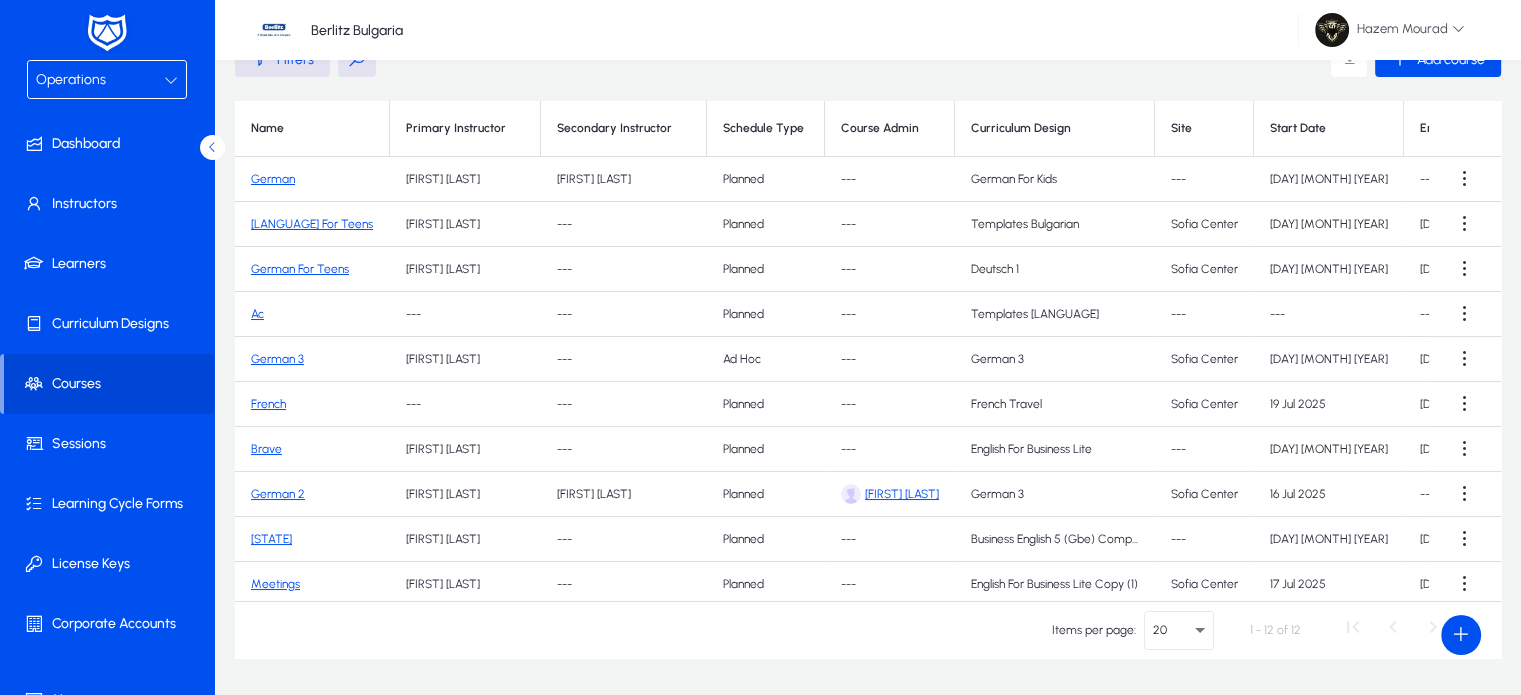 click on "Brave" 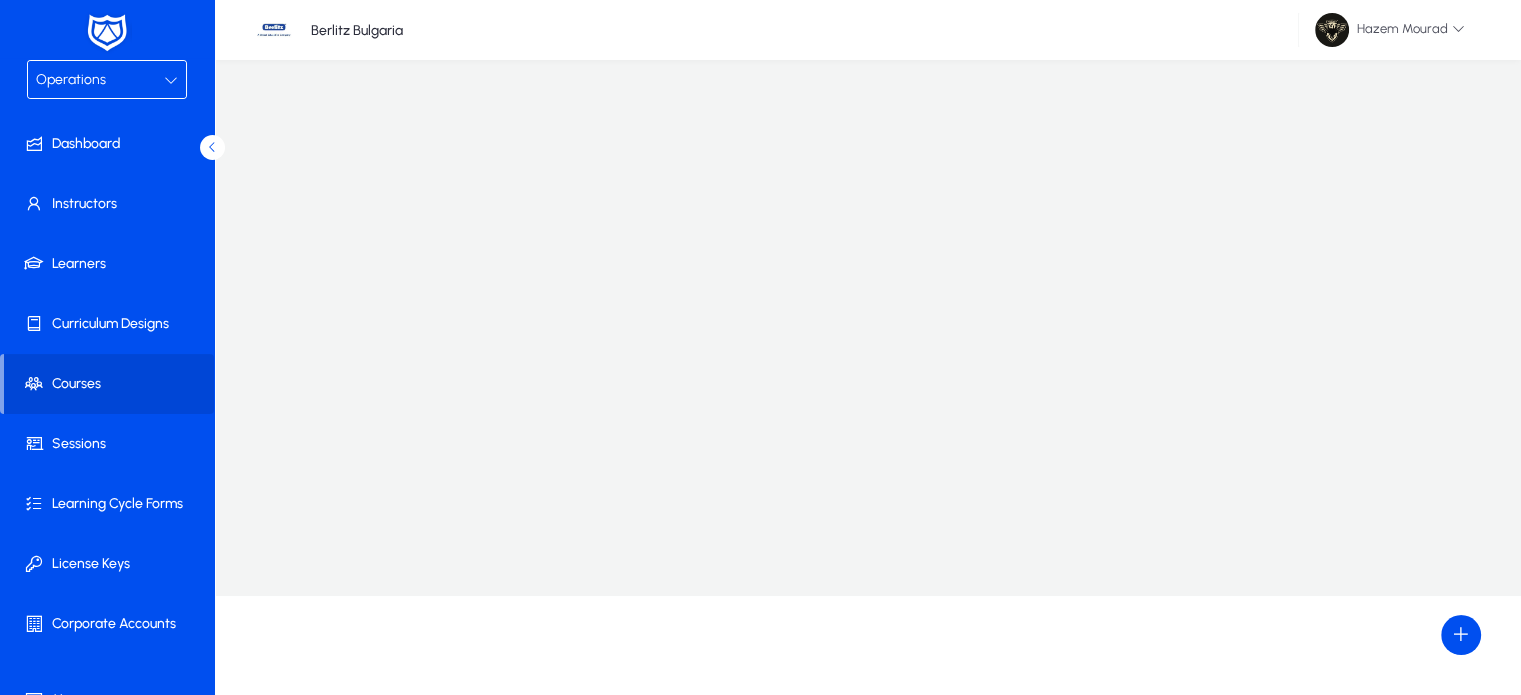 scroll, scrollTop: 0, scrollLeft: 0, axis: both 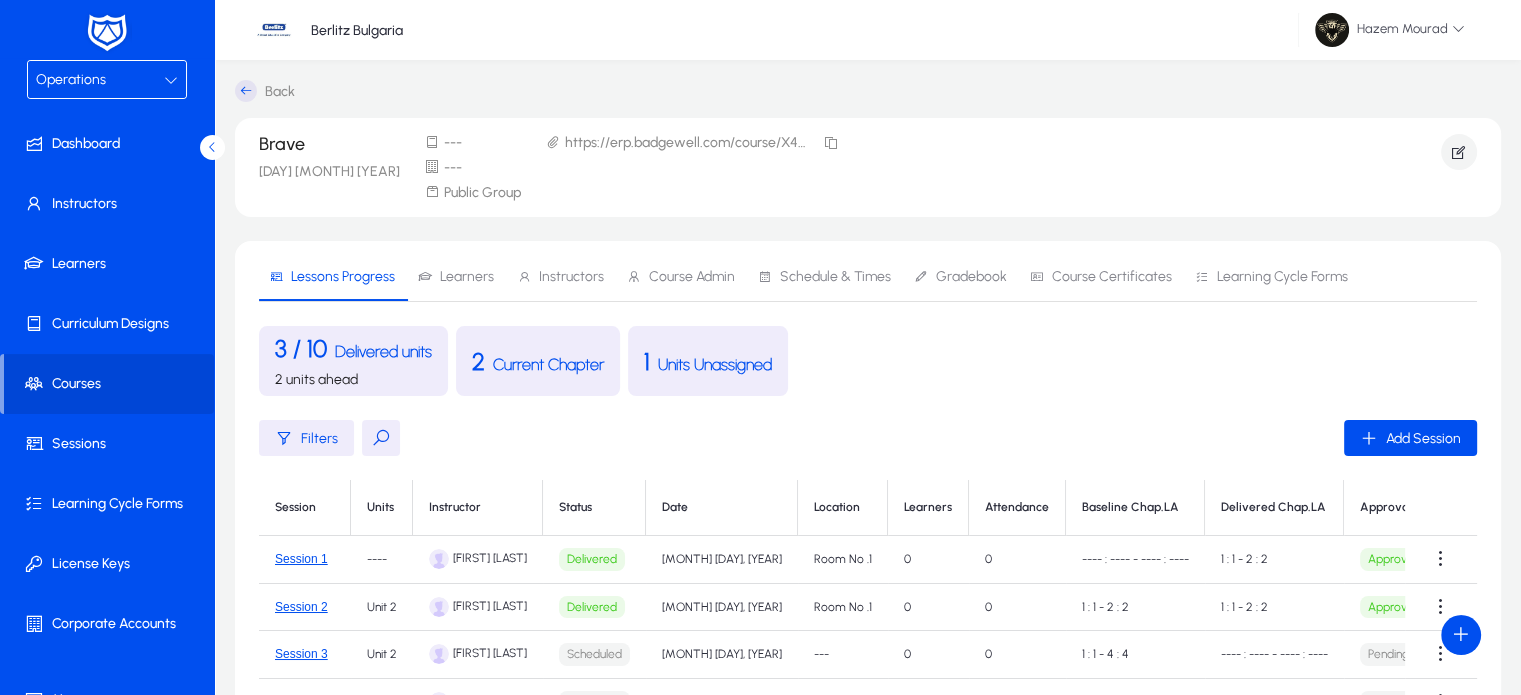 click on "2  units ahead" 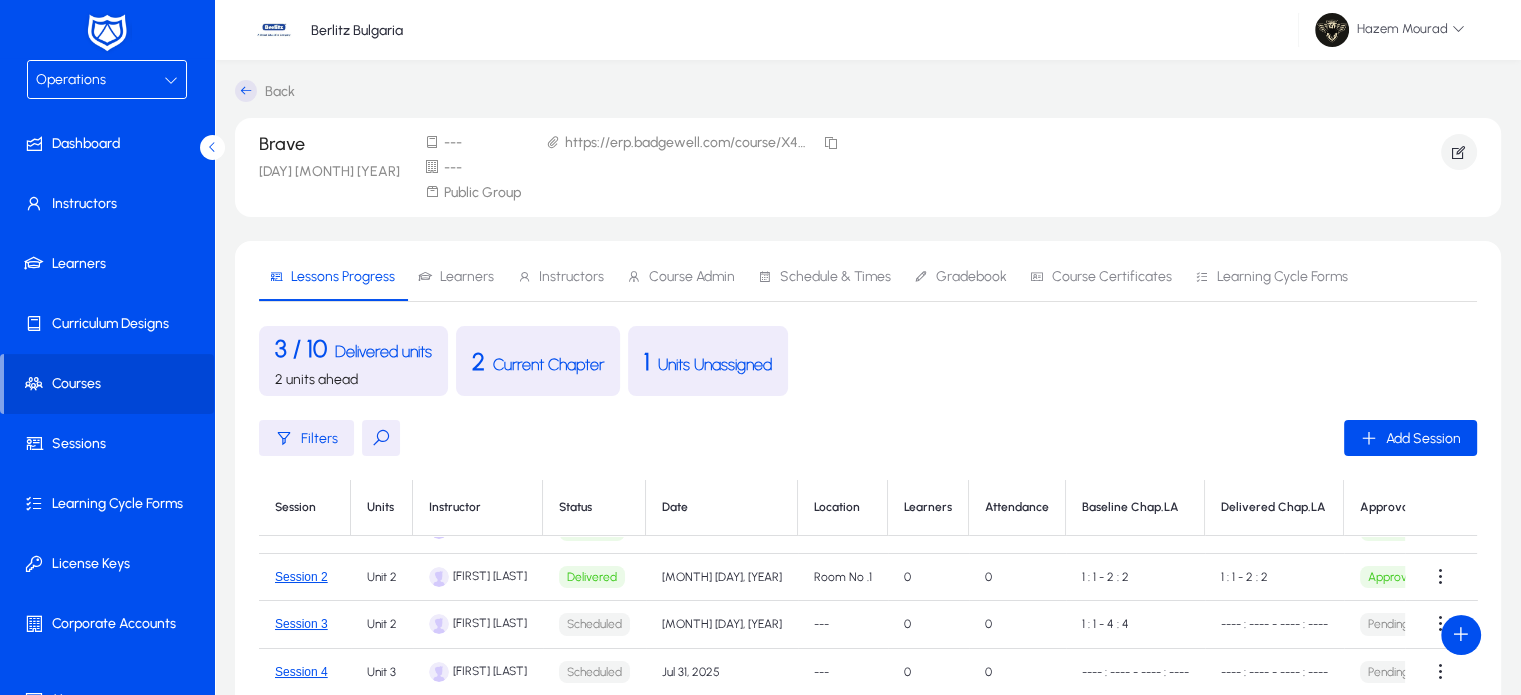 scroll, scrollTop: 0, scrollLeft: 0, axis: both 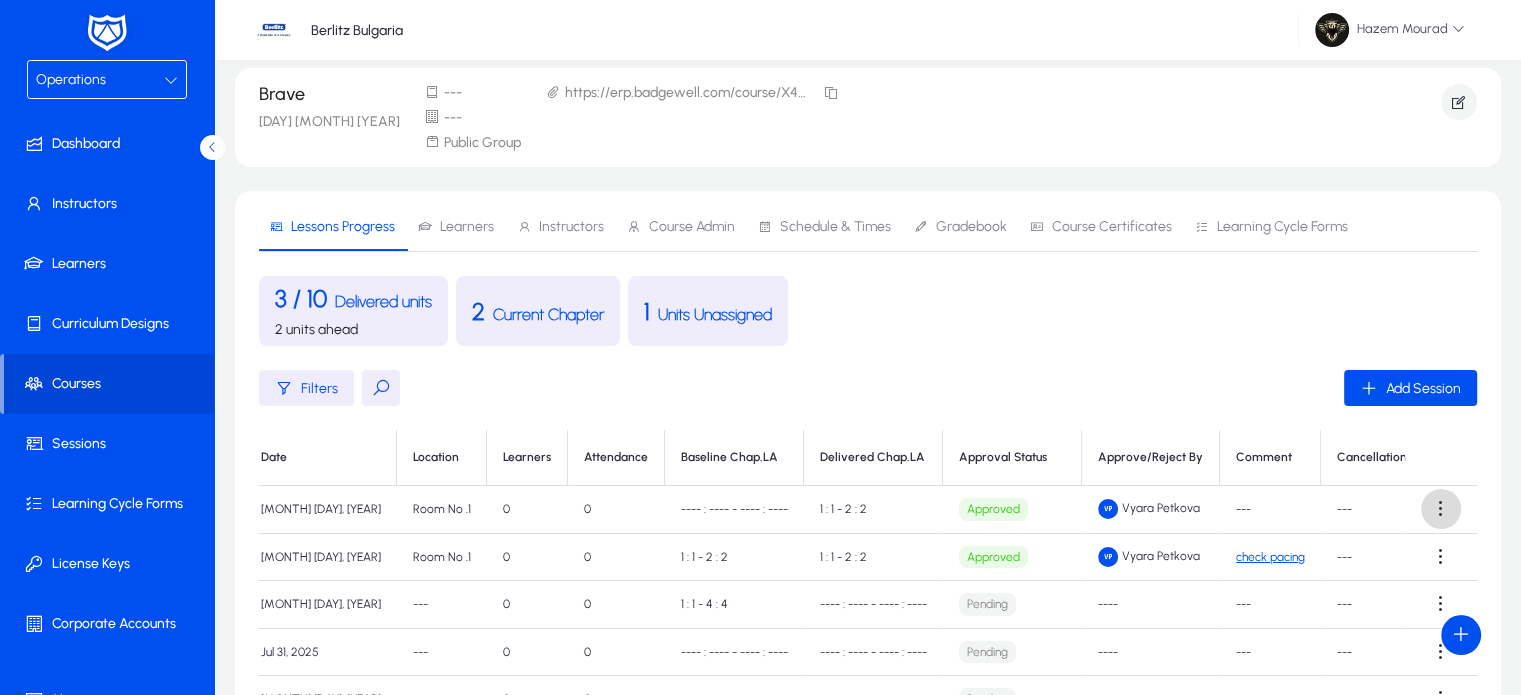 click 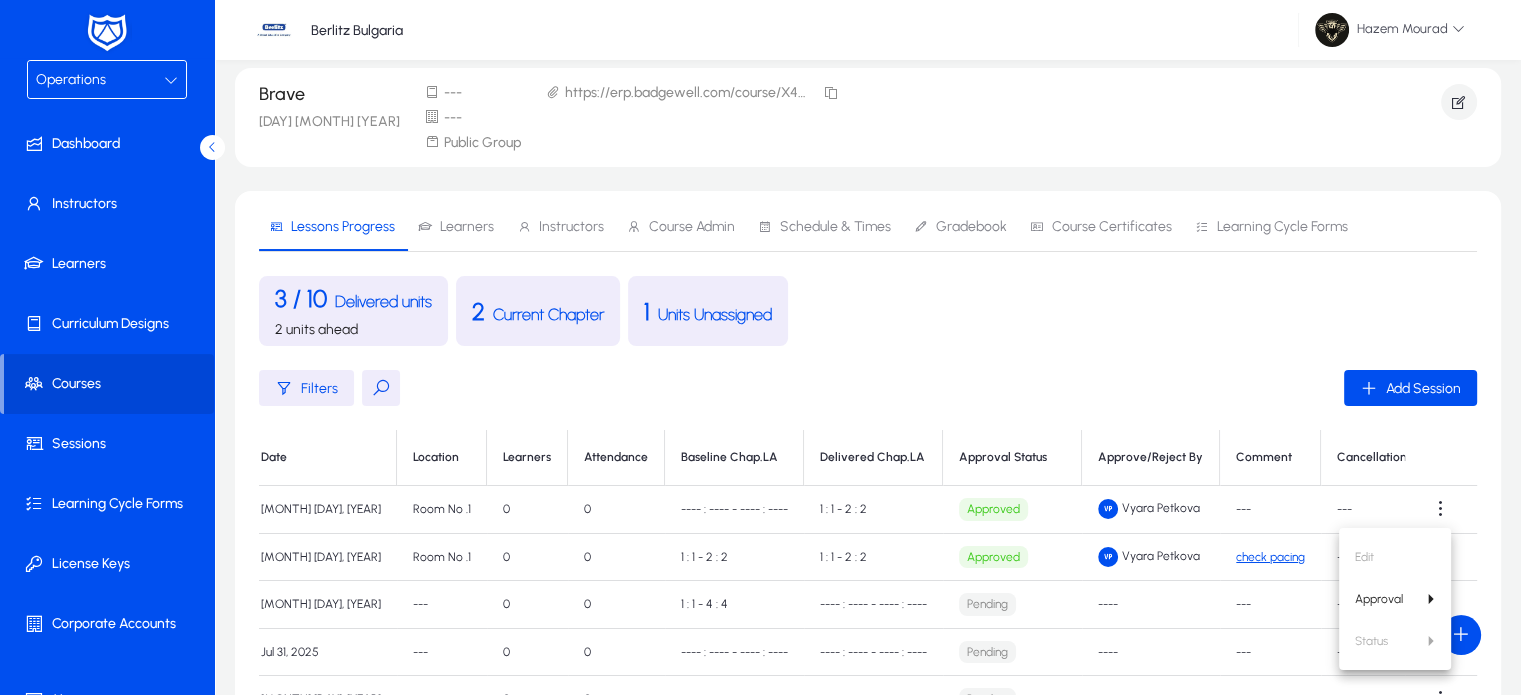click at bounding box center [760, 347] 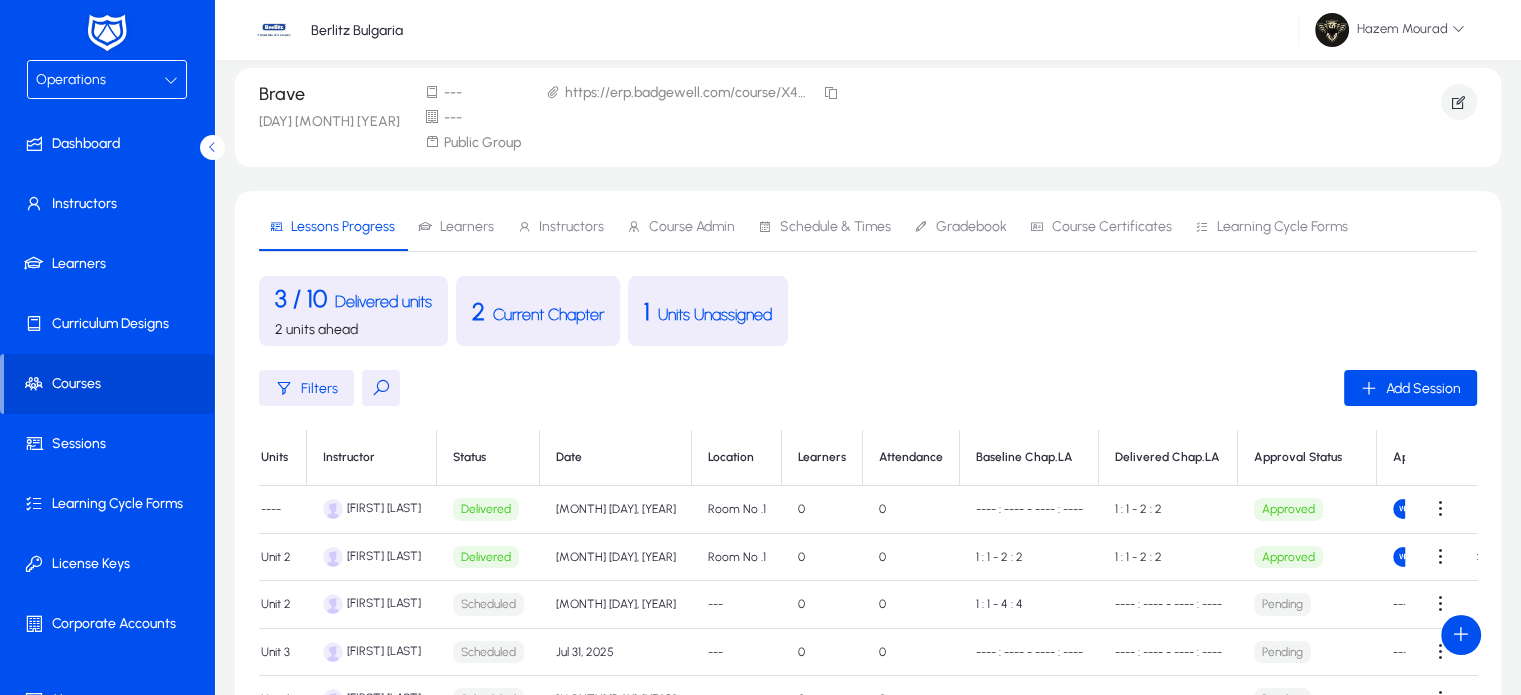 scroll, scrollTop: 0, scrollLeft: 0, axis: both 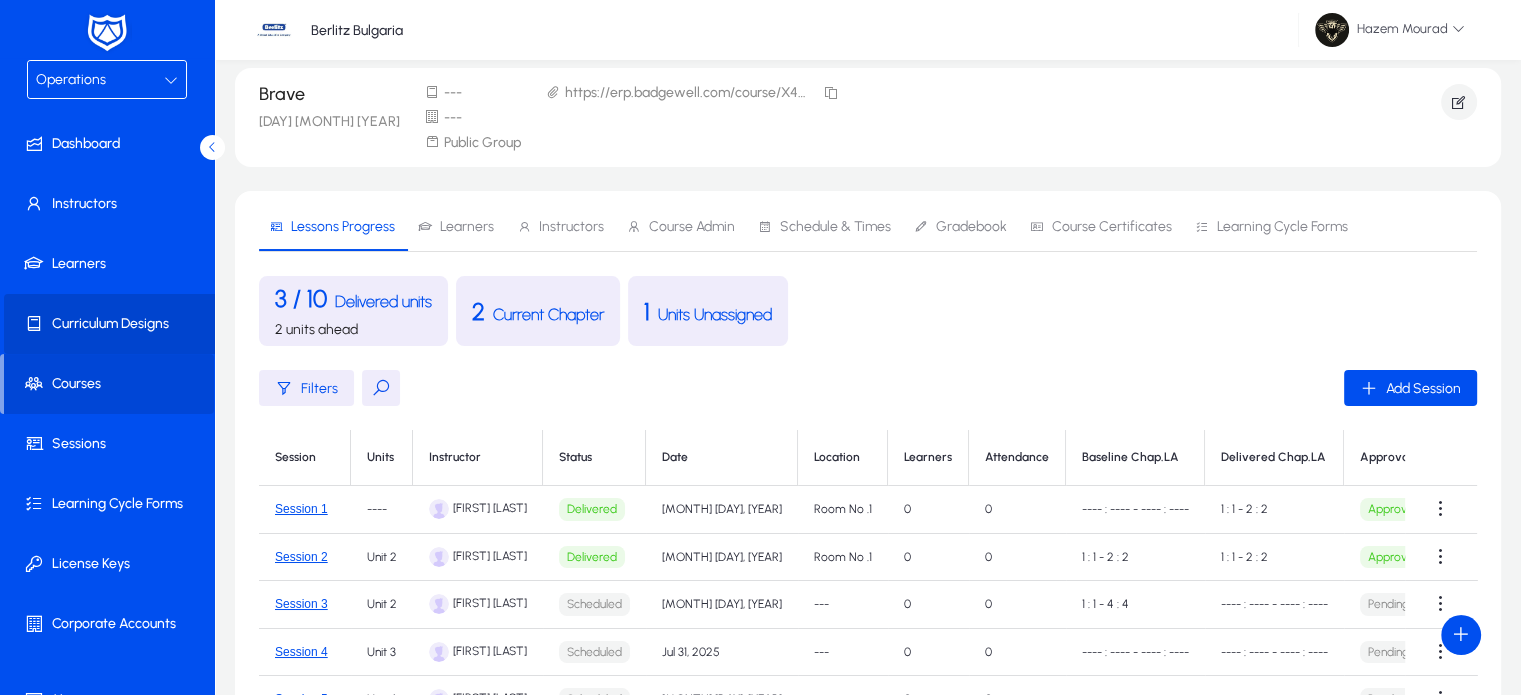 click 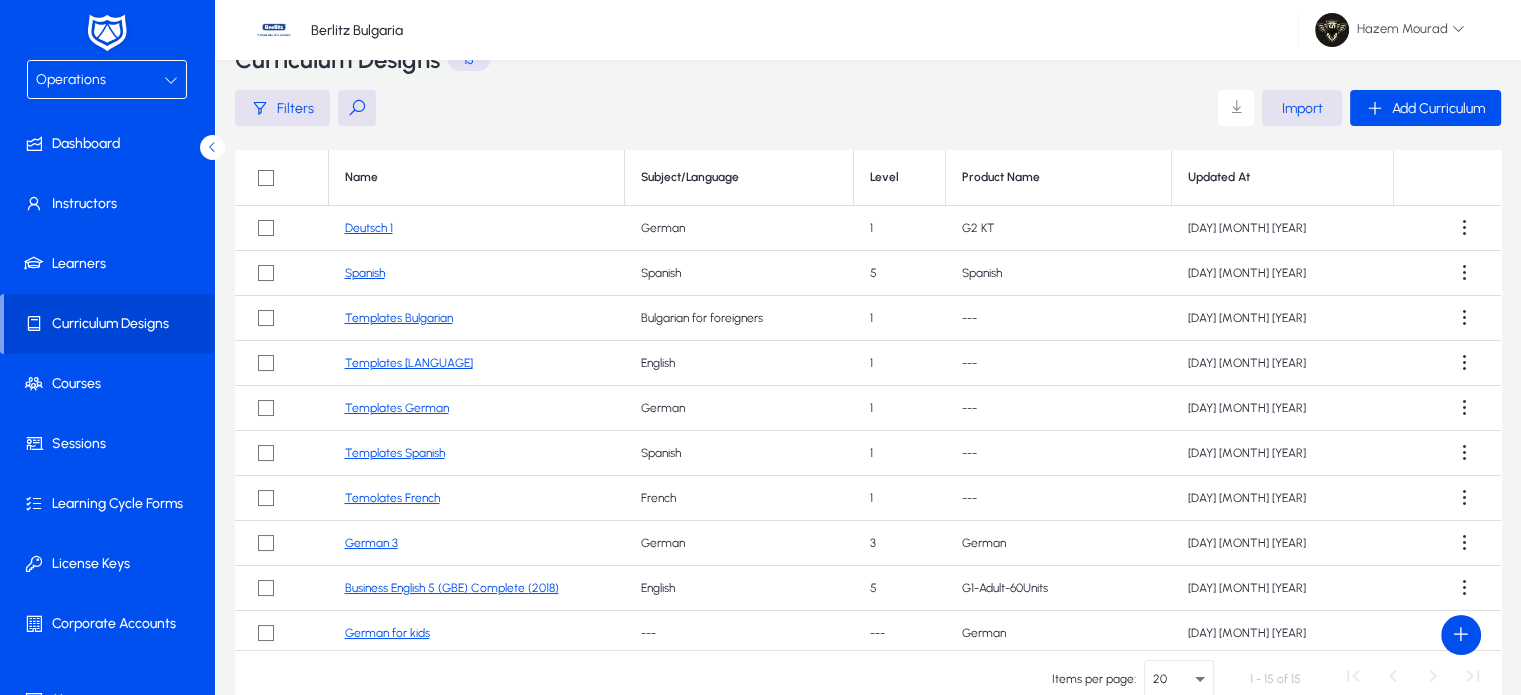 click 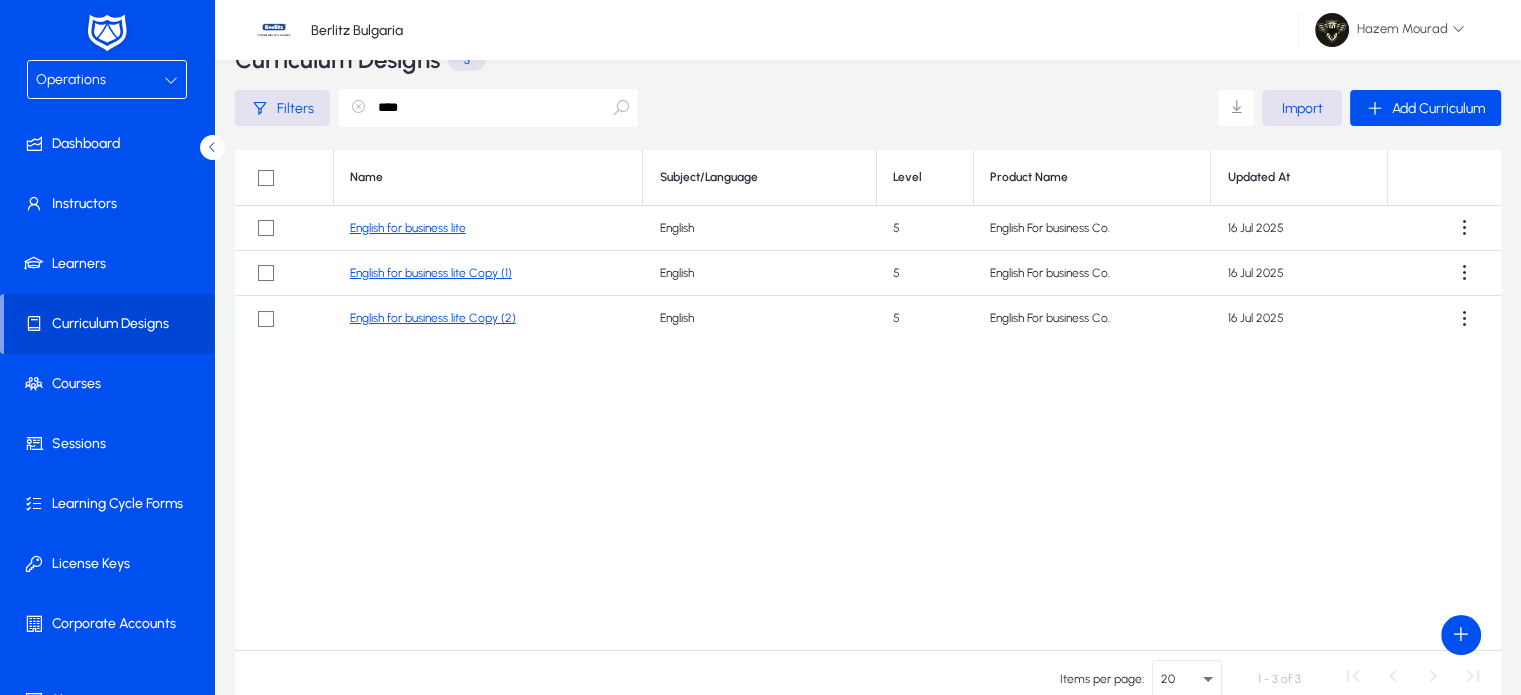 type on "****" 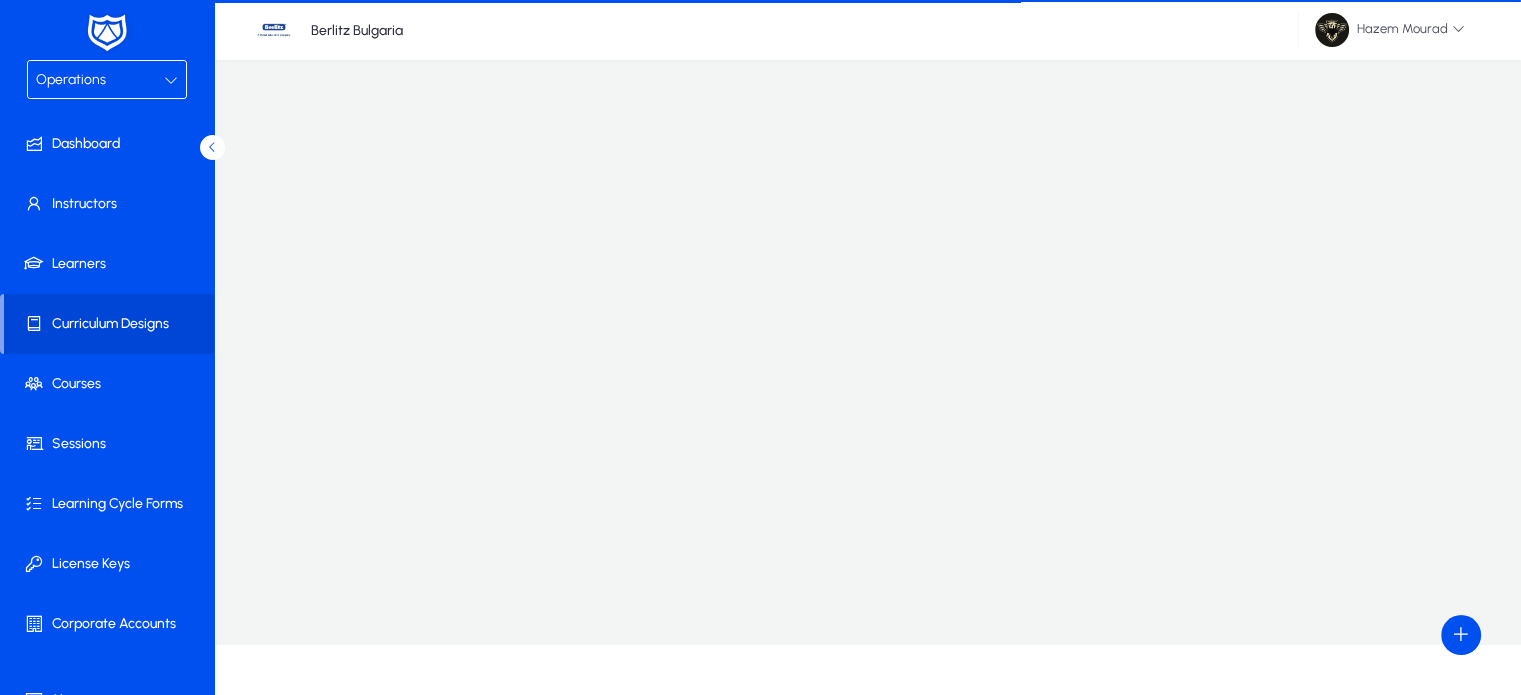 scroll, scrollTop: 0, scrollLeft: 0, axis: both 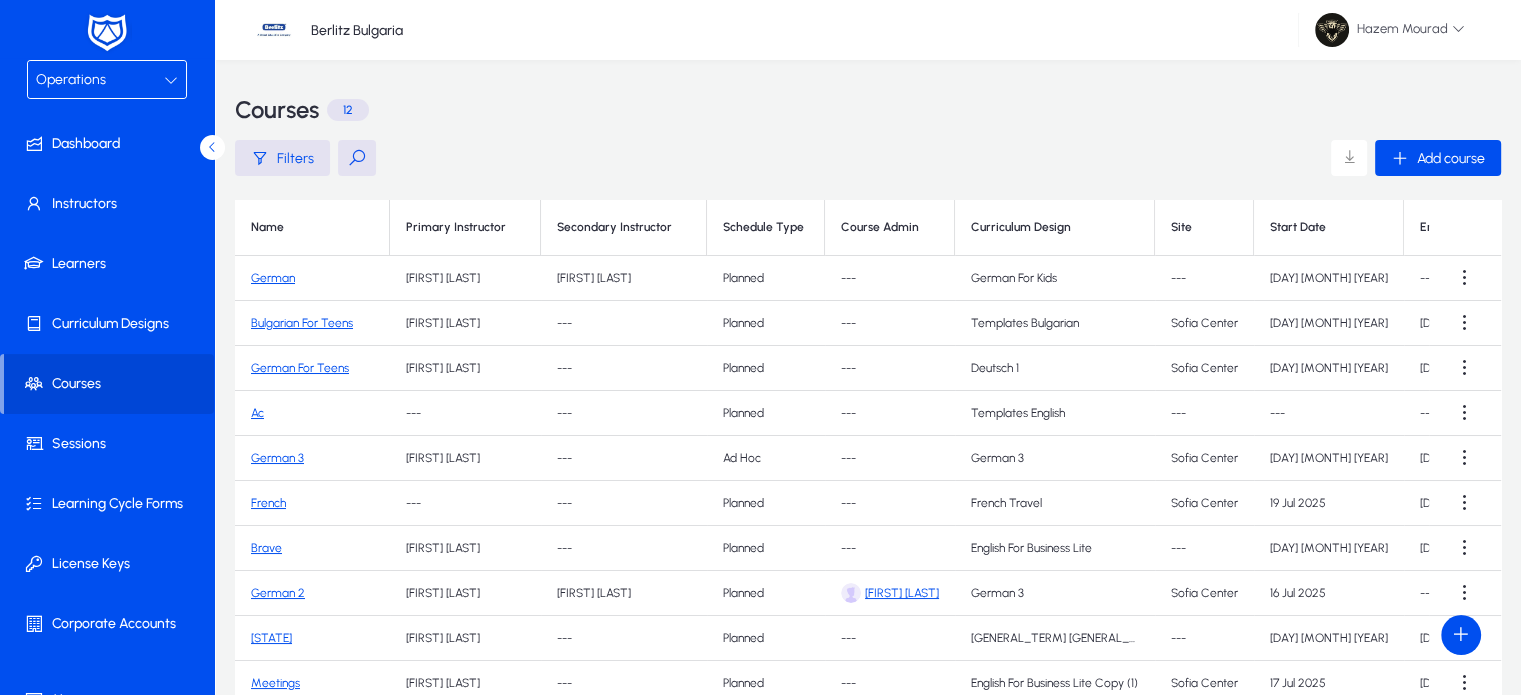 click on "Brave" 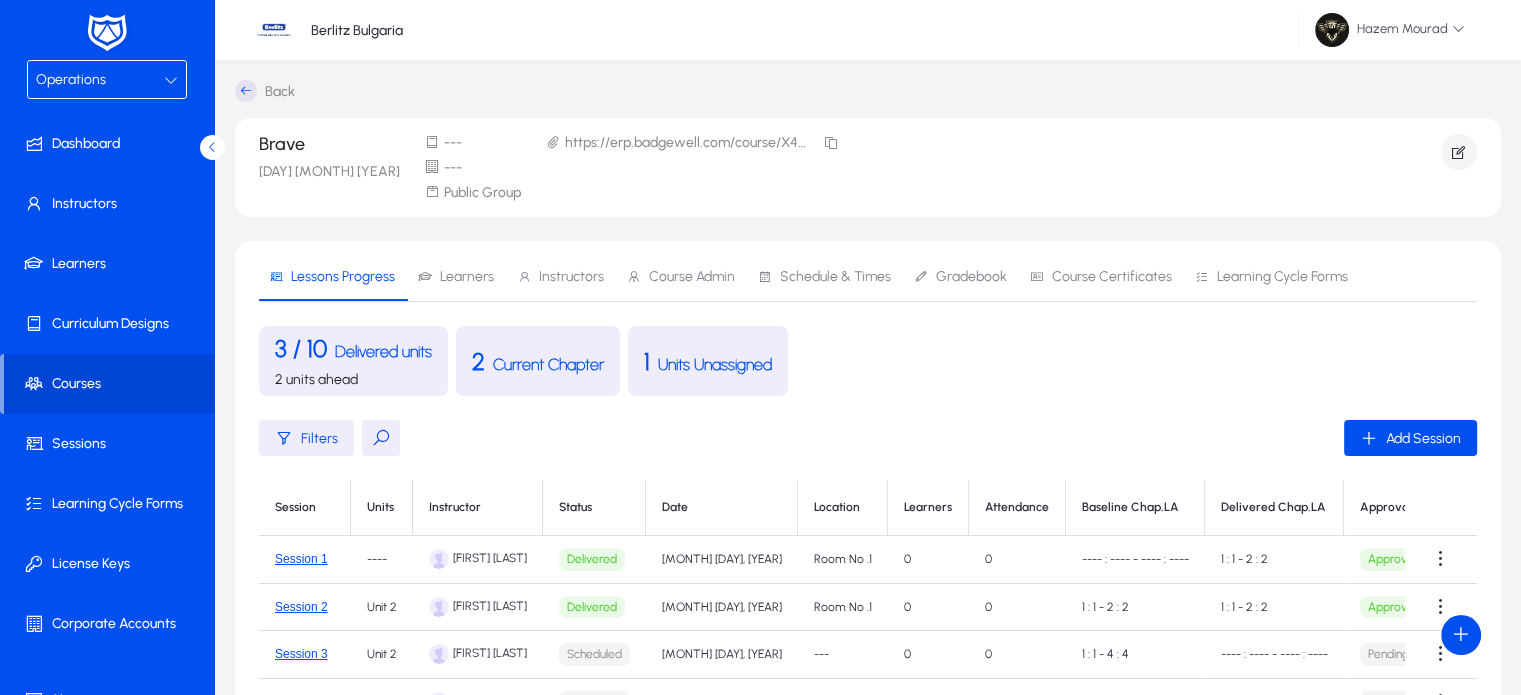 click on "Current Chapter" 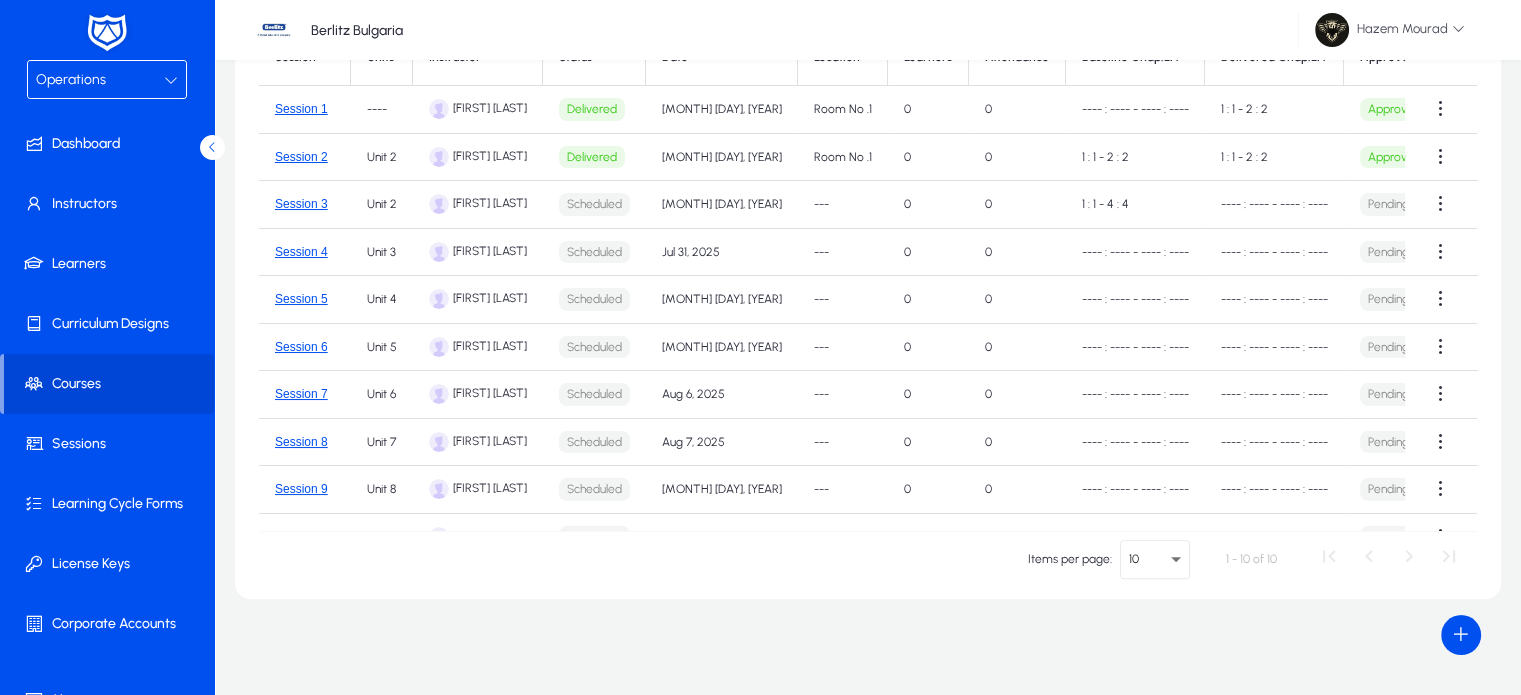 scroll, scrollTop: 453, scrollLeft: 0, axis: vertical 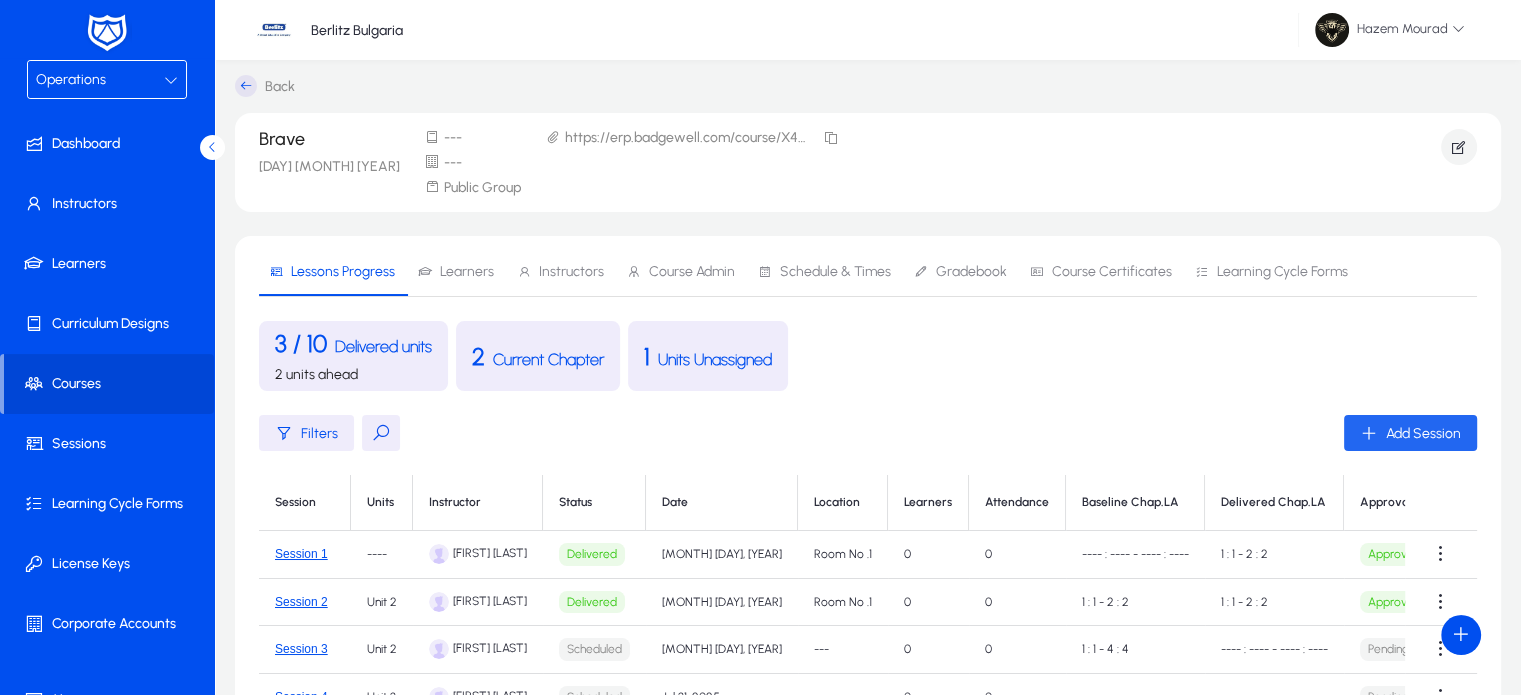 click on "Add Session" 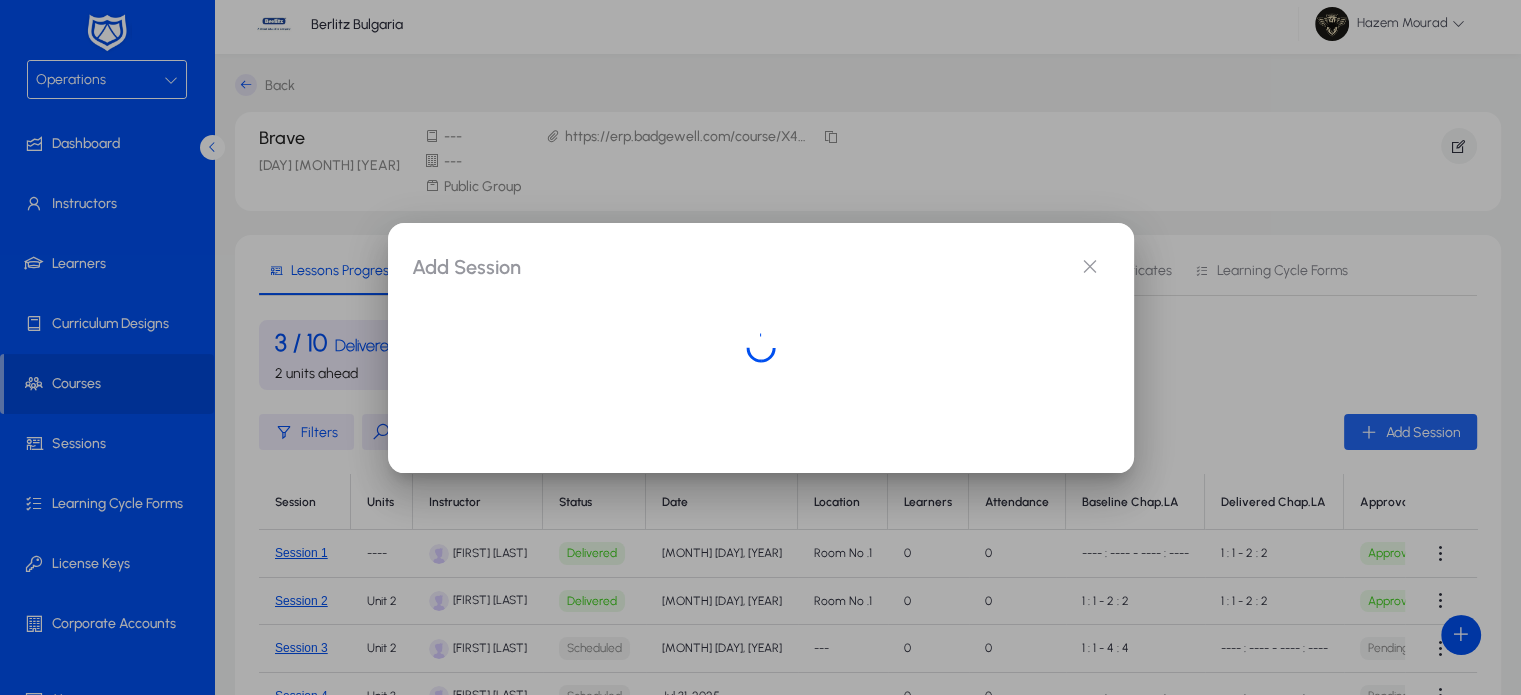 scroll, scrollTop: 0, scrollLeft: 0, axis: both 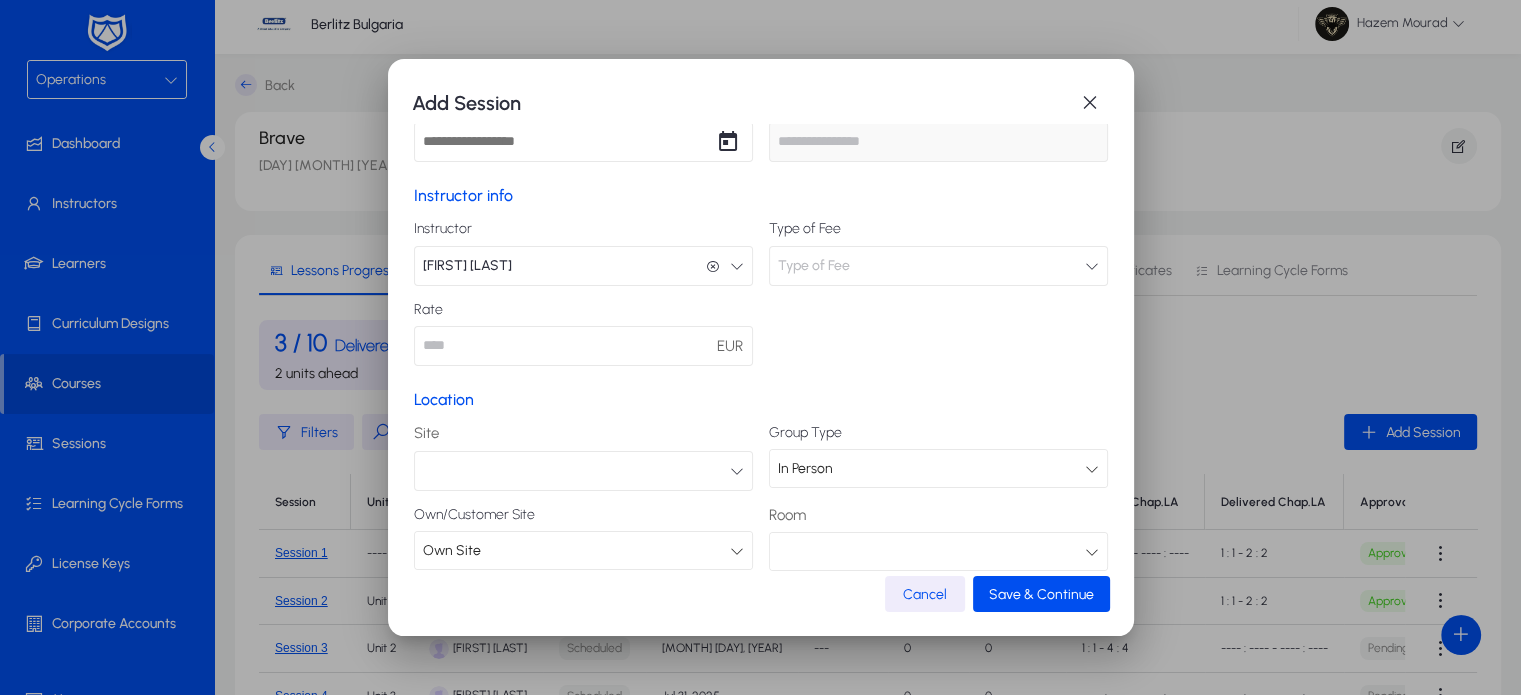 click 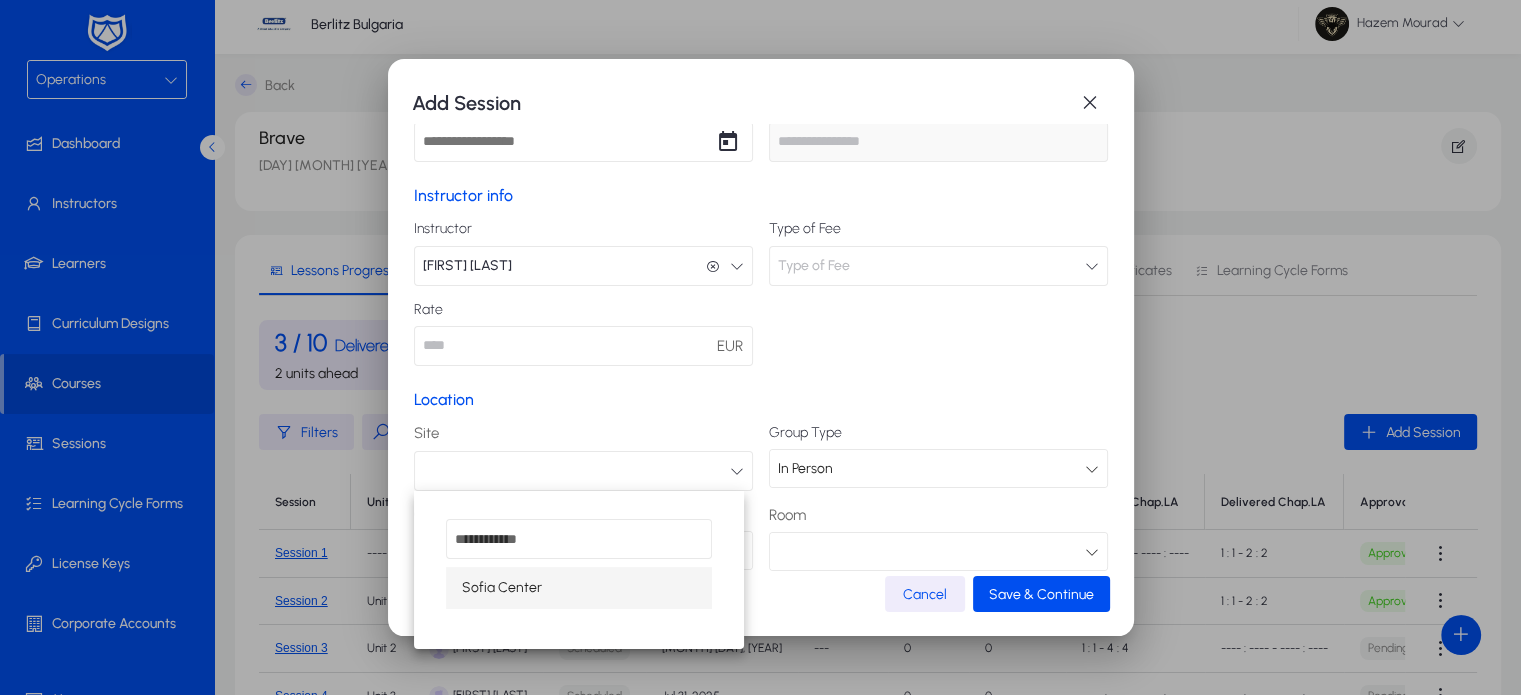 click at bounding box center (760, 347) 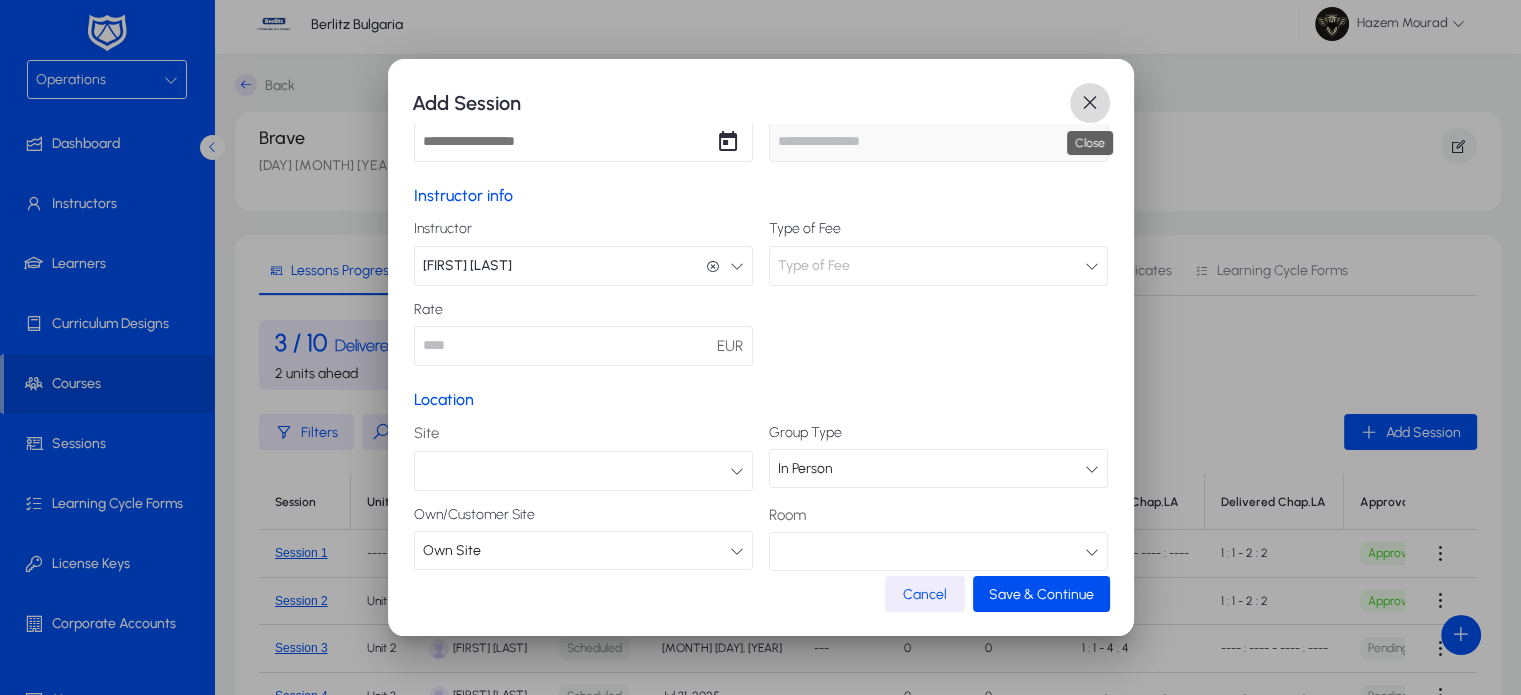 click at bounding box center [1090, 103] 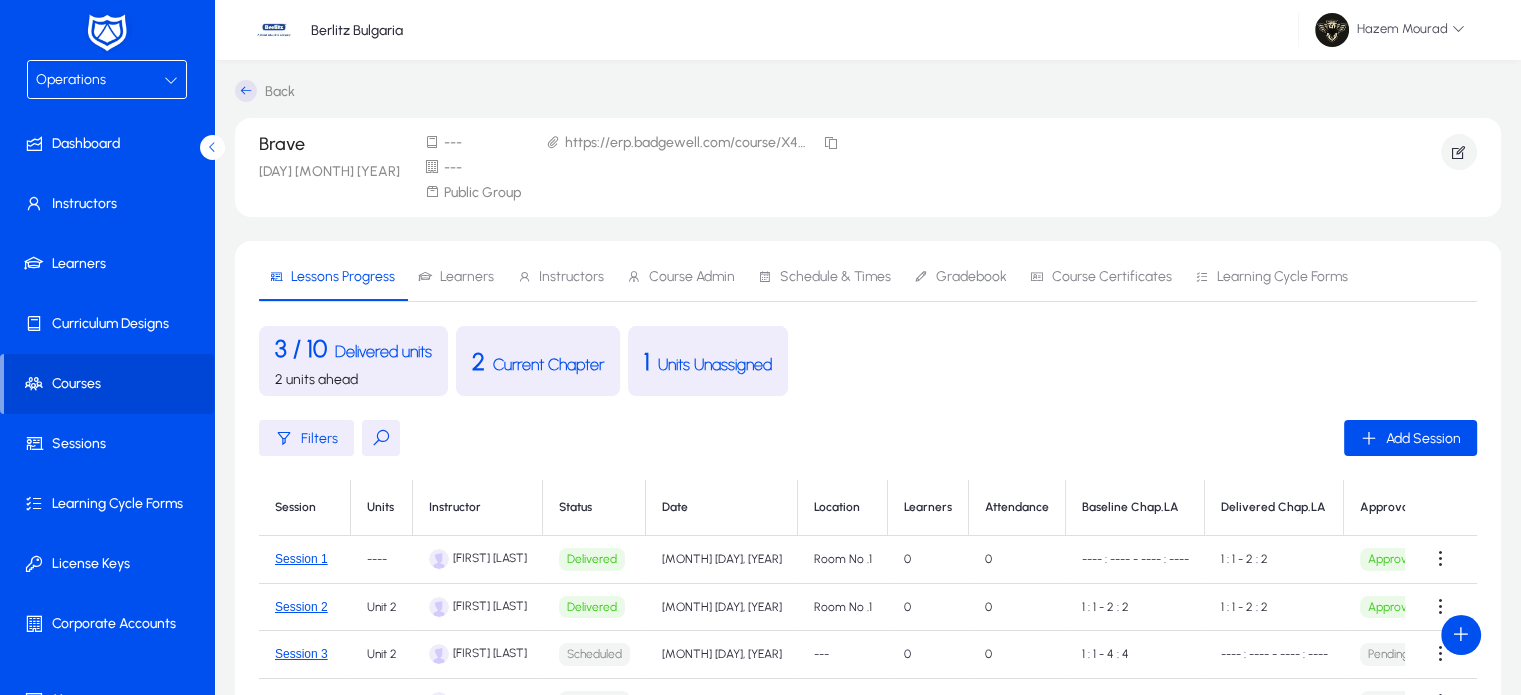 scroll, scrollTop: 5, scrollLeft: 0, axis: vertical 